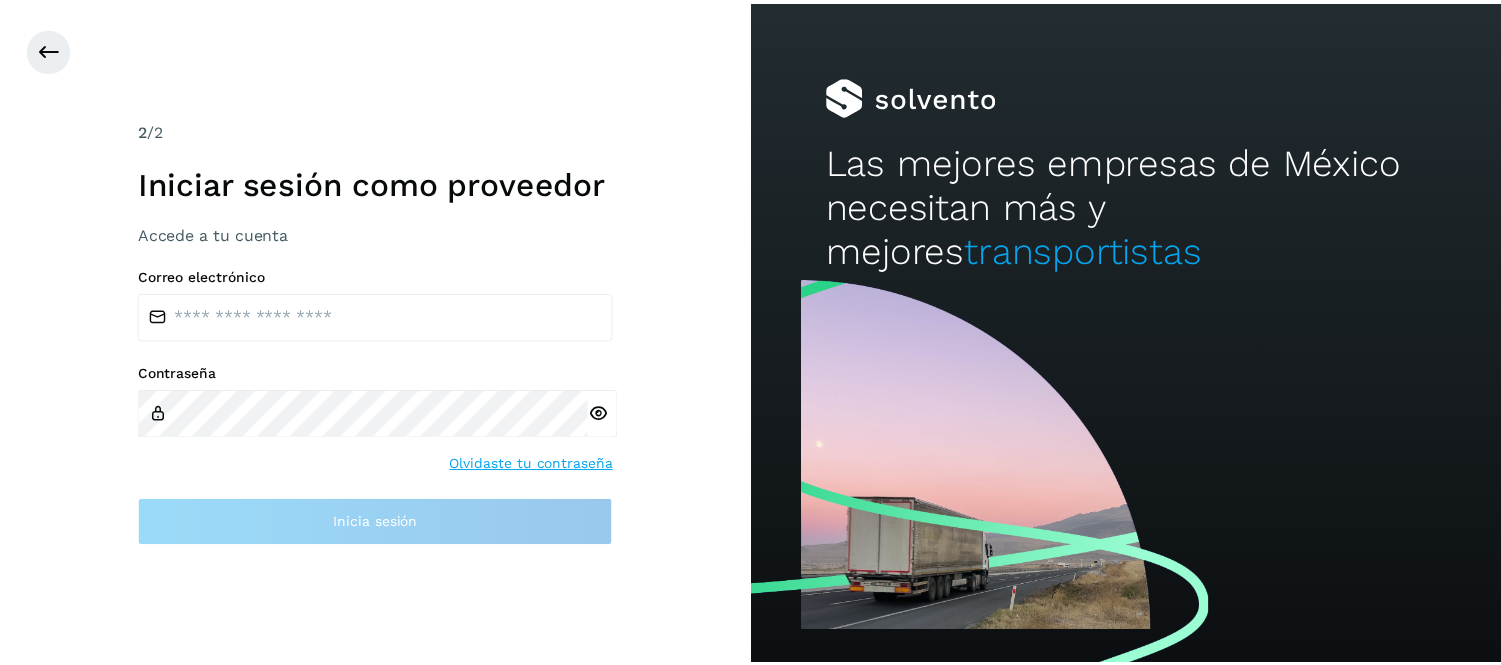 scroll, scrollTop: 0, scrollLeft: 0, axis: both 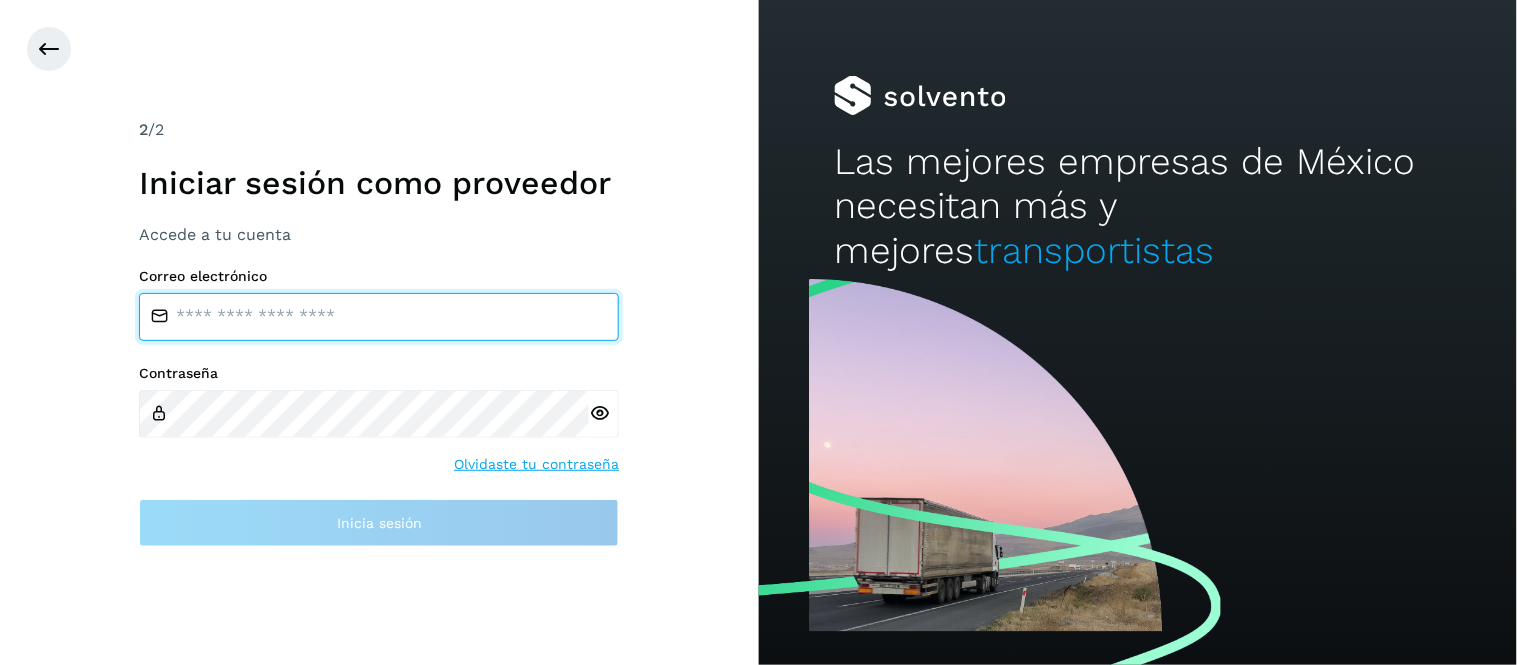 type on "**********" 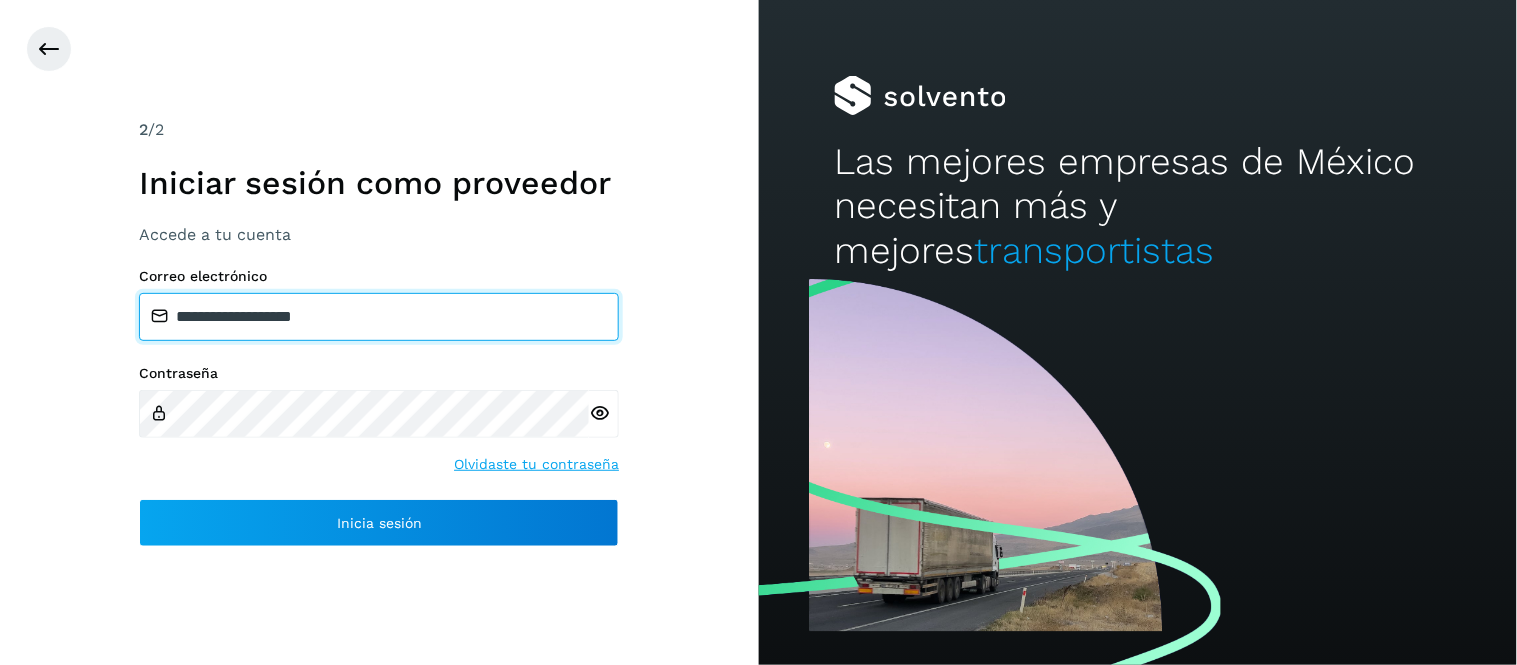 click on "**********" at bounding box center (379, 317) 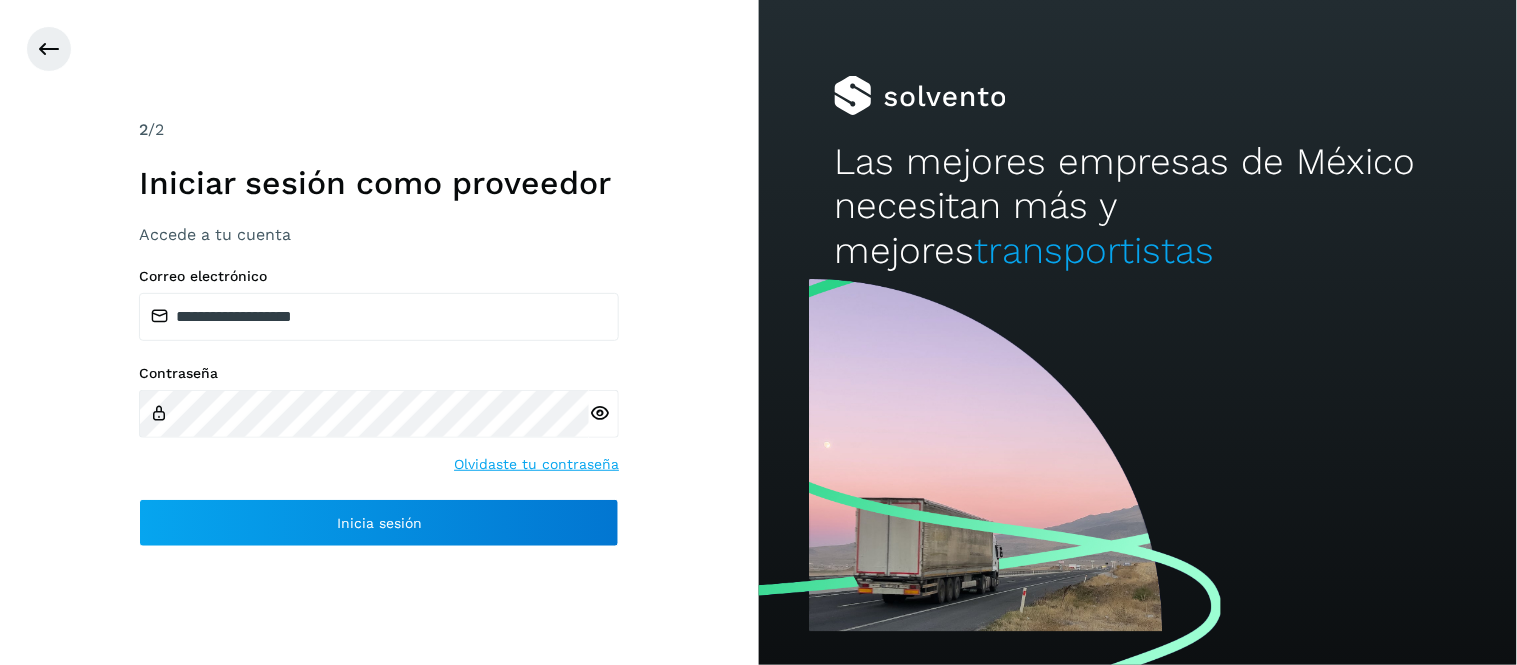 click on "**********" at bounding box center (379, 332) 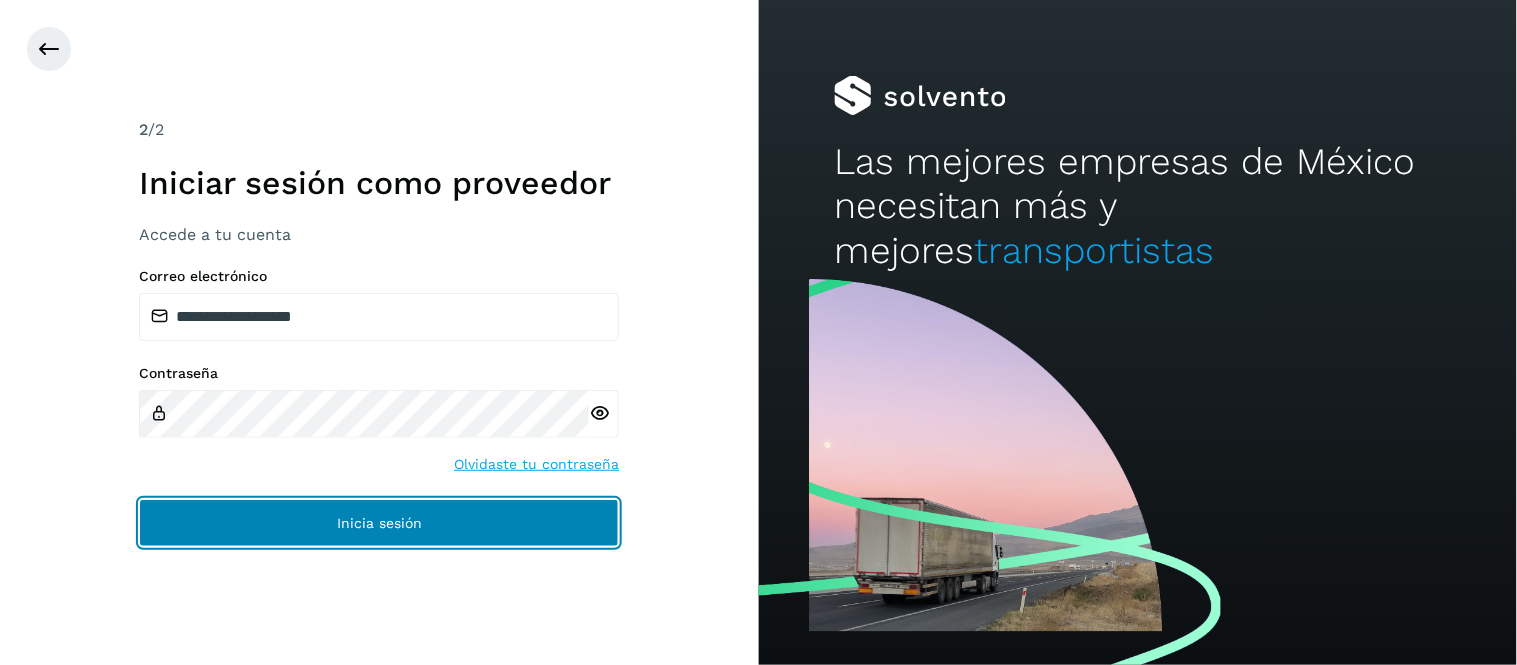 click on "Inicia sesión" at bounding box center (379, 523) 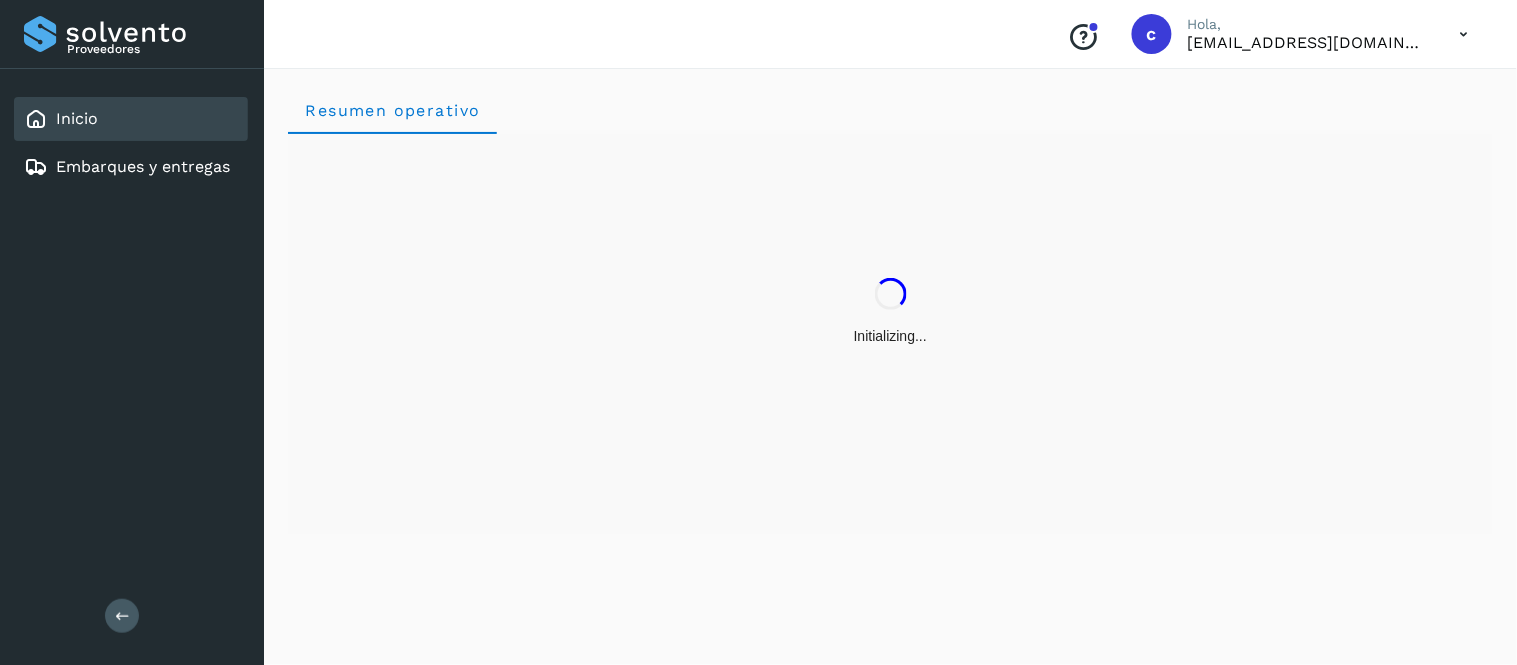 click on "Initializing..." at bounding box center [890, 312] 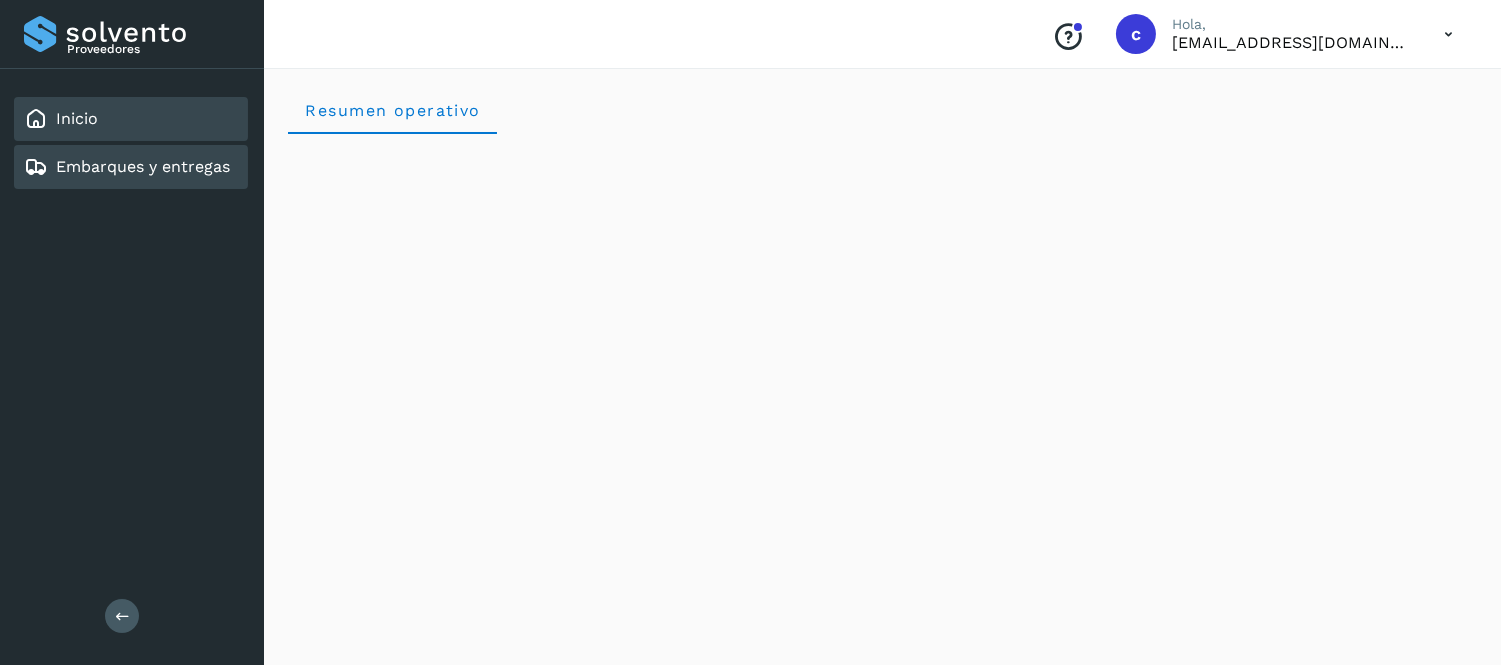 click on "Embarques y entregas" at bounding box center (143, 166) 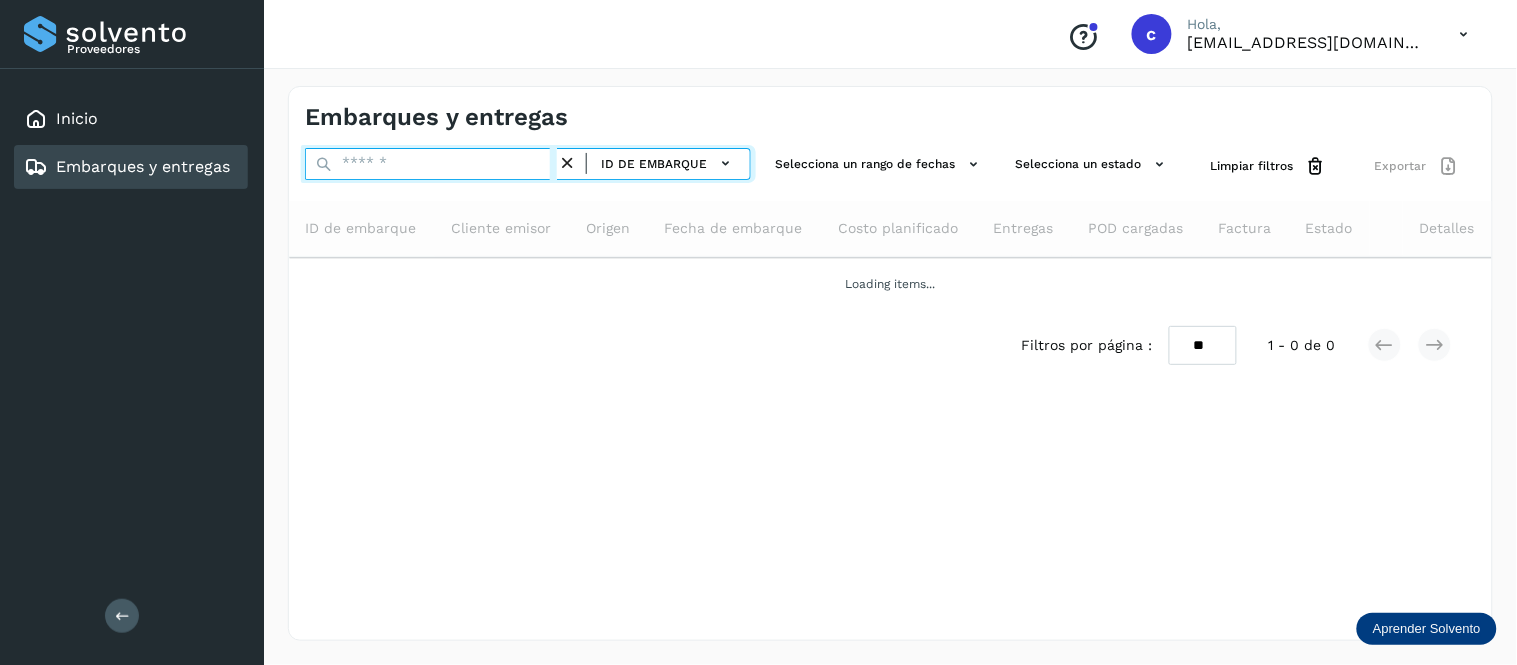 click at bounding box center (431, 164) 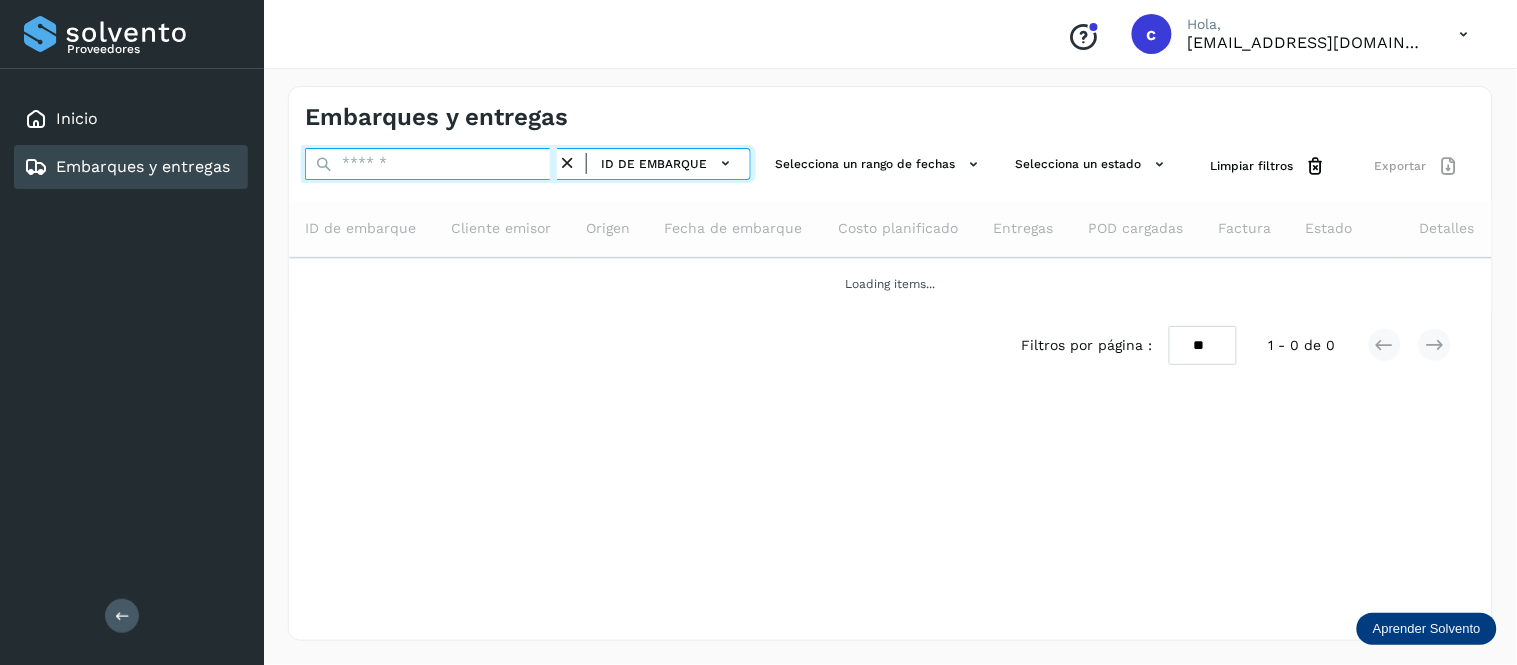 paste on "**********" 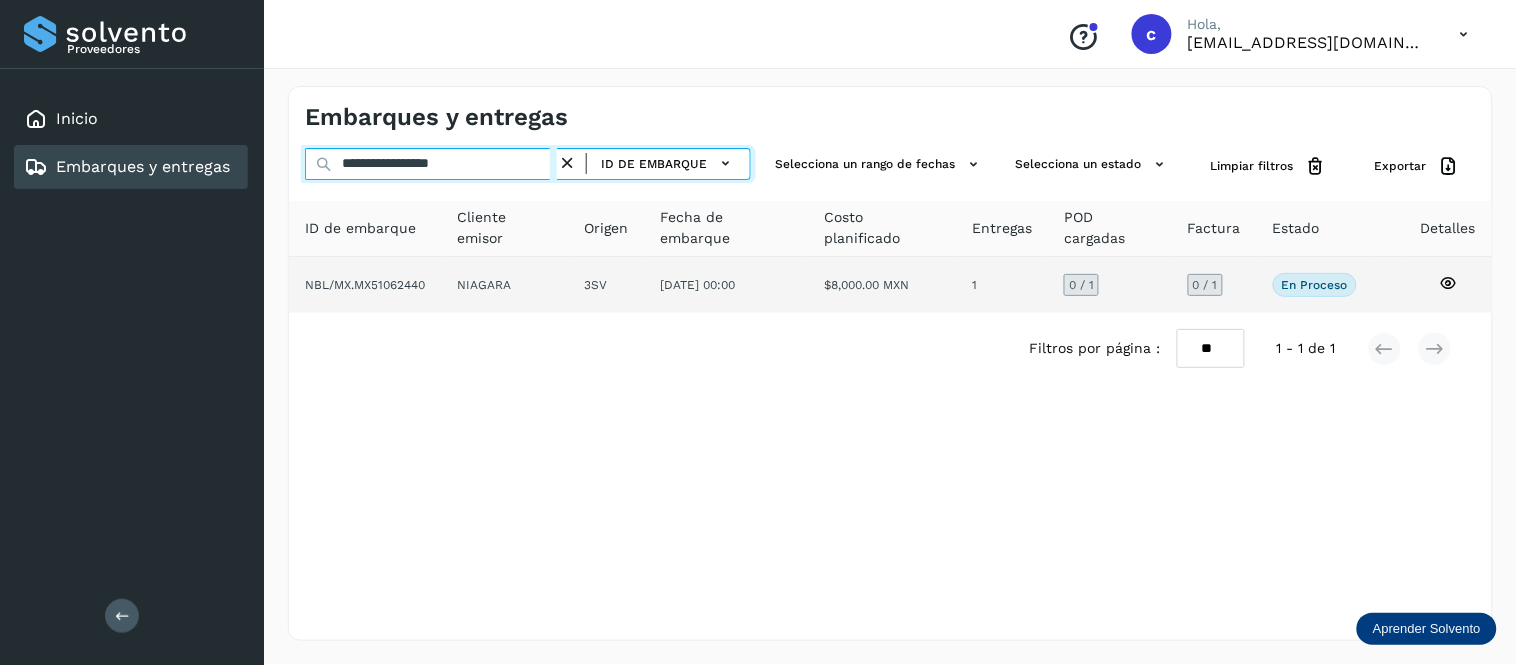type on "**********" 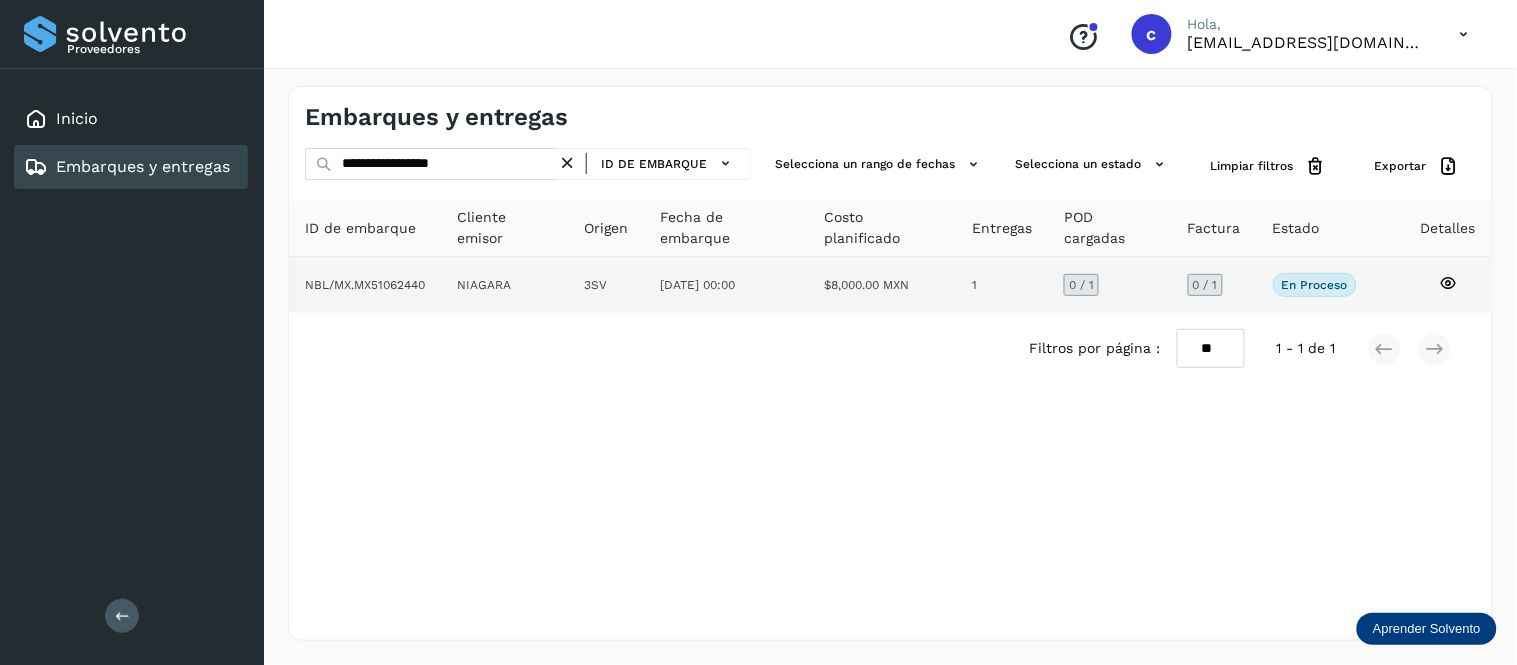 click on "$8,000.00 MXN" 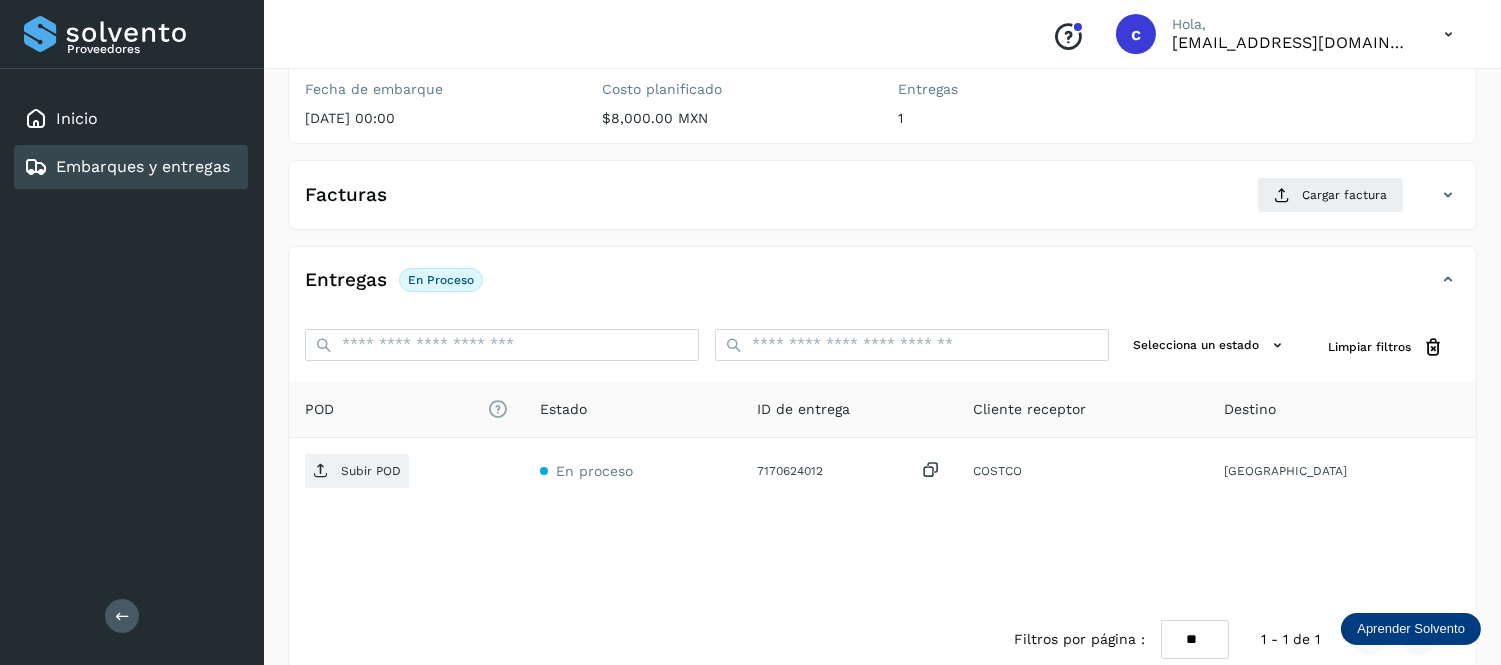 scroll, scrollTop: 297, scrollLeft: 0, axis: vertical 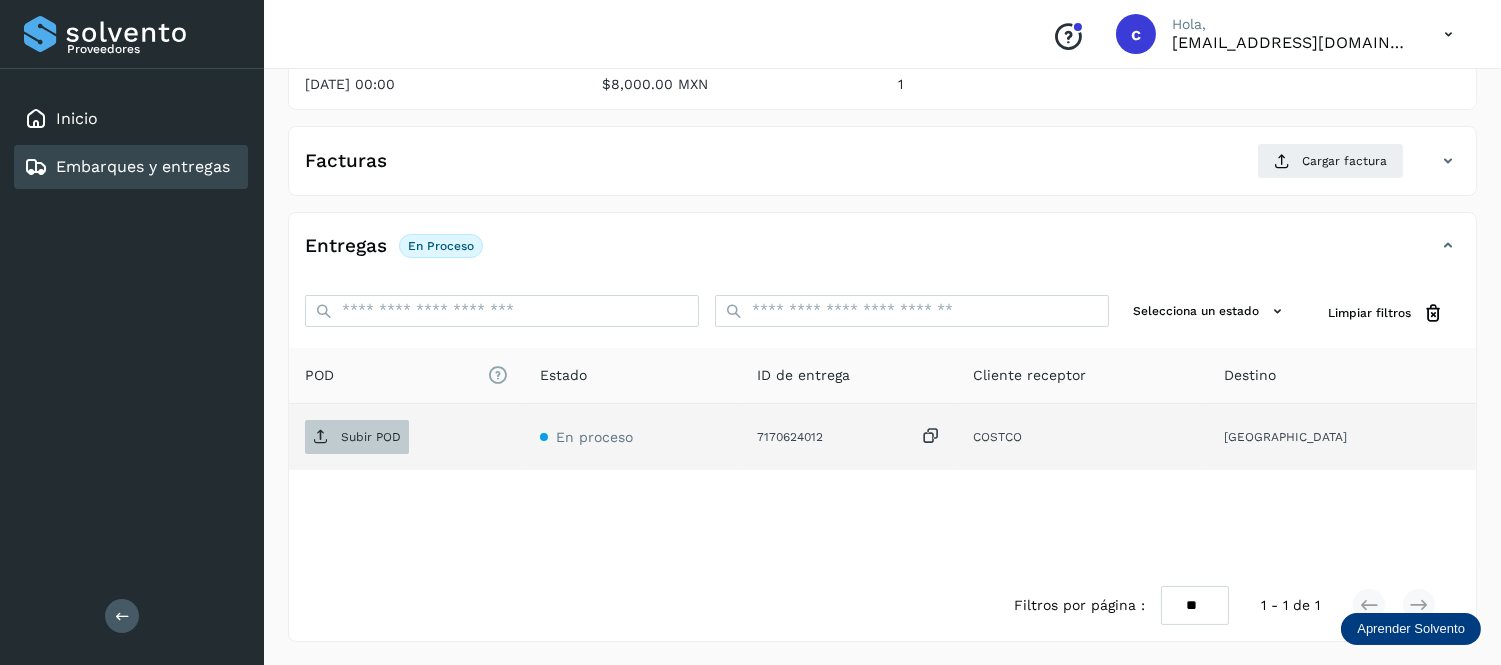 click on "Subir POD" at bounding box center [371, 437] 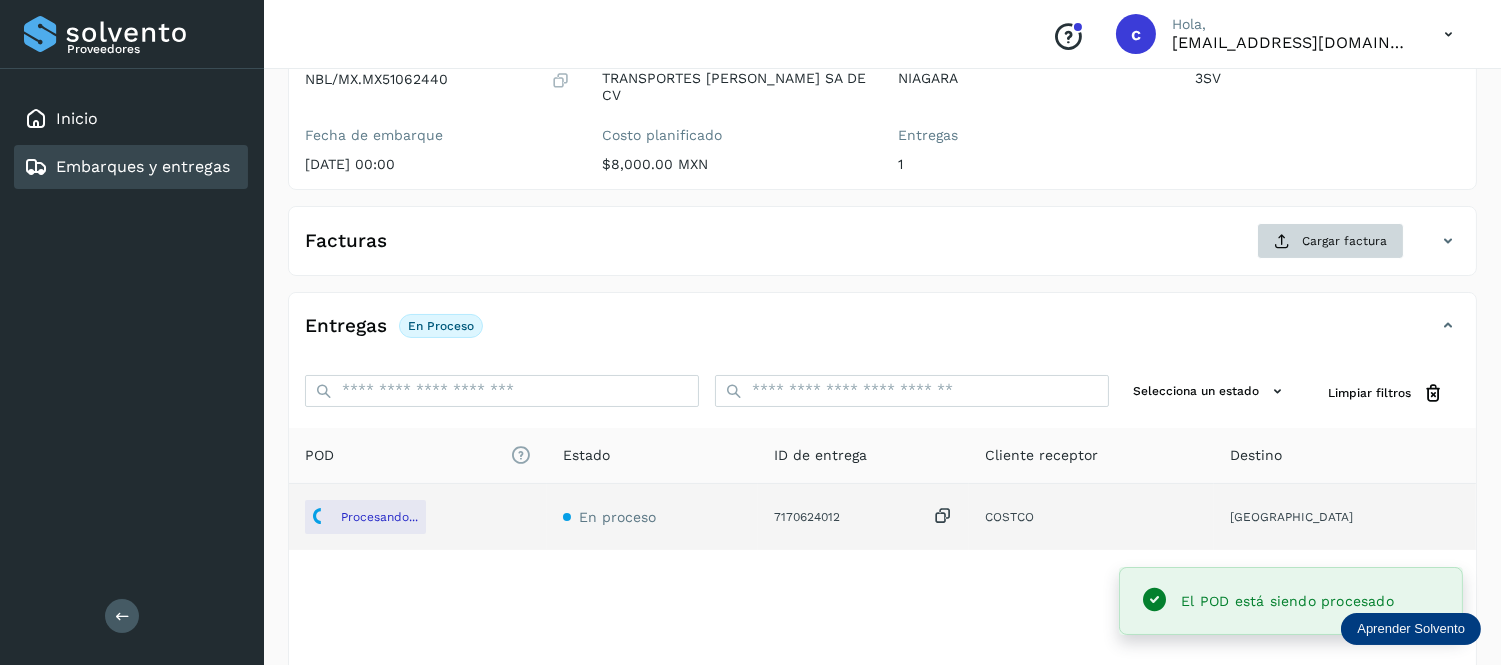 scroll, scrollTop: 216, scrollLeft: 0, axis: vertical 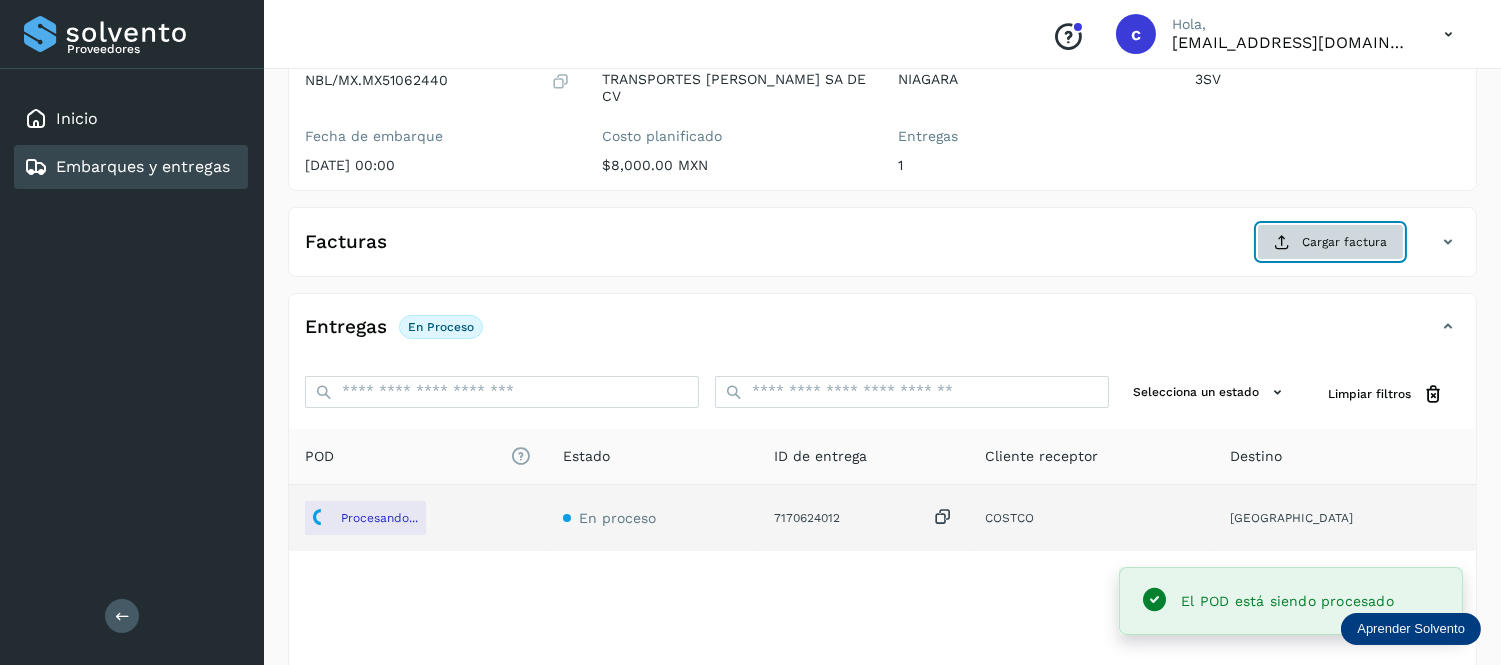 click on "Cargar factura" 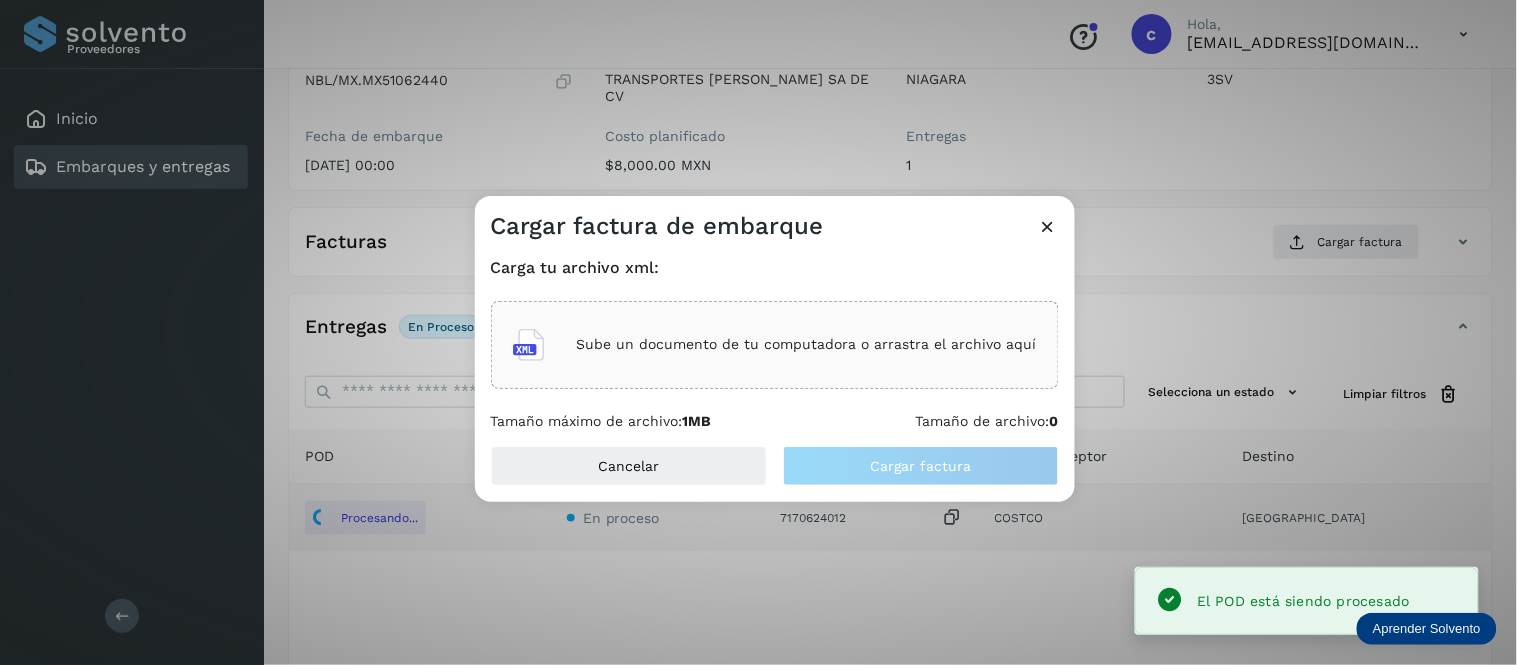 click on "Sube un documento de tu computadora o arrastra el archivo aquí" 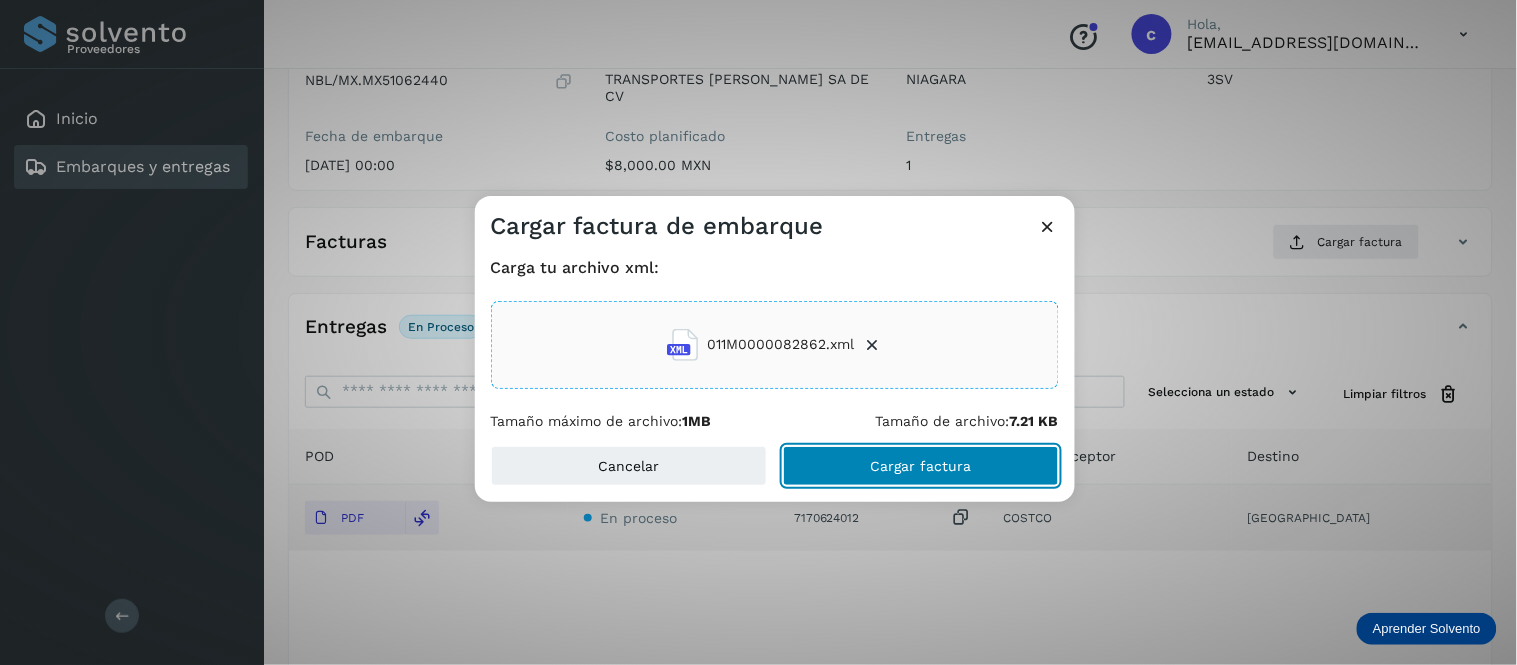 click on "Cargar factura" 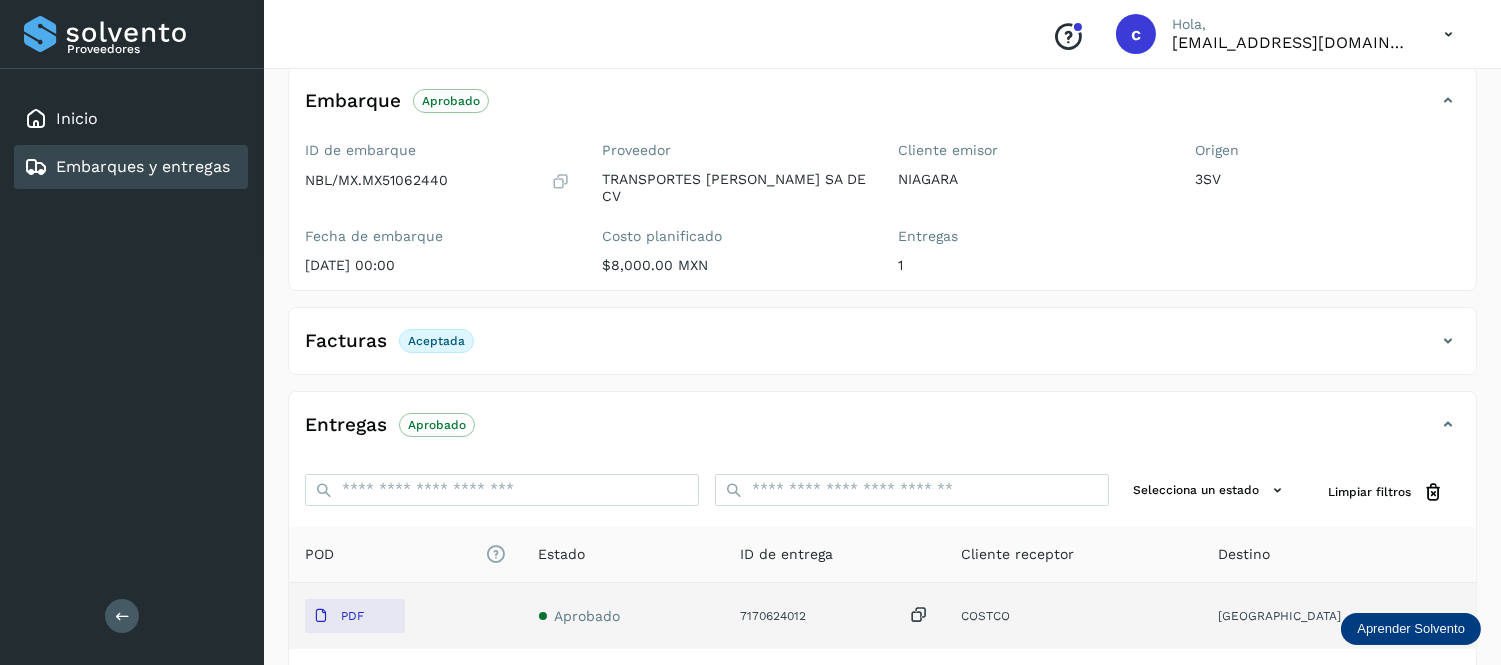 scroll, scrollTop: 0, scrollLeft: 0, axis: both 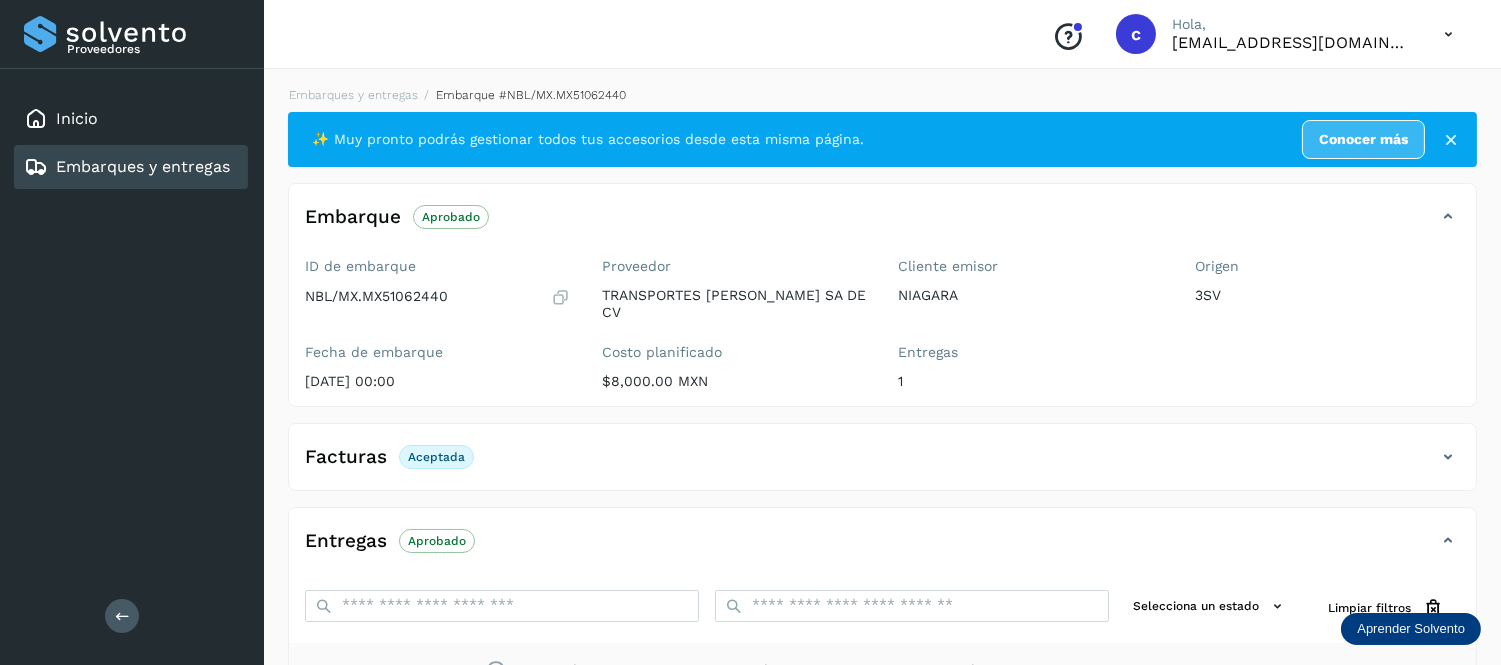 click on "Proveedores Inicio Embarques y entregas Salir" at bounding box center (132, 332) 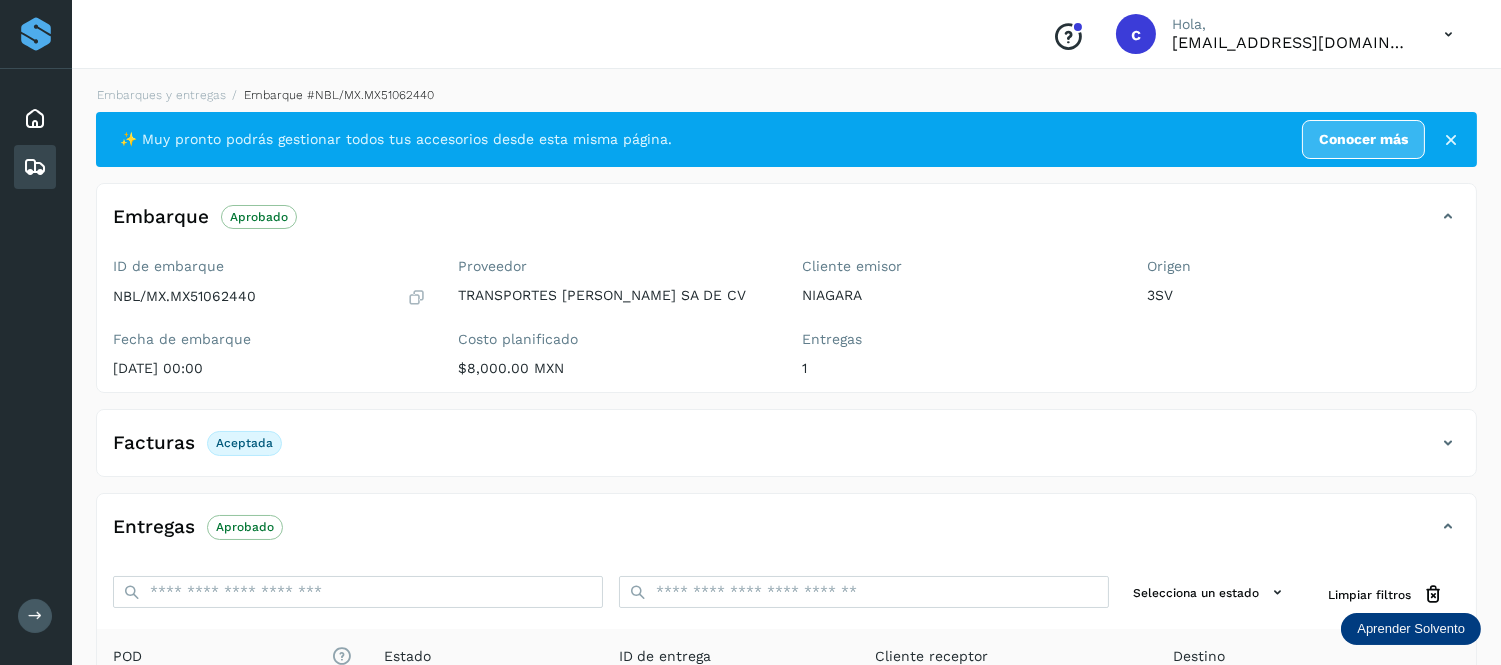 click at bounding box center (35, 616) 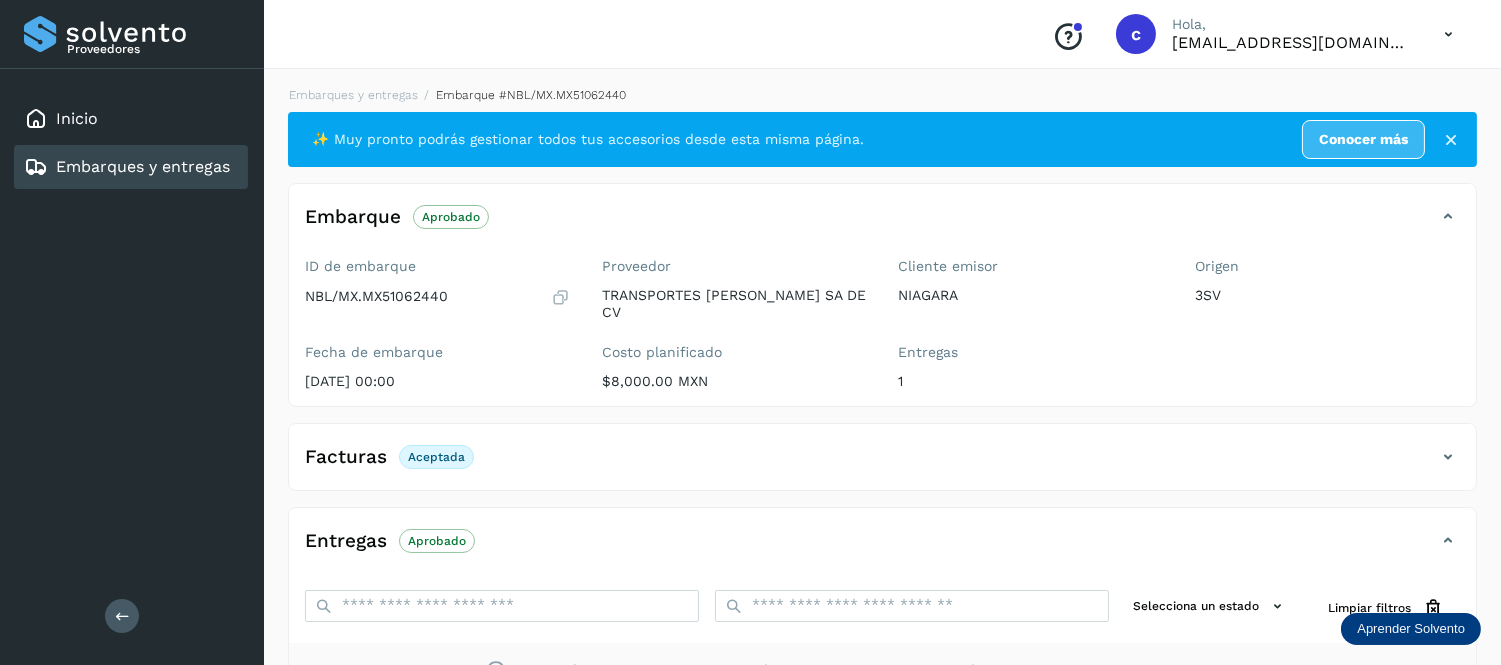 click on "Embarques y entregas" 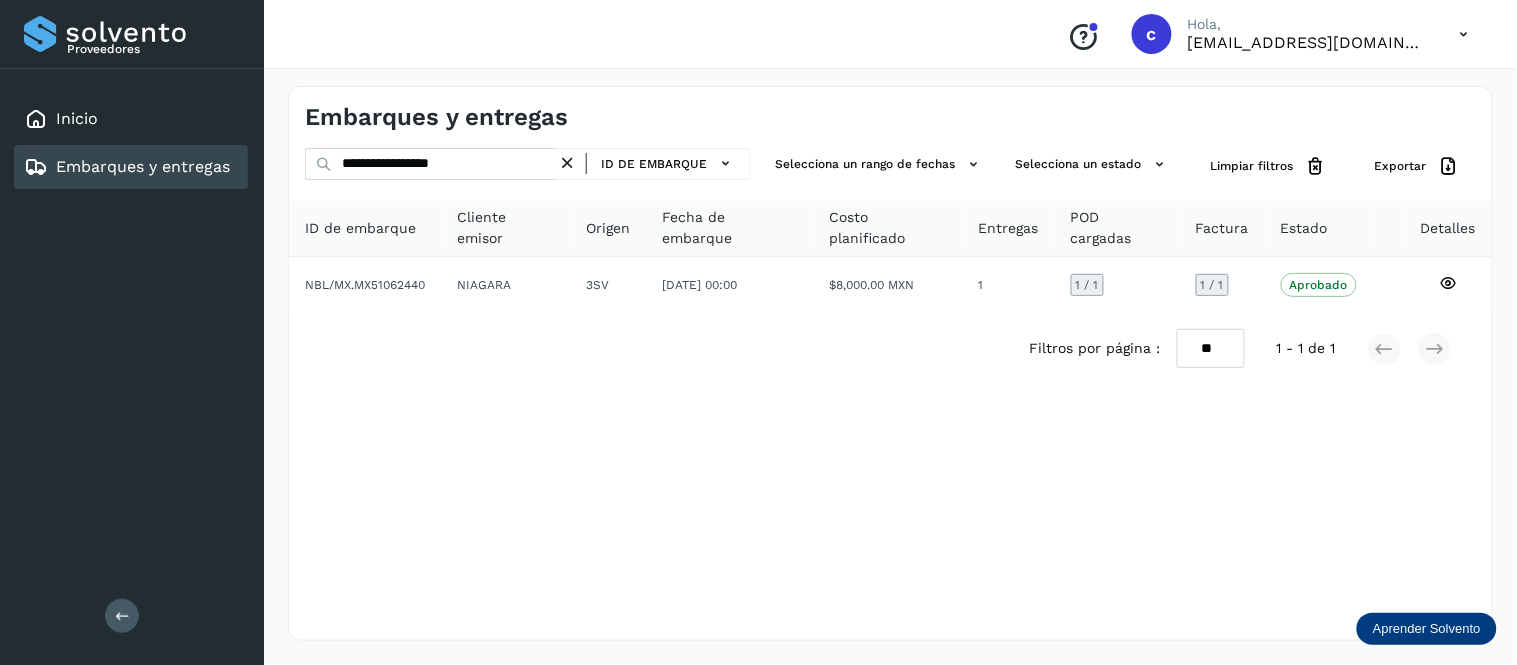 click at bounding box center [567, 163] 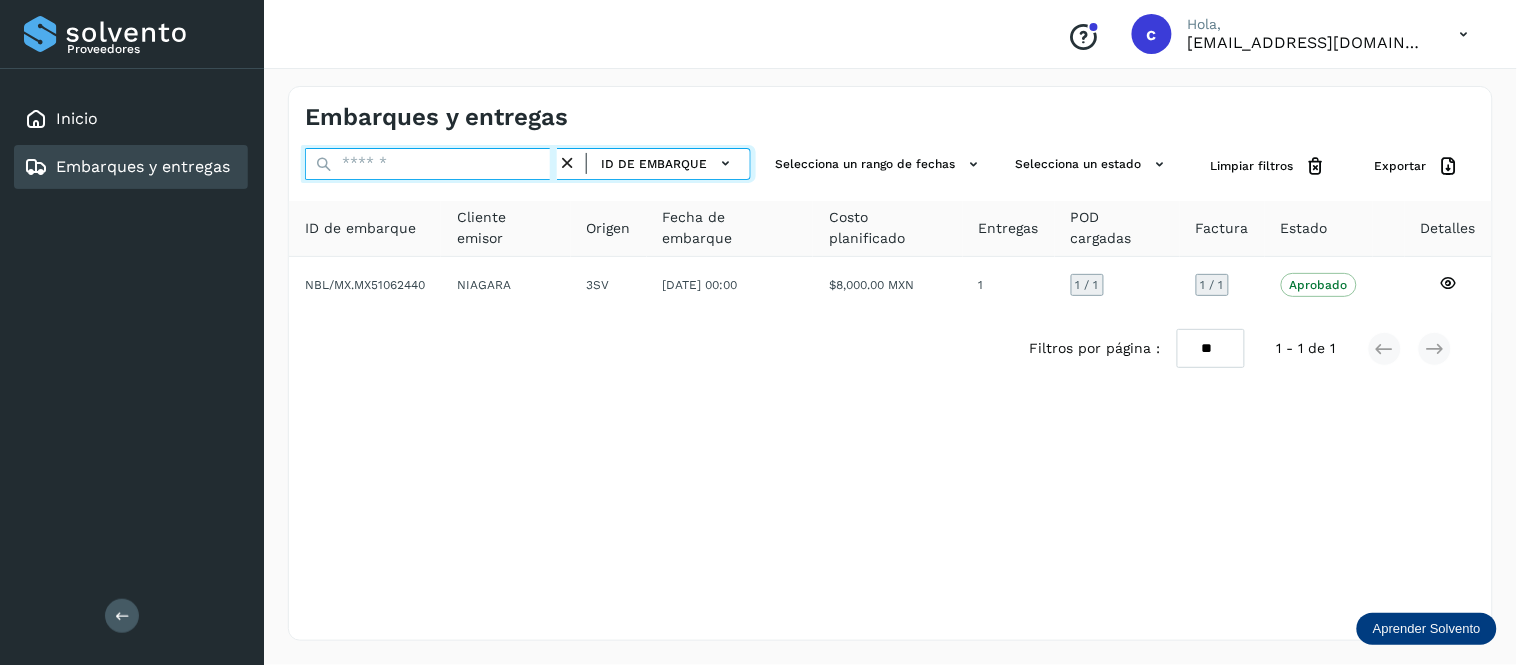 click at bounding box center (431, 164) 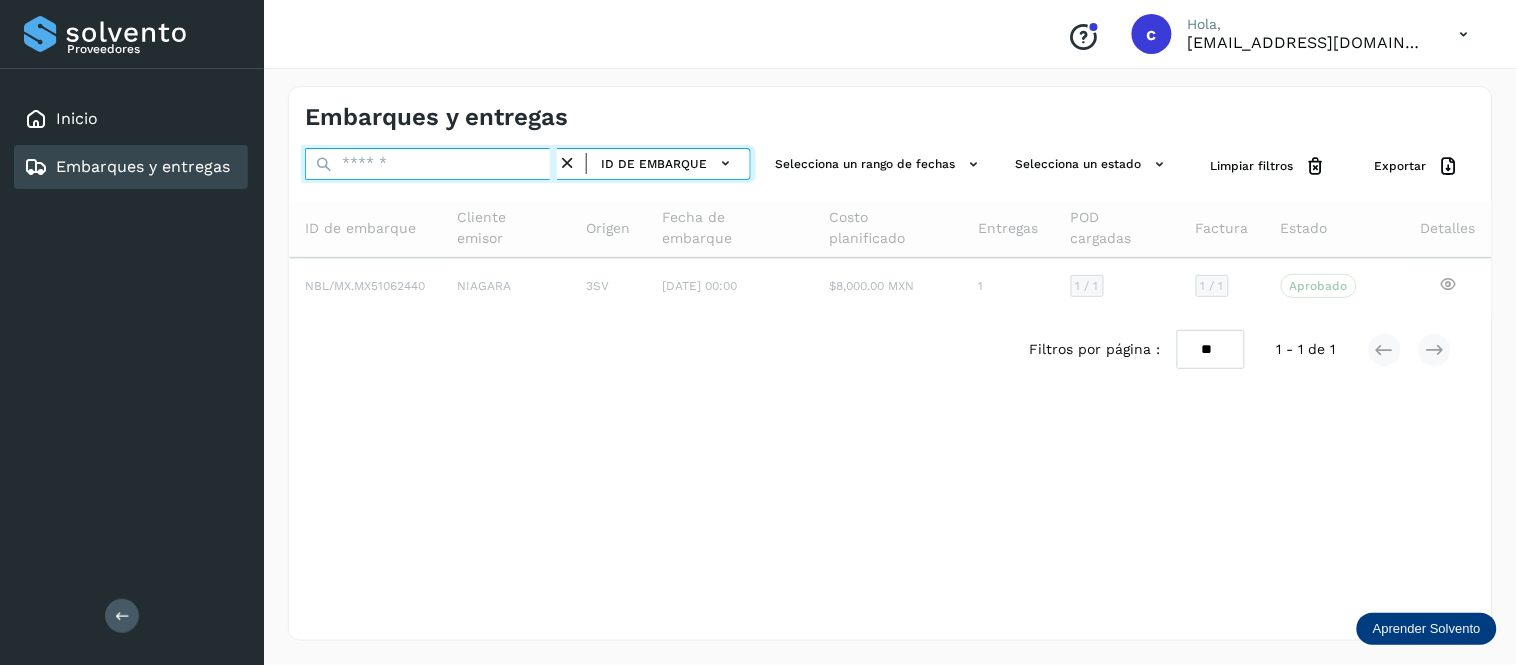 paste on "**********" 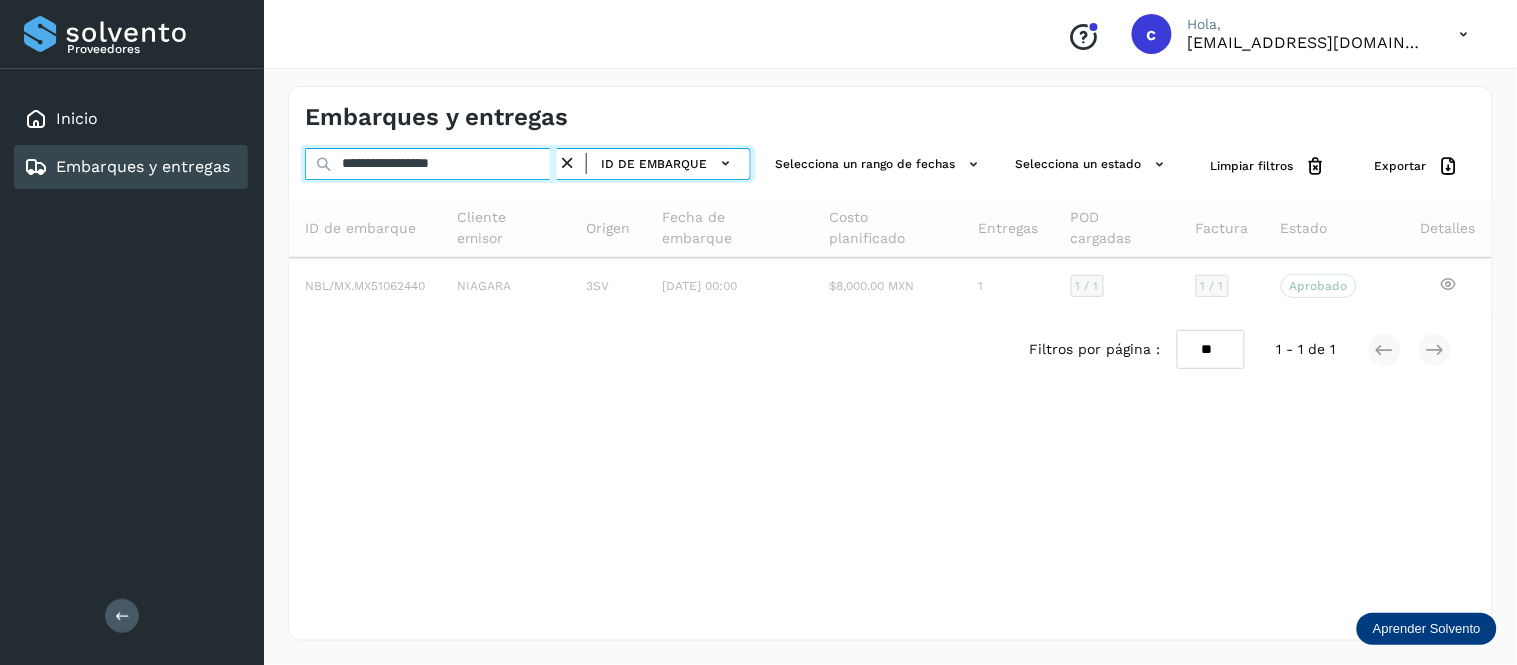 type on "**********" 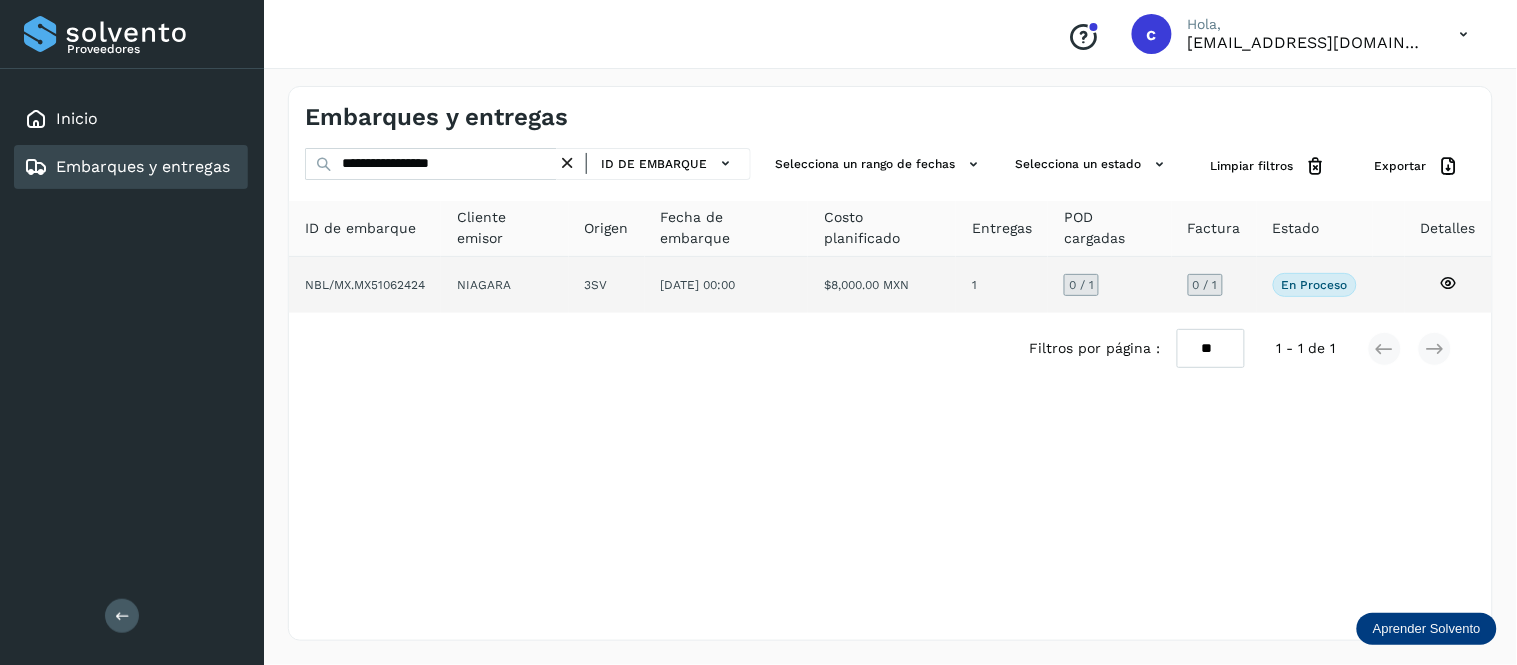 click on "$8,000.00 MXN" 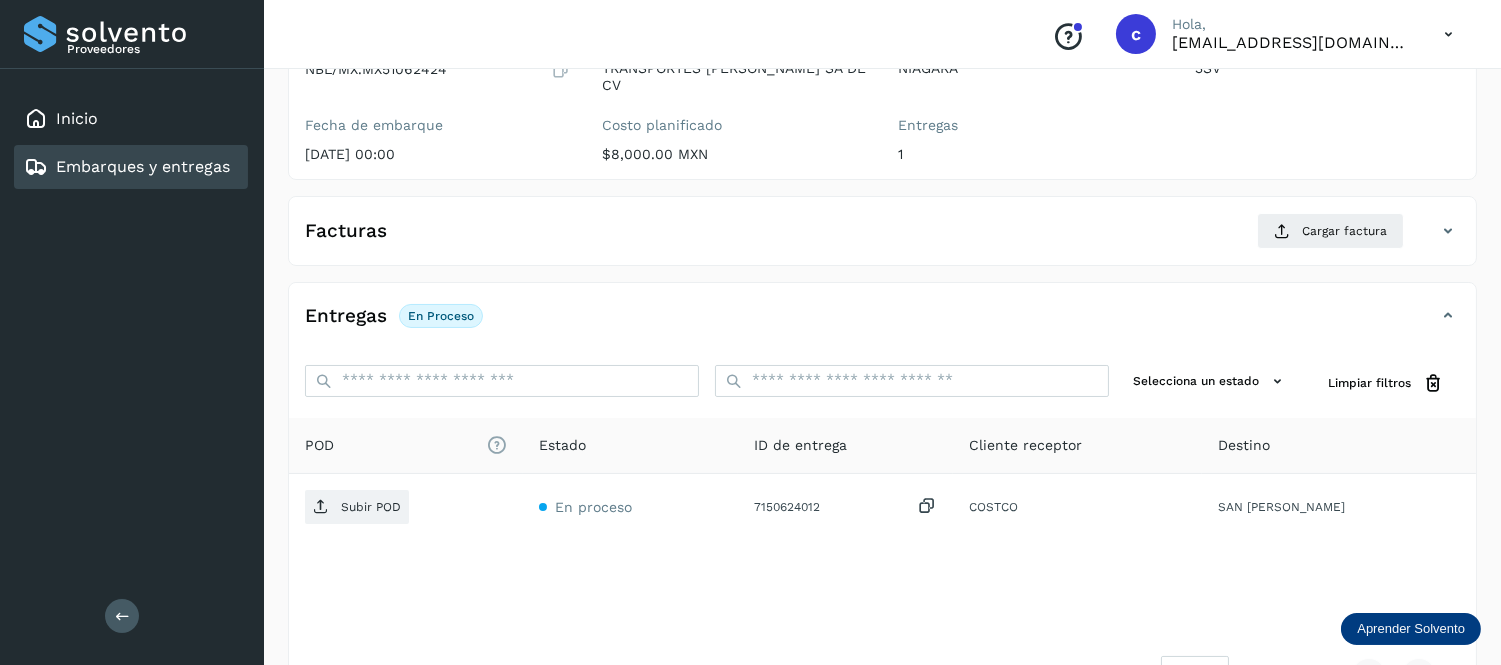 scroll, scrollTop: 228, scrollLeft: 0, axis: vertical 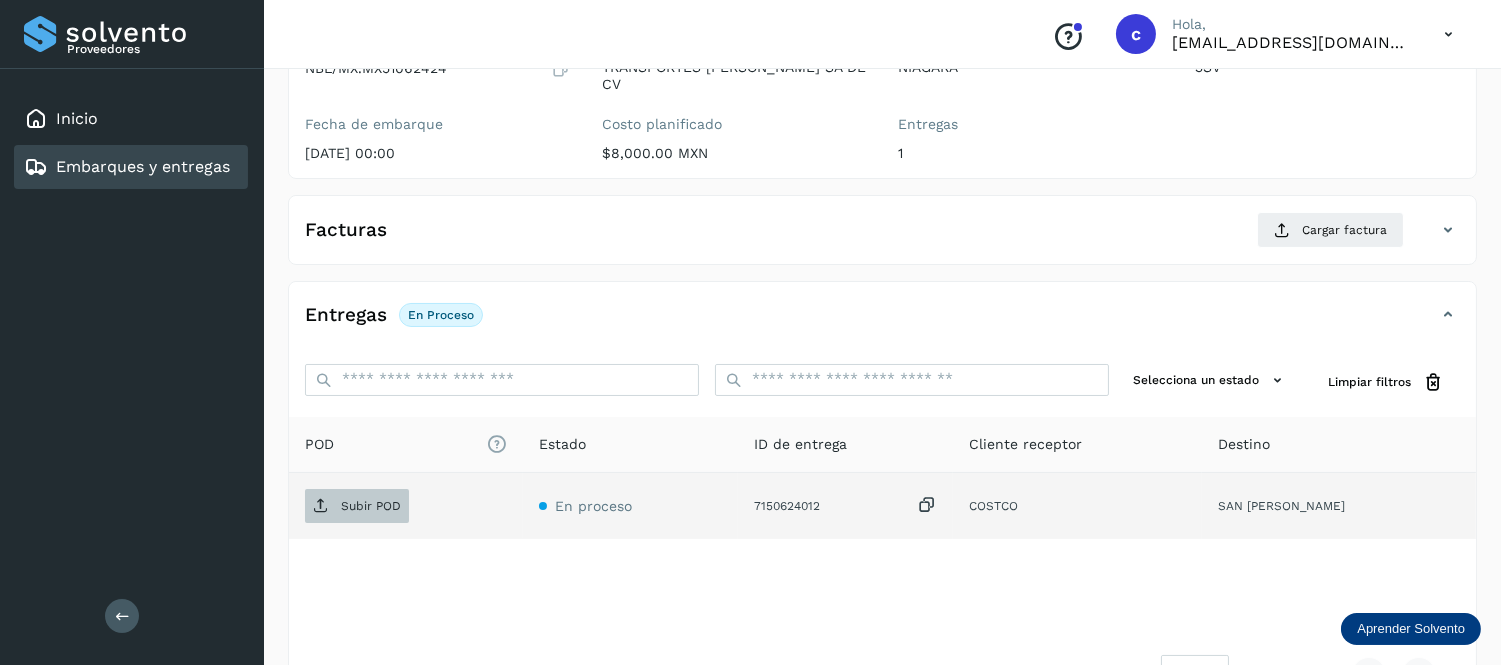 click on "Subir POD" at bounding box center [371, 506] 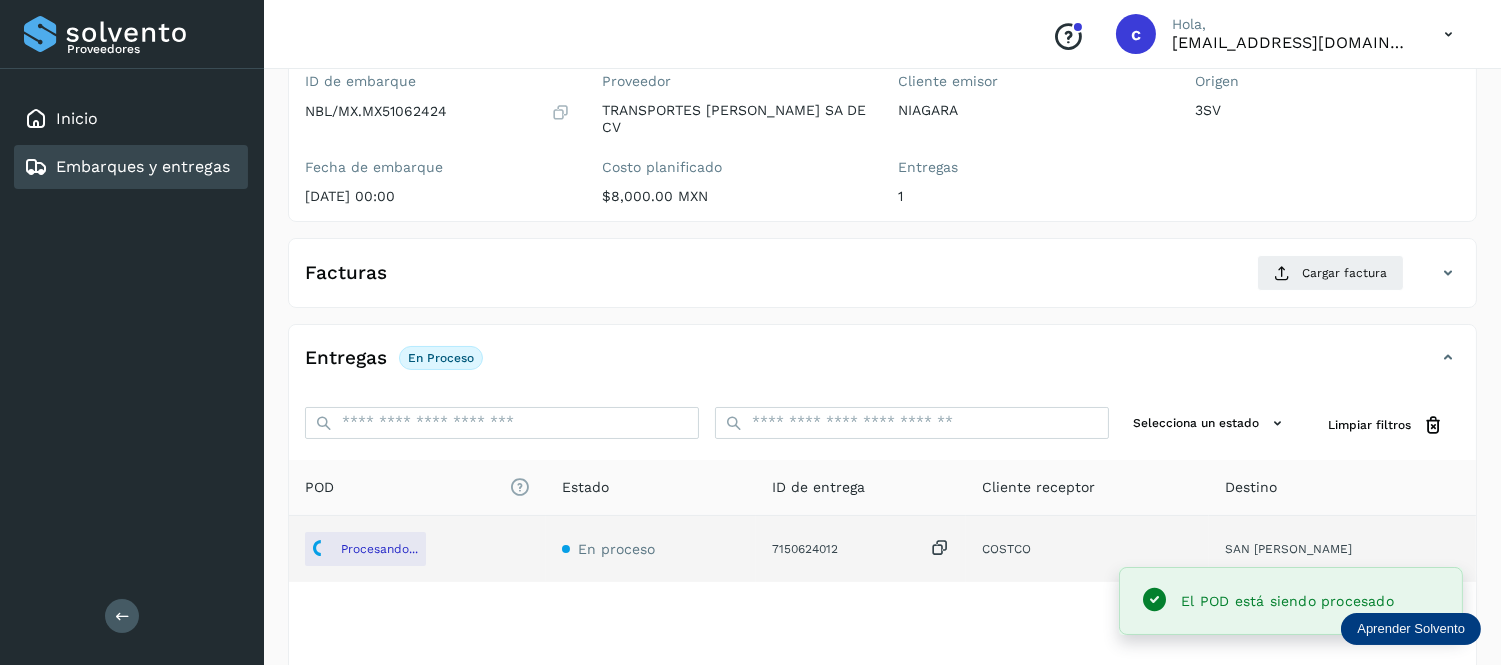 scroll, scrollTop: 184, scrollLeft: 0, axis: vertical 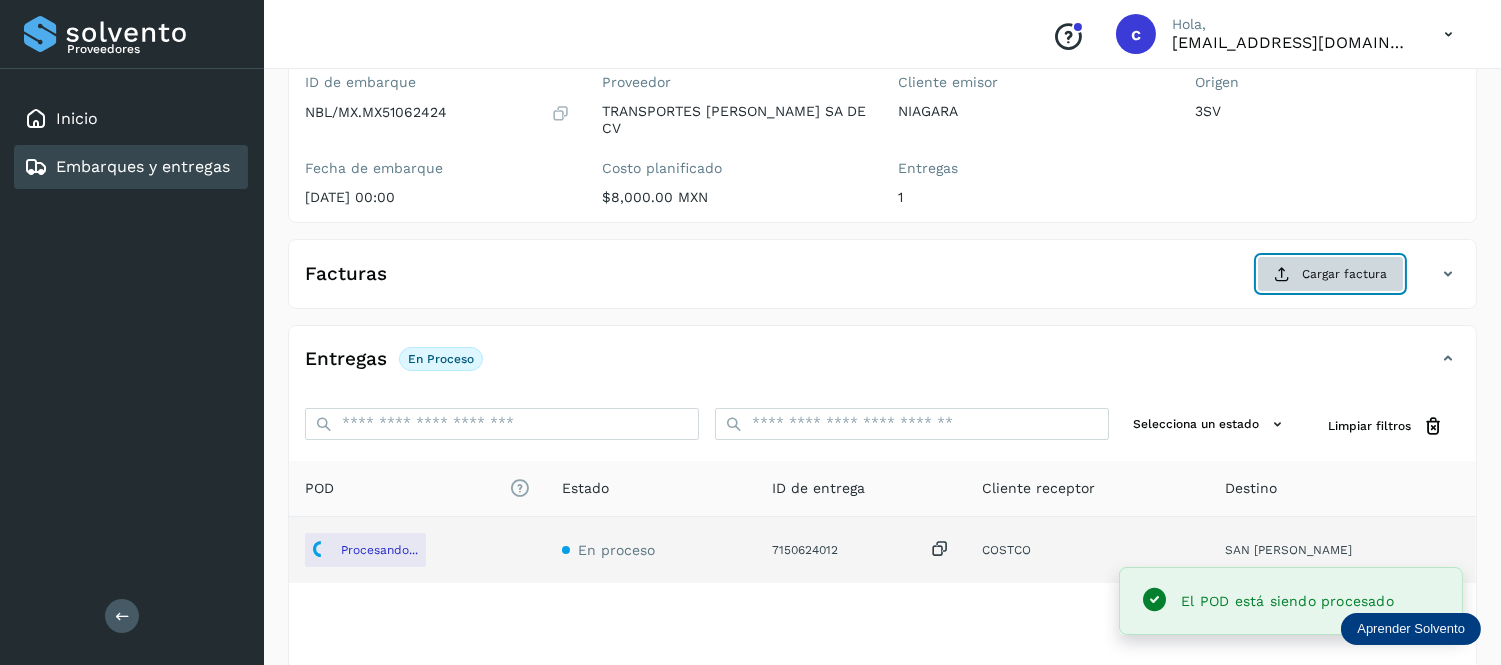 click on "Cargar factura" 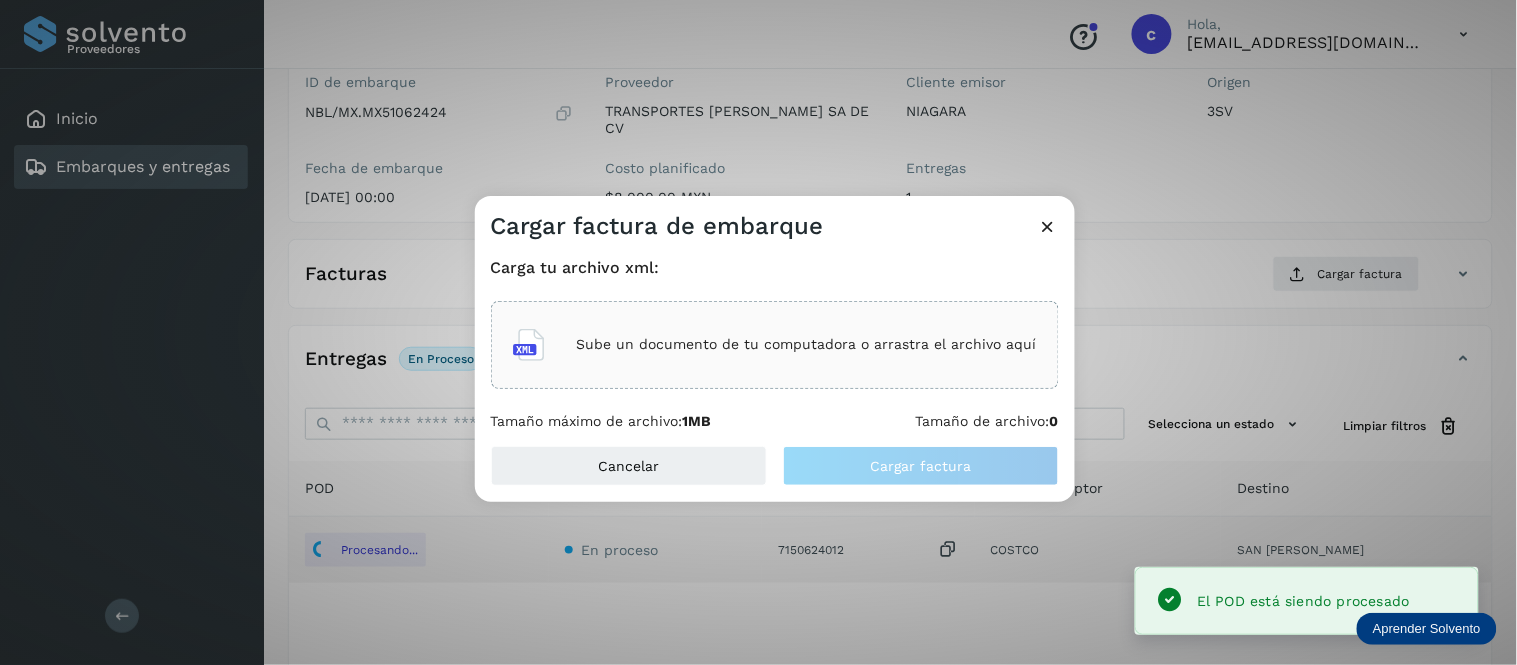 click on "Sube un documento de tu computadora o arrastra el archivo aquí" 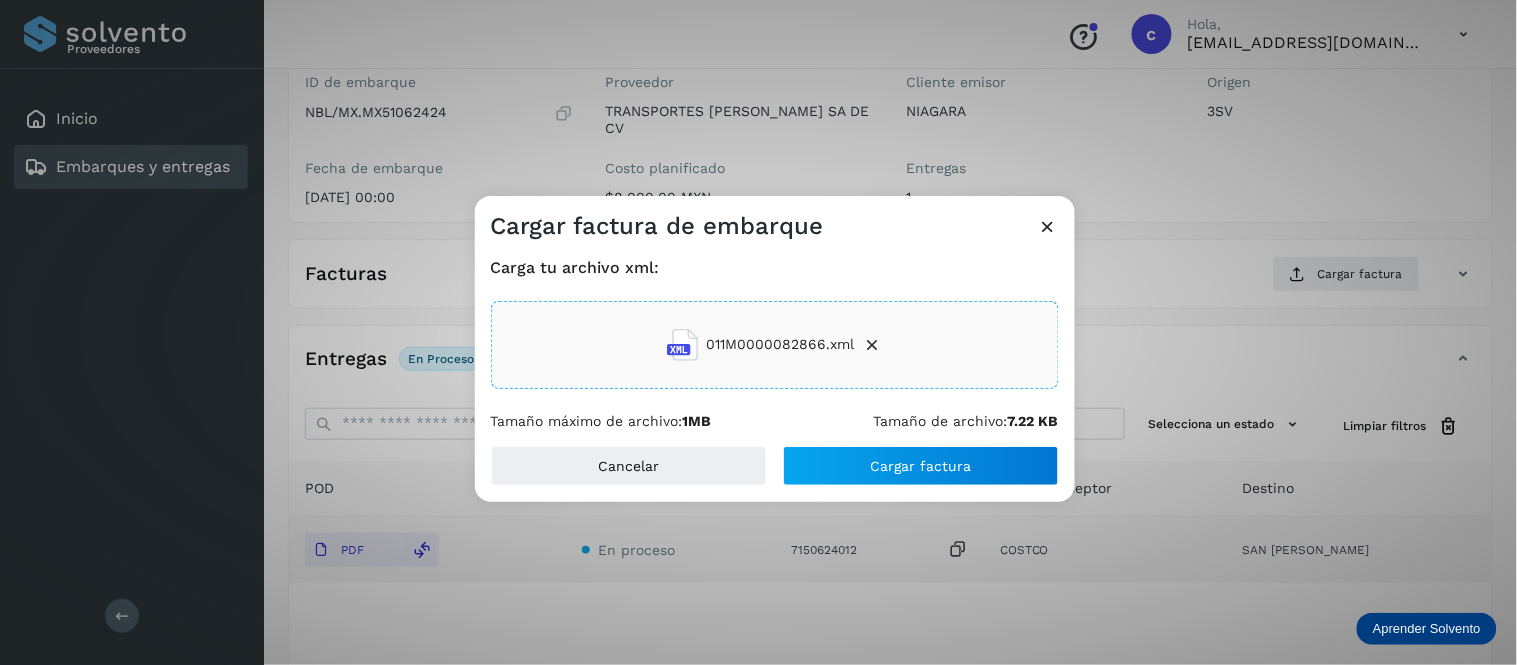 click at bounding box center [873, 345] 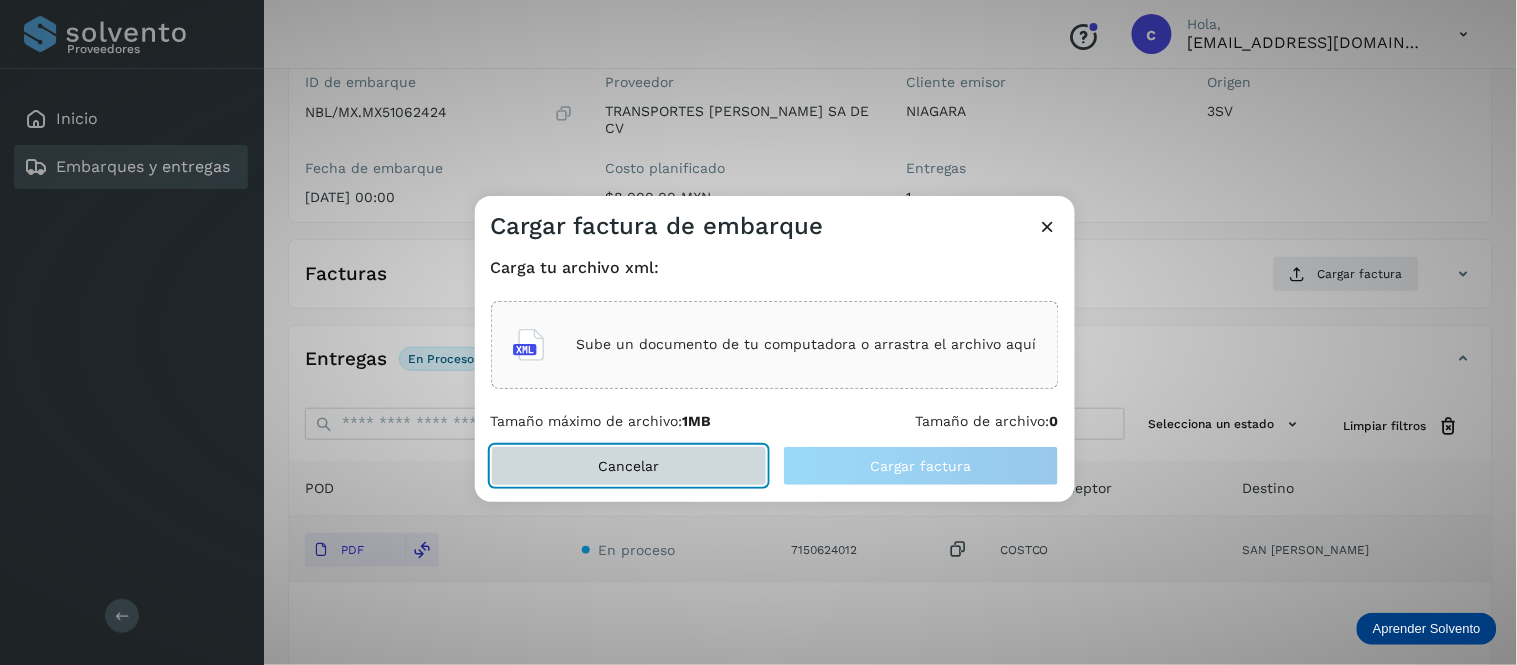 click on "Cancelar" 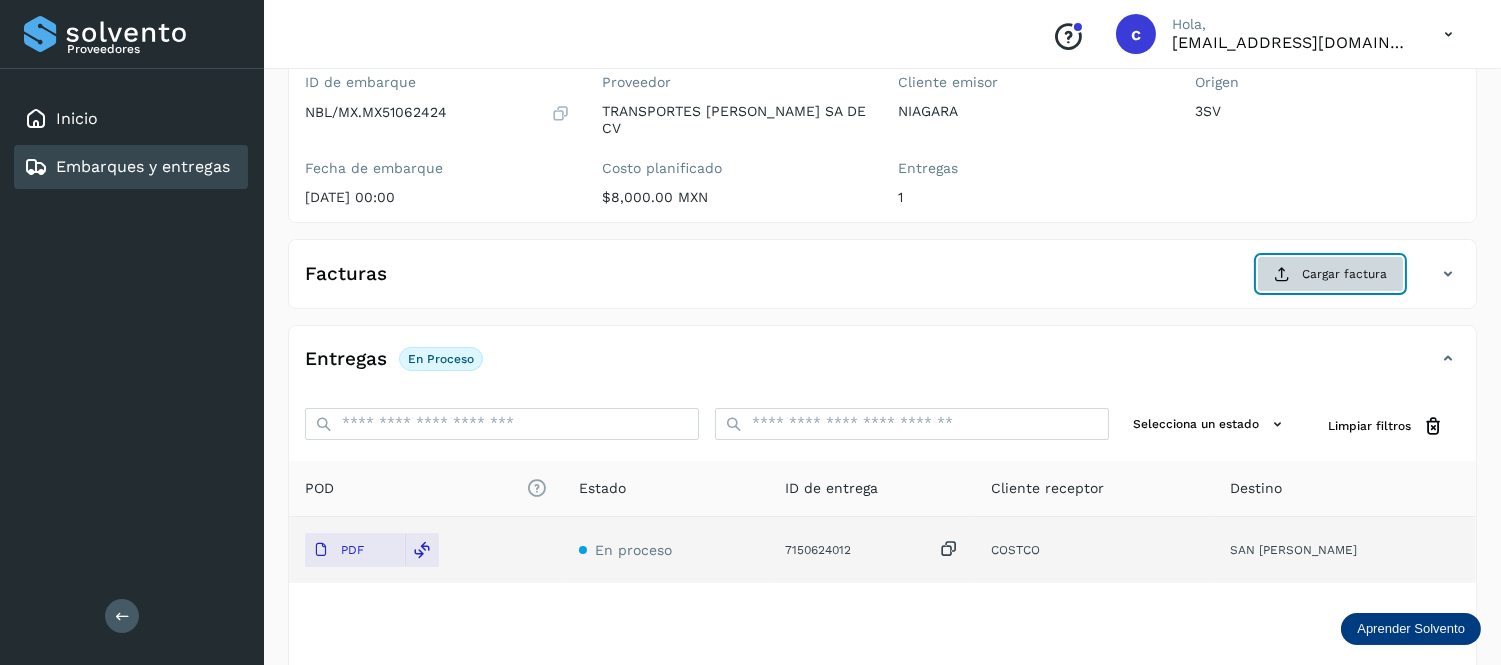 click on "Cargar factura" at bounding box center (1330, 274) 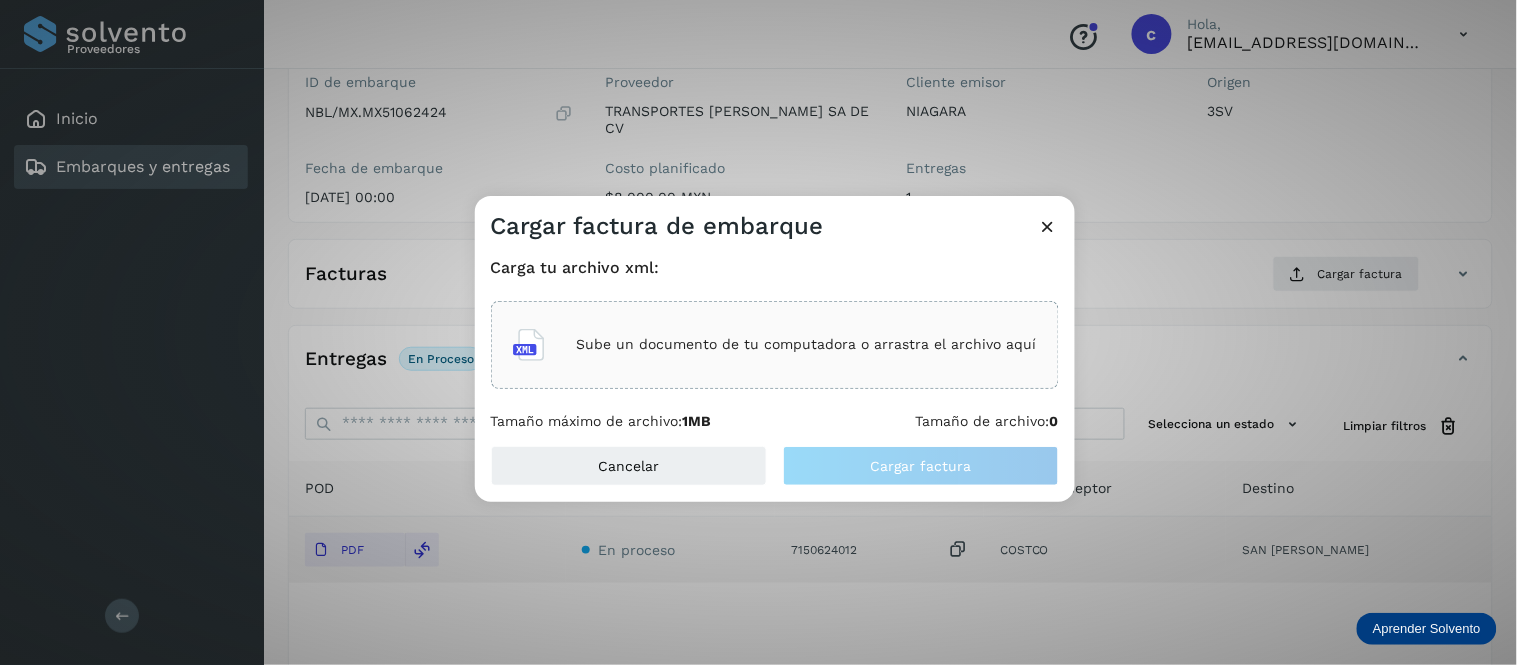 click on "Sube un documento de tu computadora o arrastra el archivo aquí" at bounding box center (807, 344) 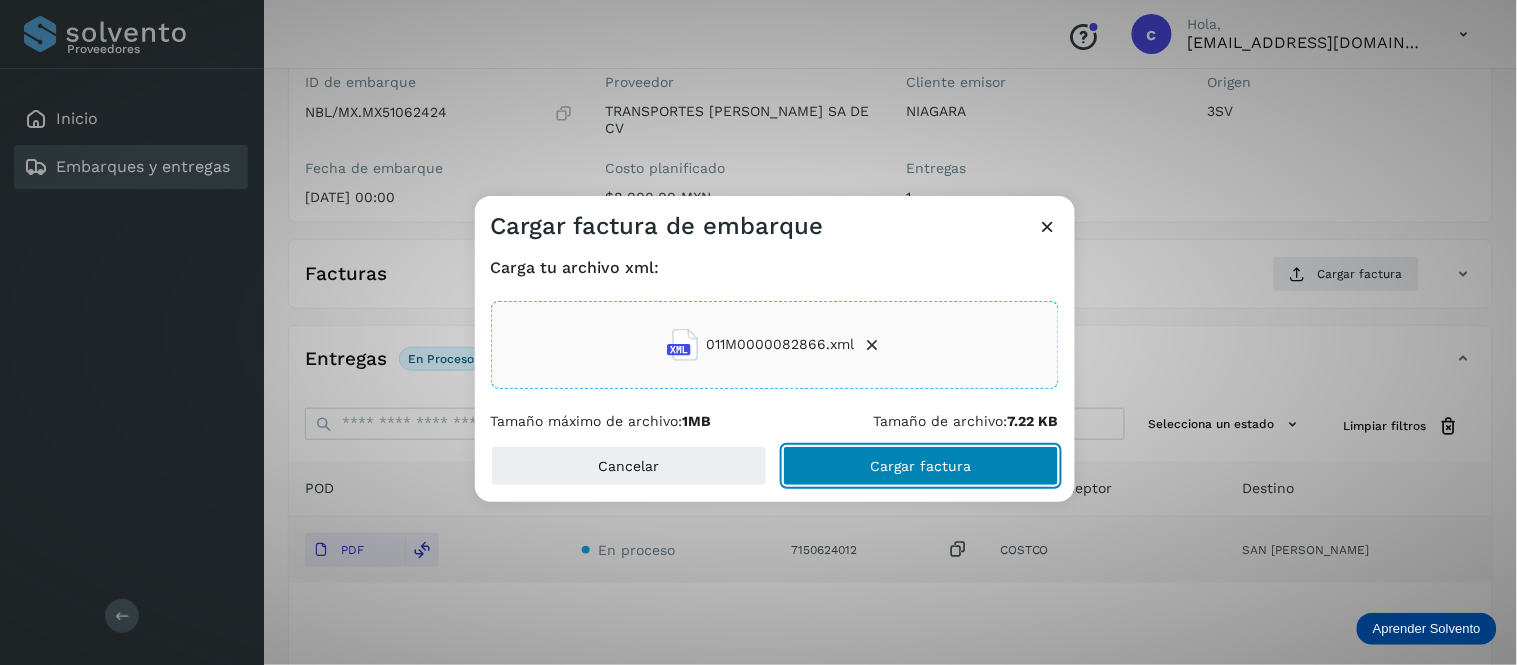 click on "Cargar factura" 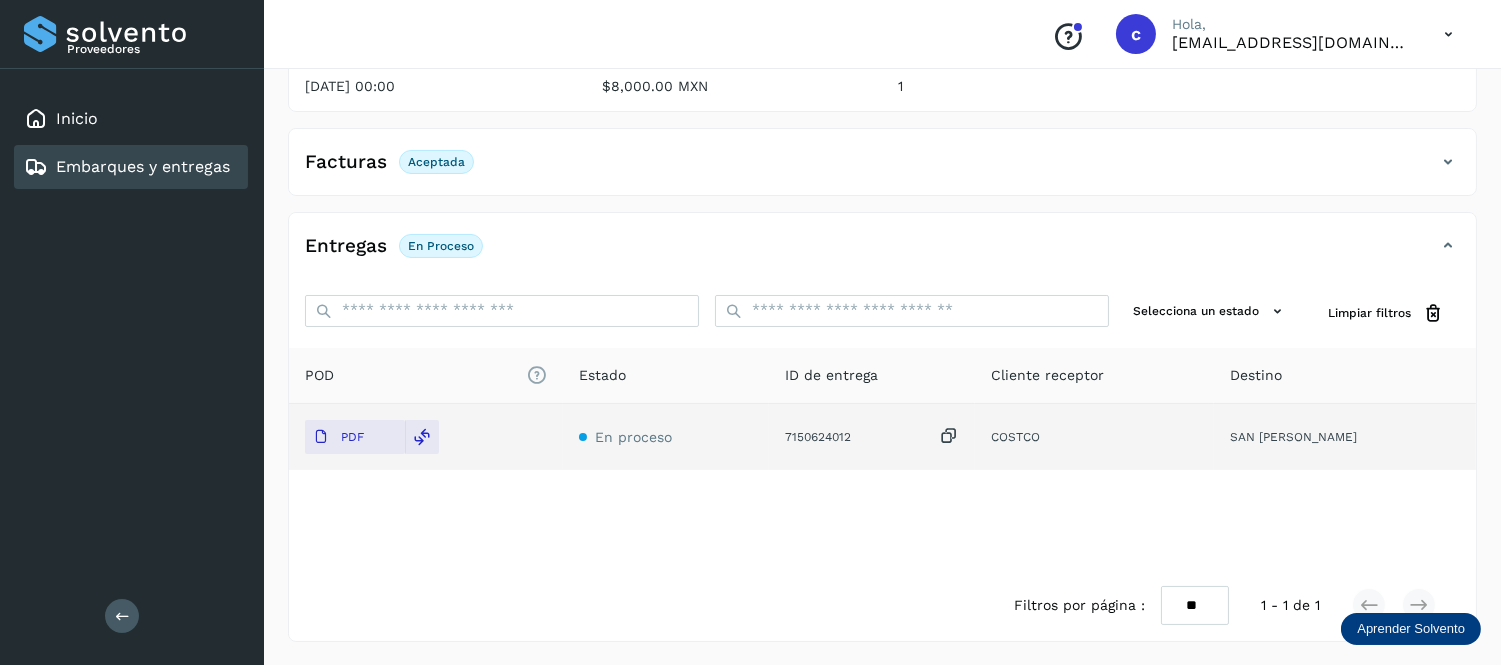 scroll, scrollTop: 0, scrollLeft: 0, axis: both 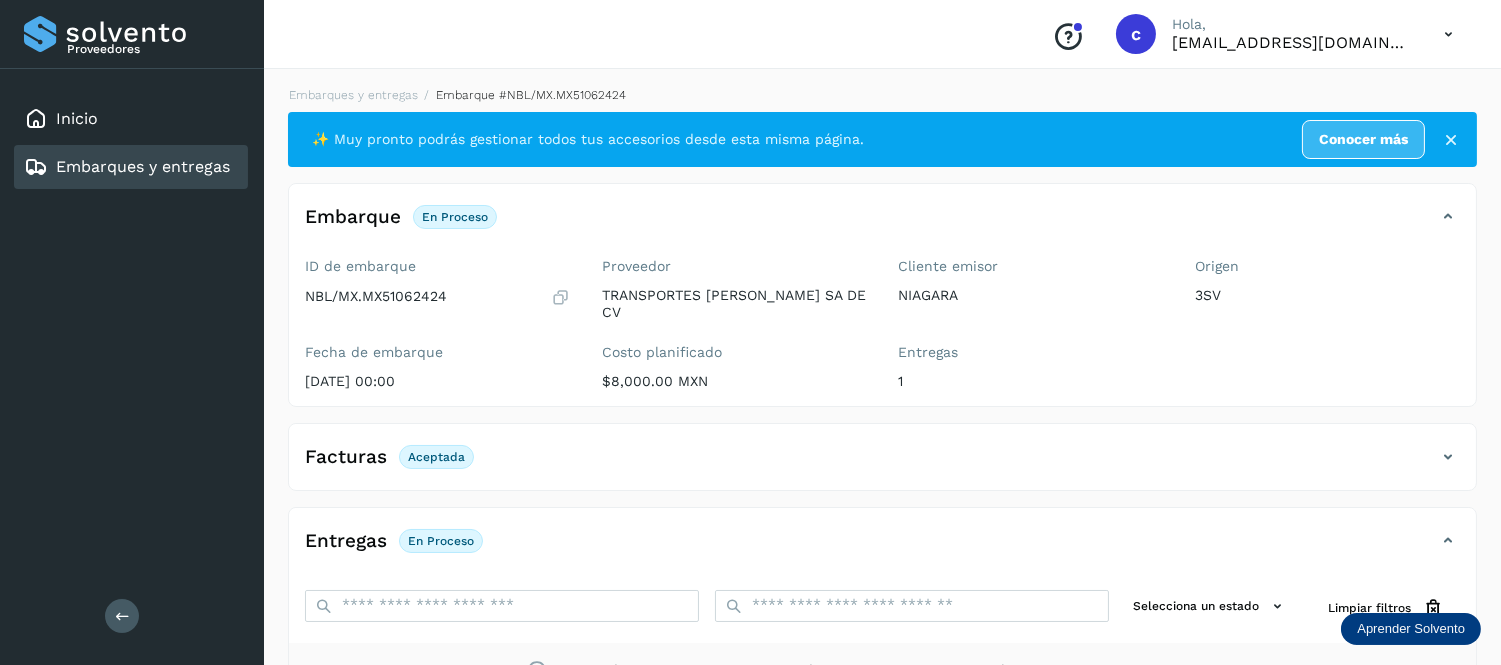 click on "Embarques y entregas" at bounding box center [143, 166] 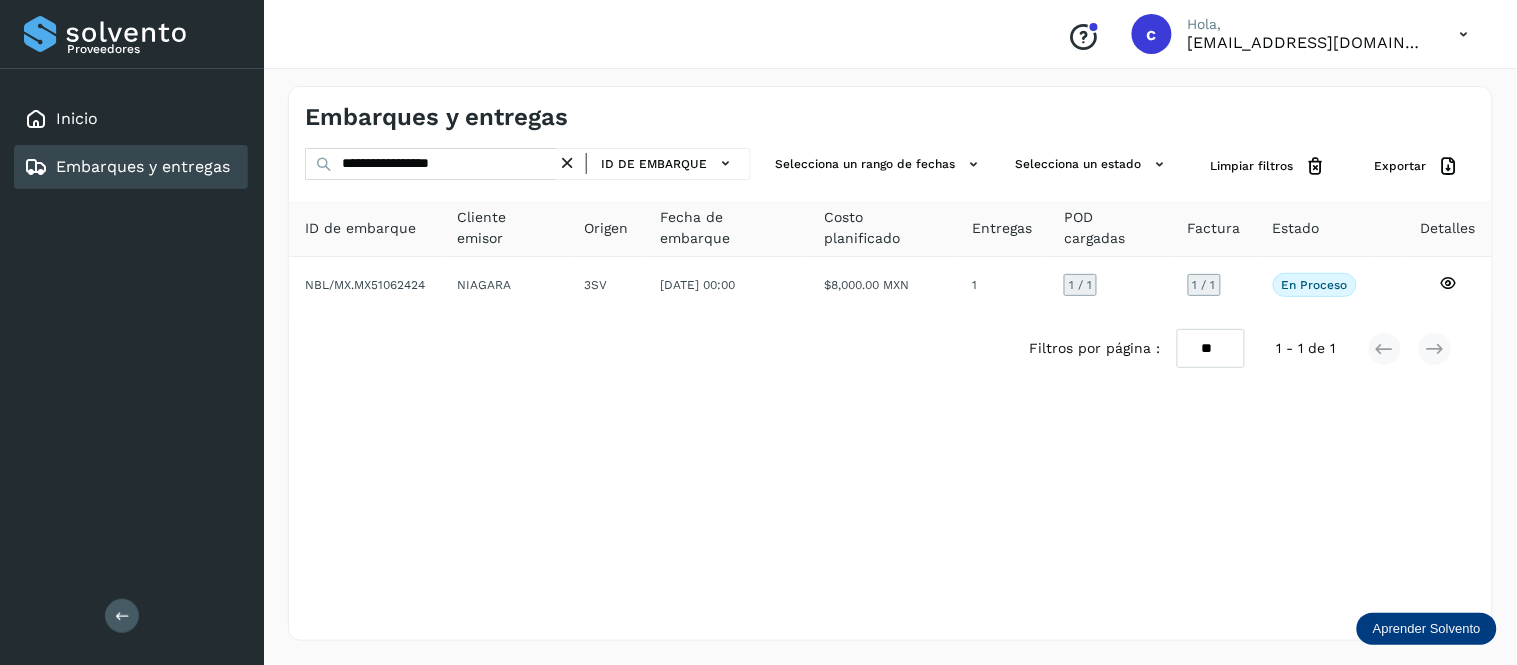 click at bounding box center (567, 163) 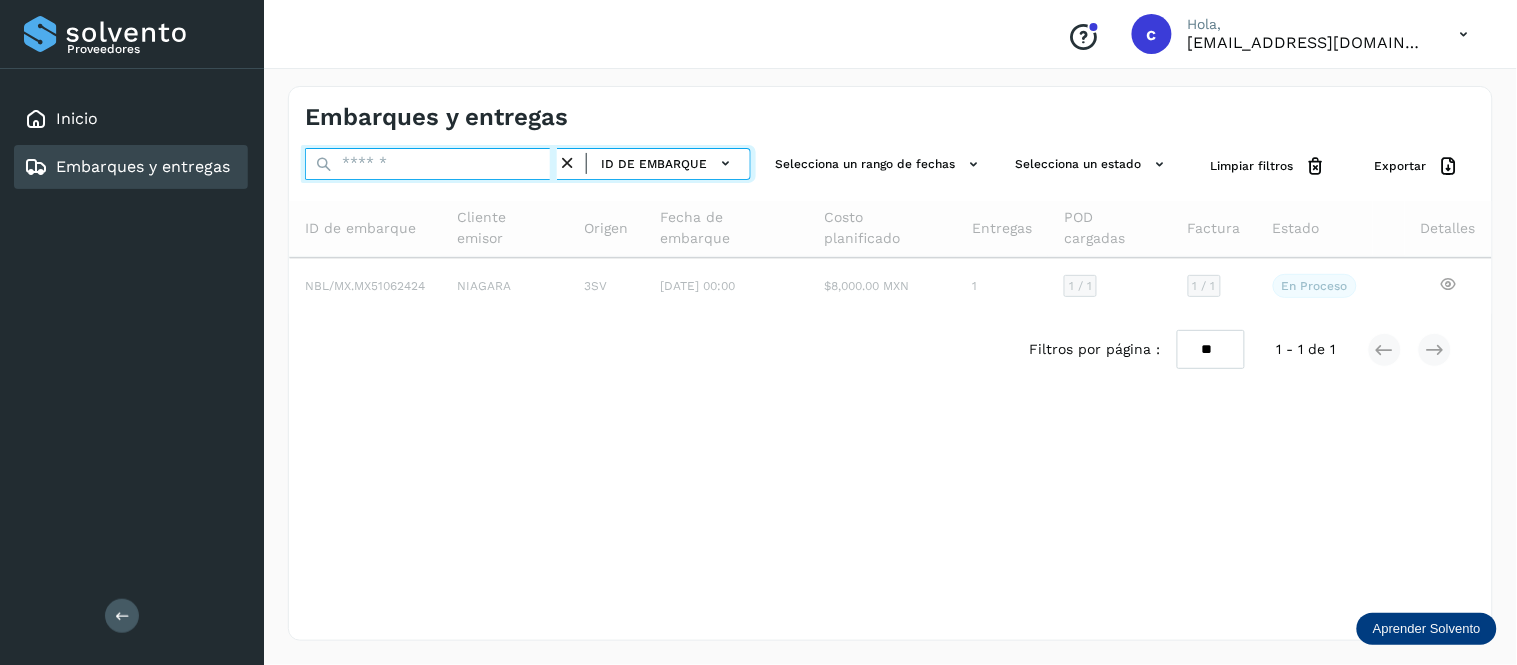 click at bounding box center [431, 164] 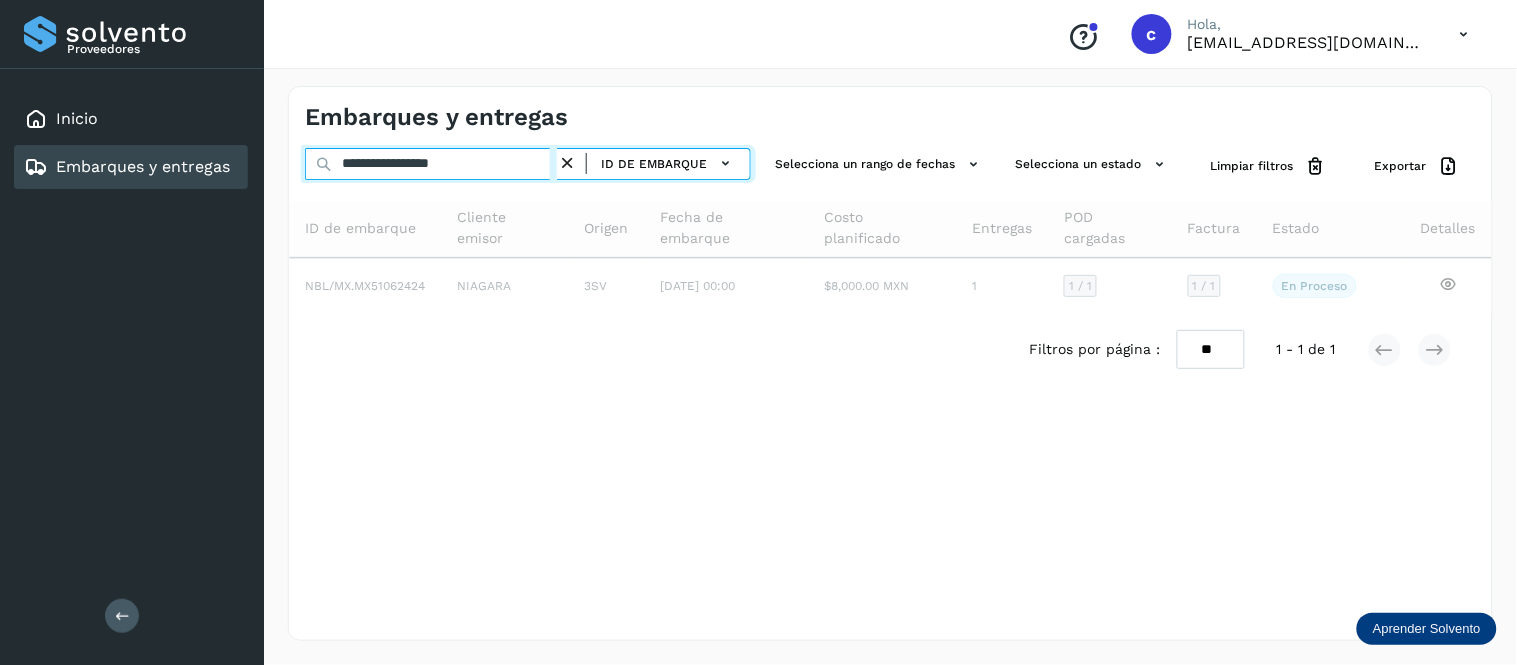 type on "**********" 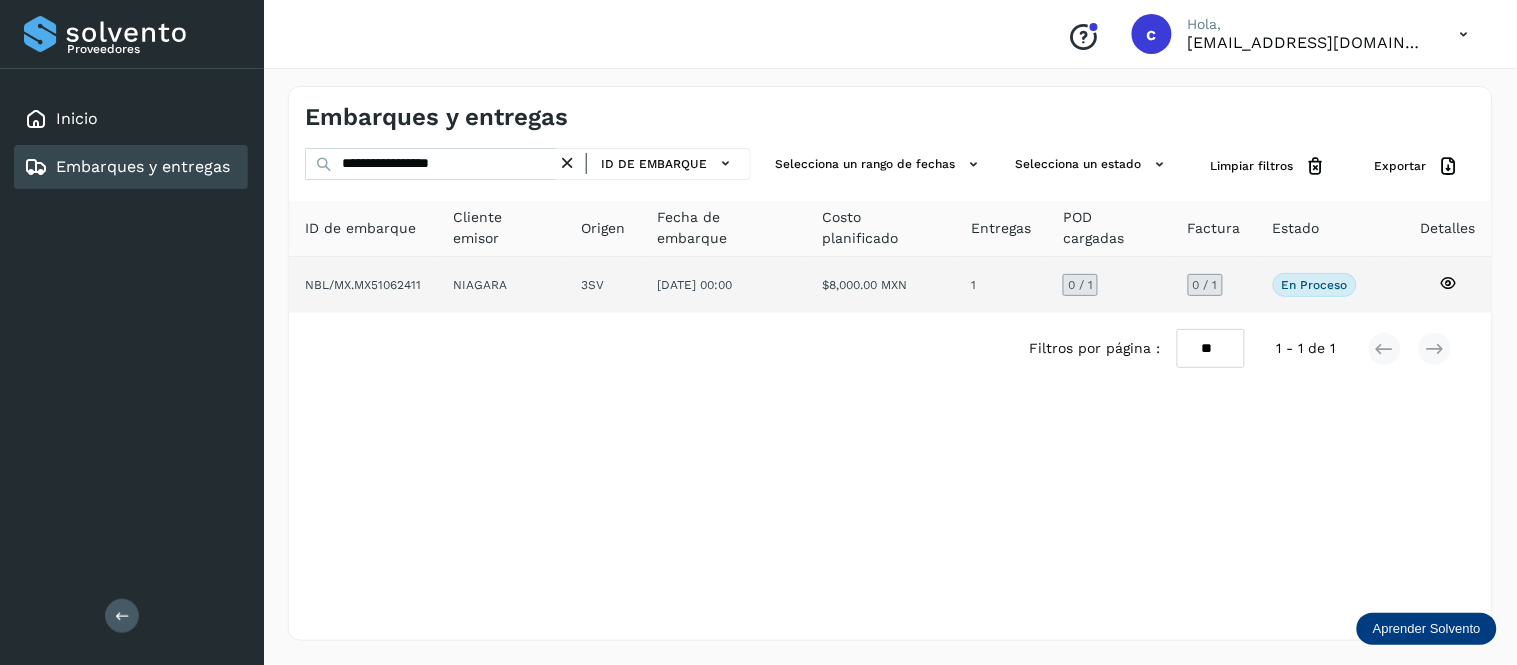 click on "[DATE] 00:00" 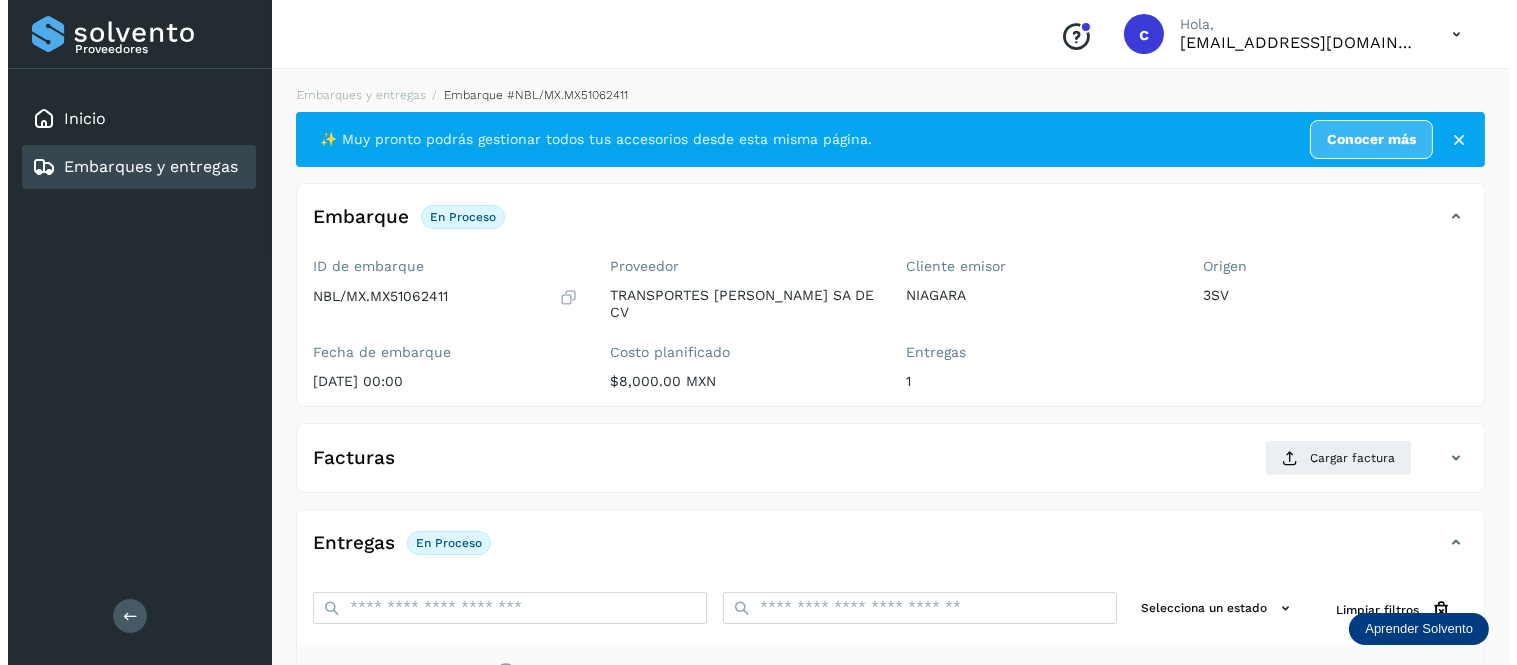 scroll, scrollTop: 297, scrollLeft: 0, axis: vertical 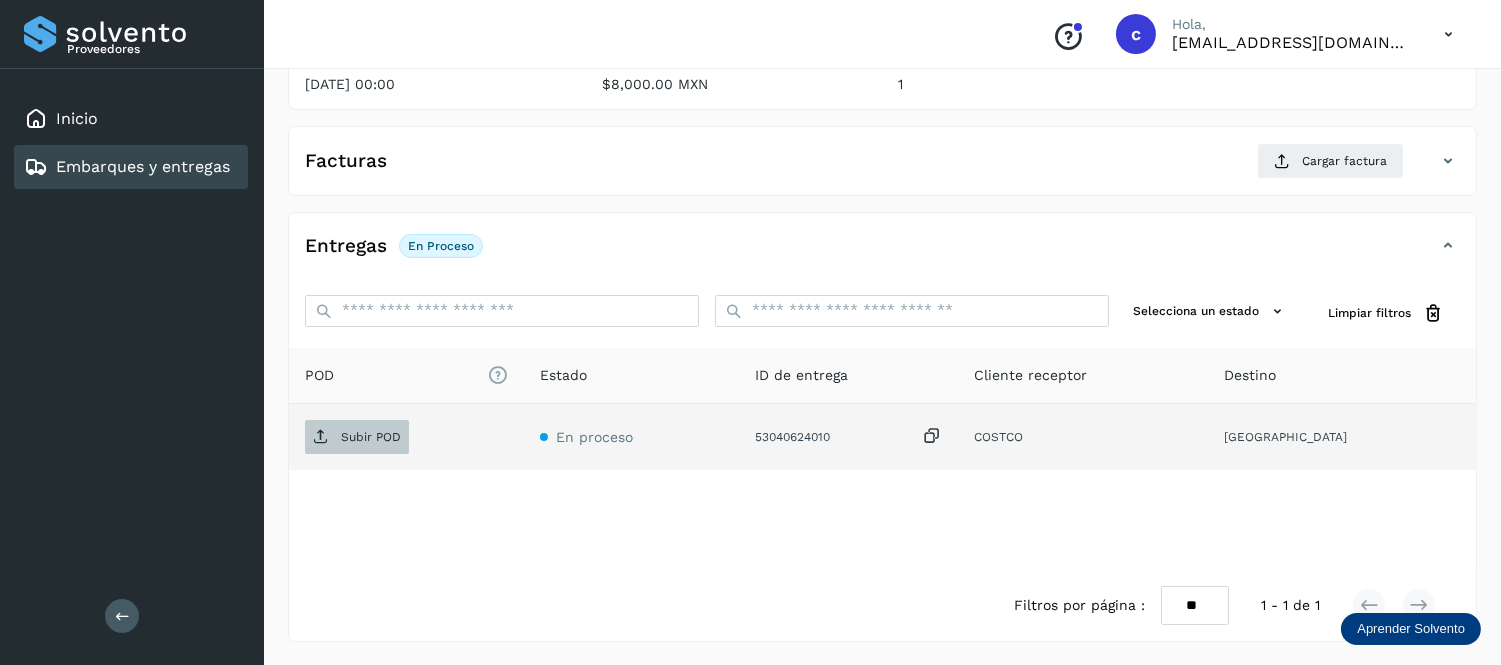 click on "Subir POD" at bounding box center [371, 437] 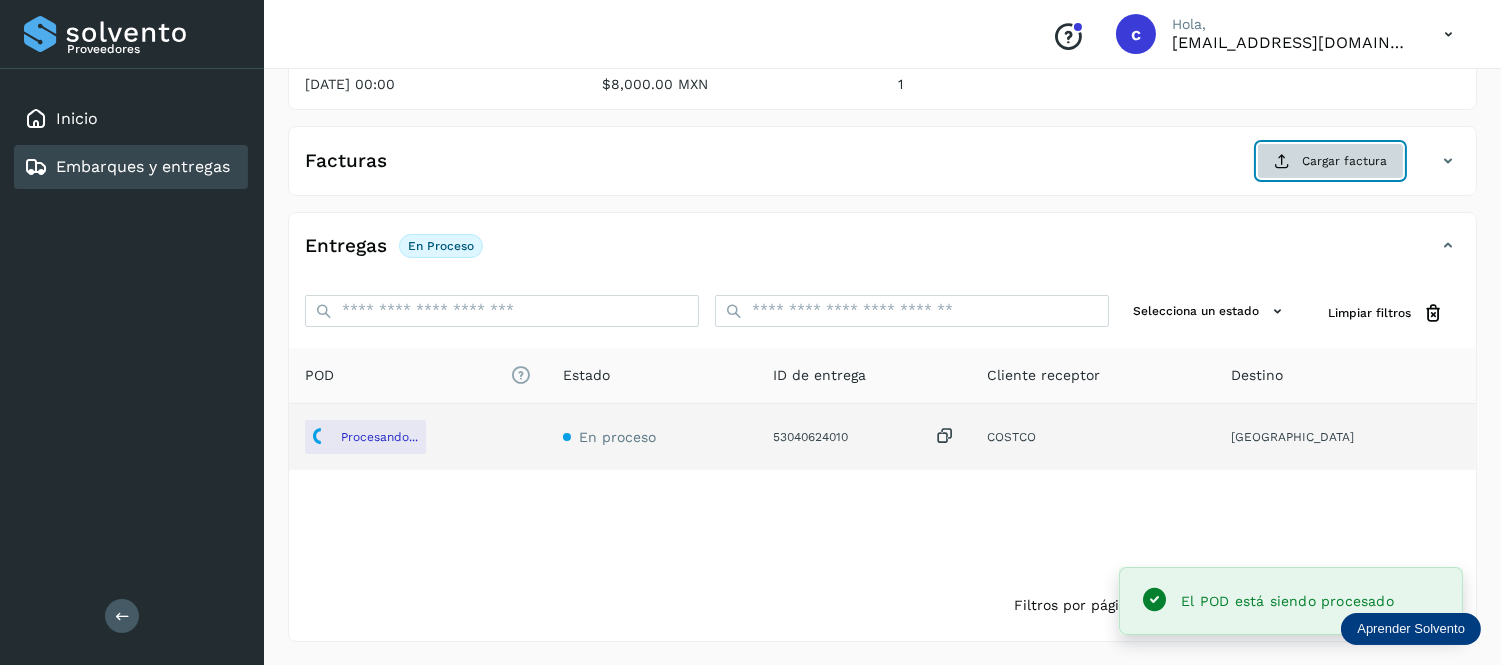 click on "Cargar factura" at bounding box center (1330, 161) 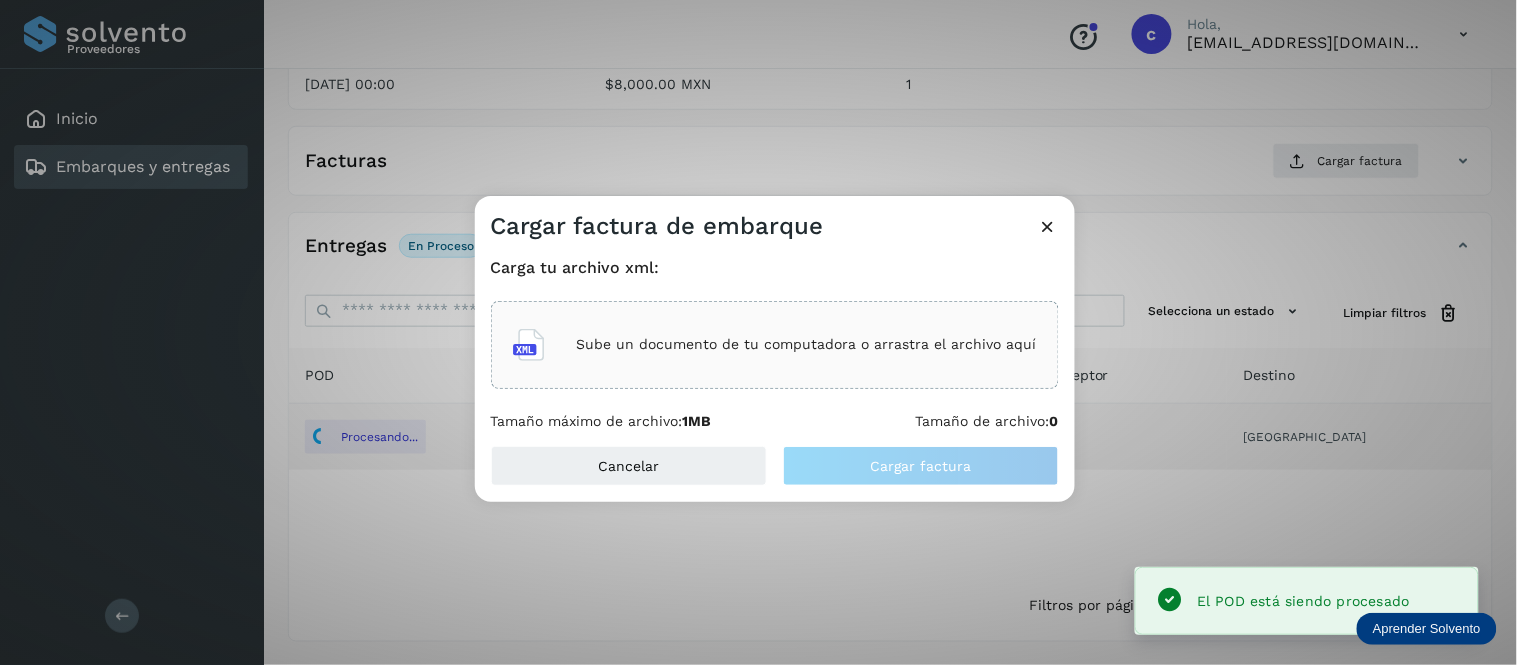 click on "Sube un documento de tu computadora o arrastra el archivo aquí" at bounding box center [775, 345] 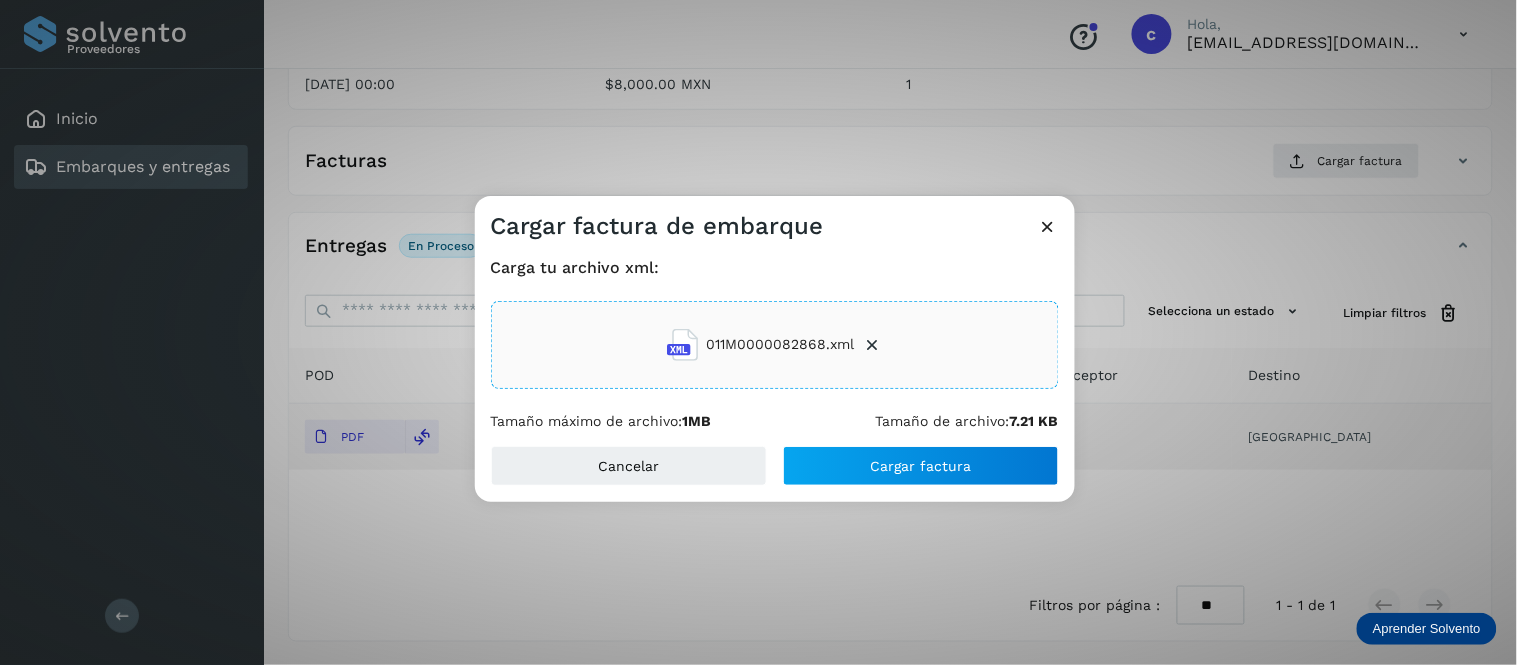 click on "Carga tu archivo xml: 011M0000082868.xml Tamaño máximo de archivo:  1MB Tamaño de archivo:  7.21 KB" at bounding box center (775, 344) 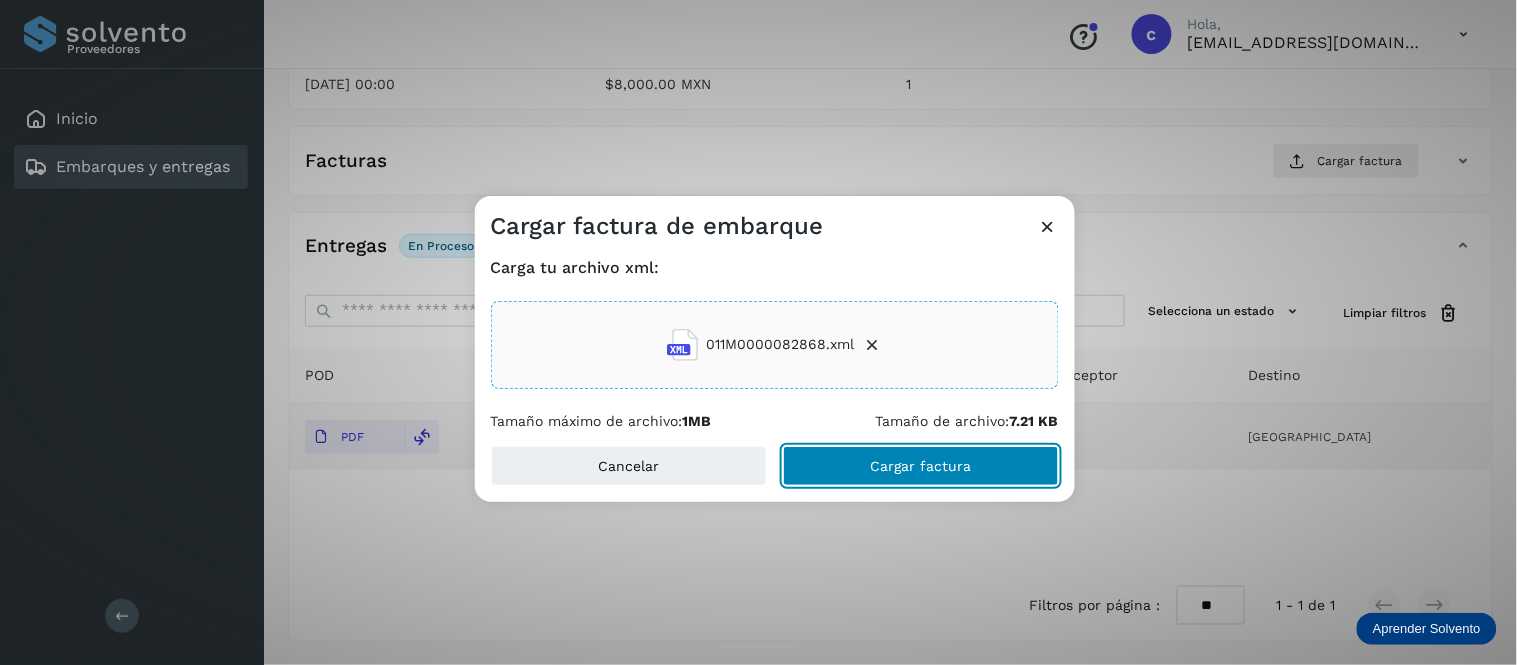 click on "Cargar factura" 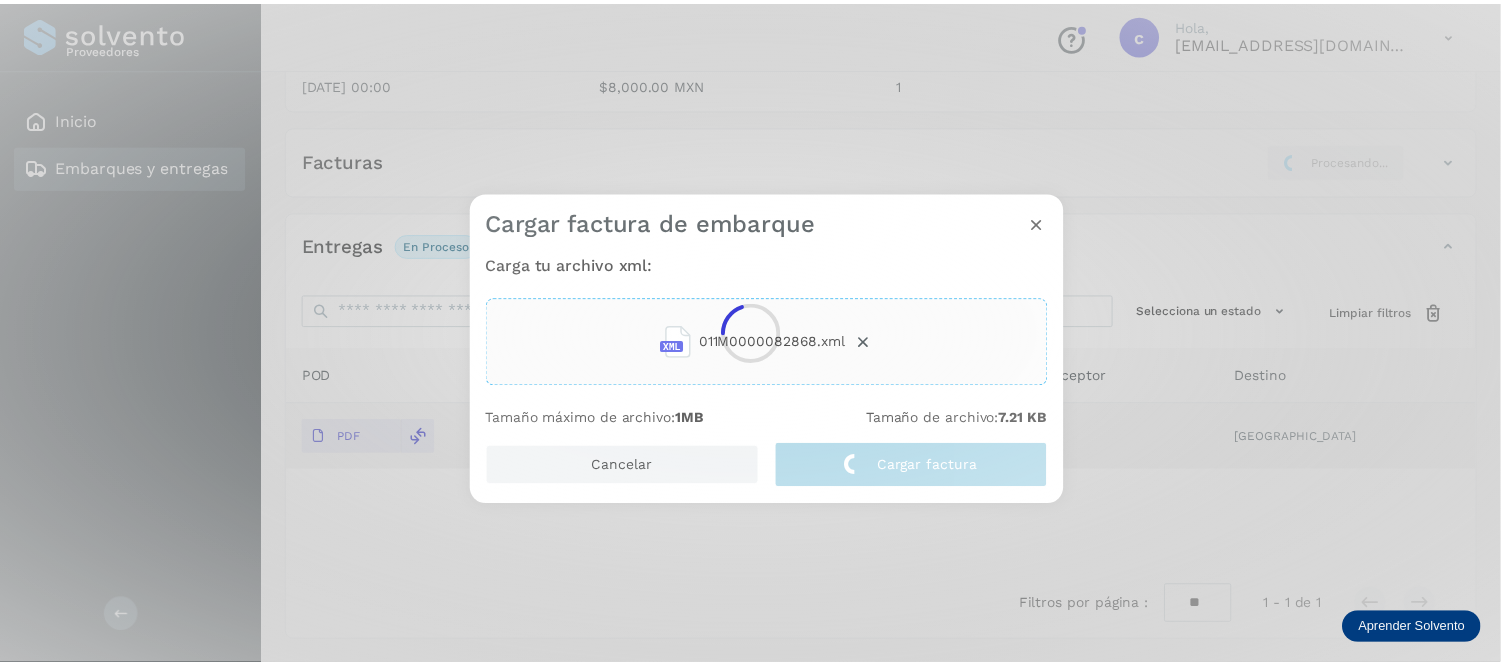 scroll, scrollTop: 295, scrollLeft: 0, axis: vertical 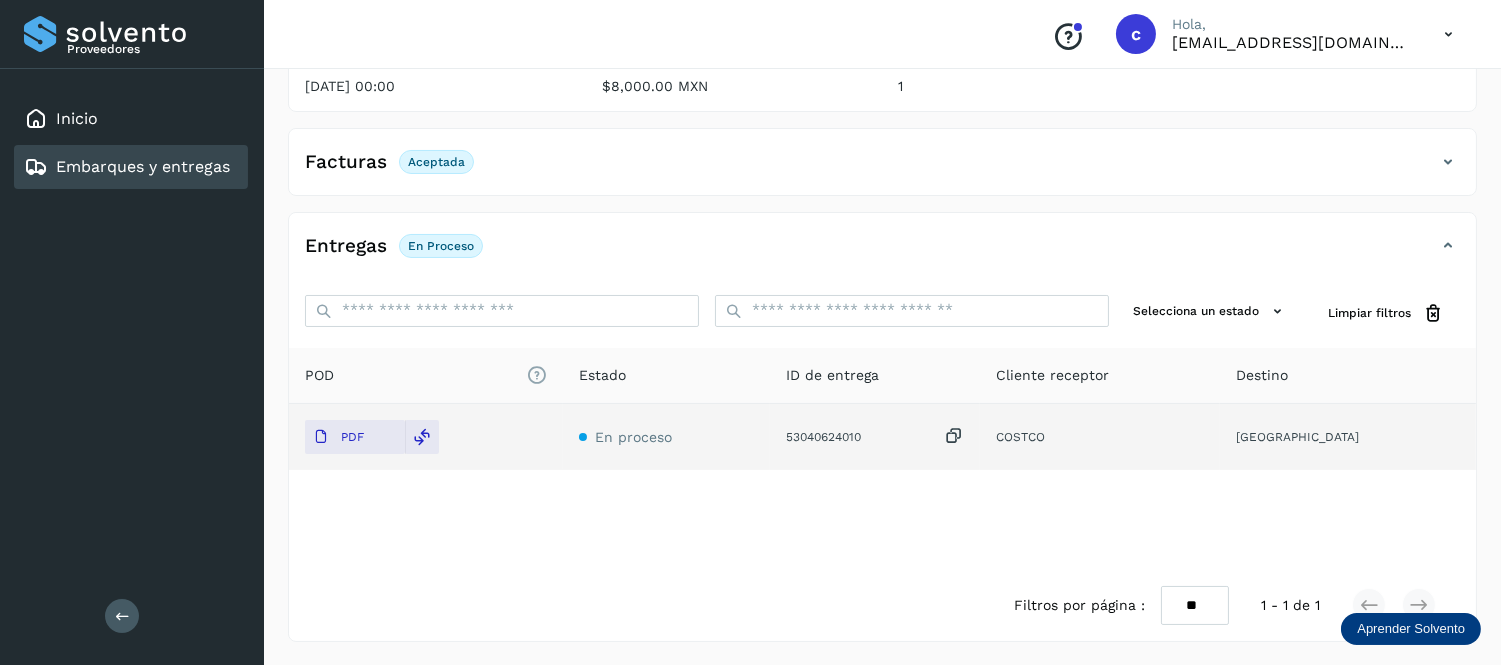 click on "Embarques y entregas" 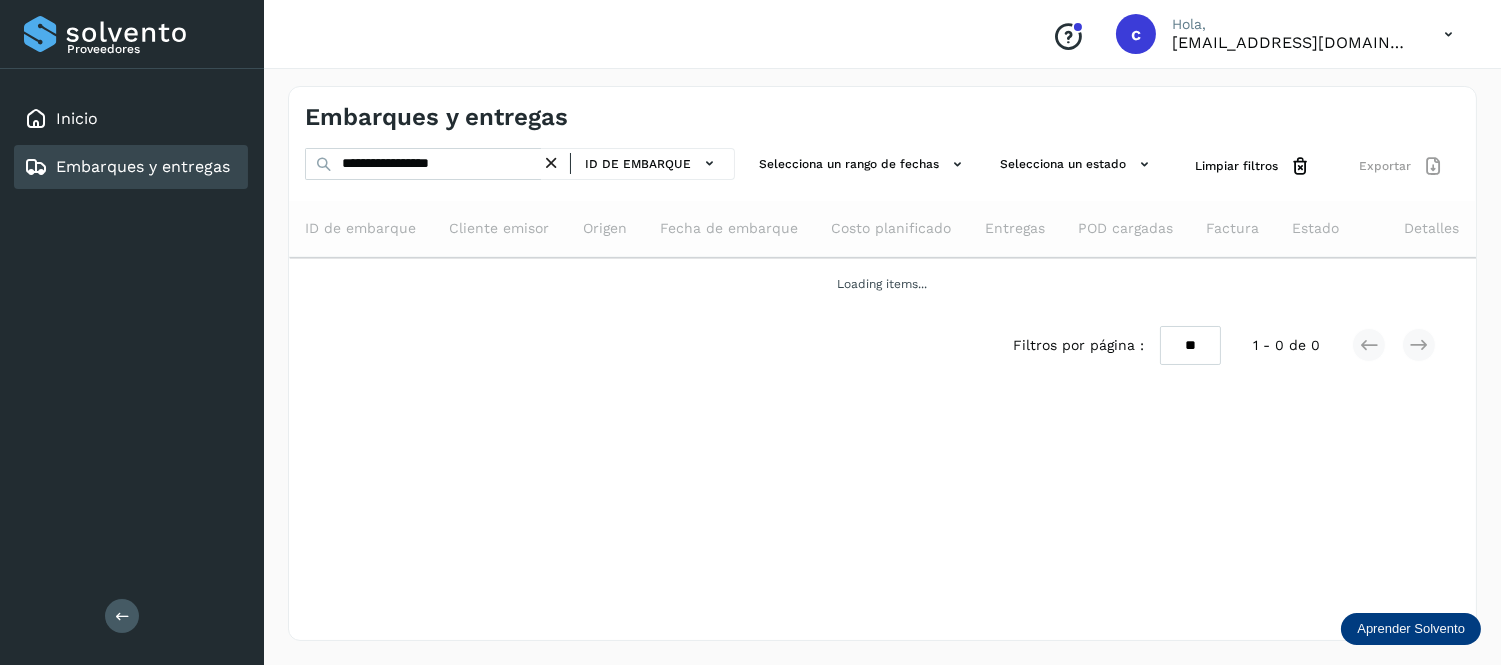 scroll, scrollTop: 0, scrollLeft: 0, axis: both 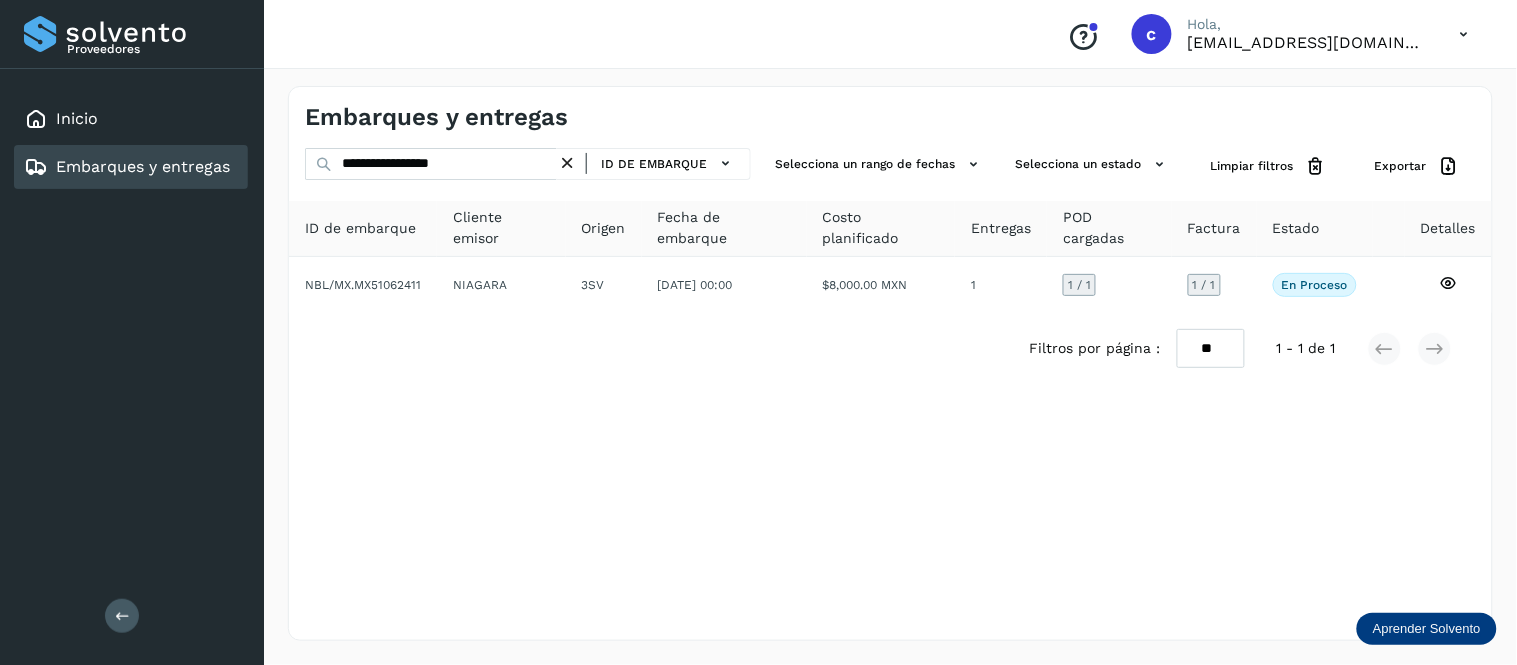 click at bounding box center [567, 163] 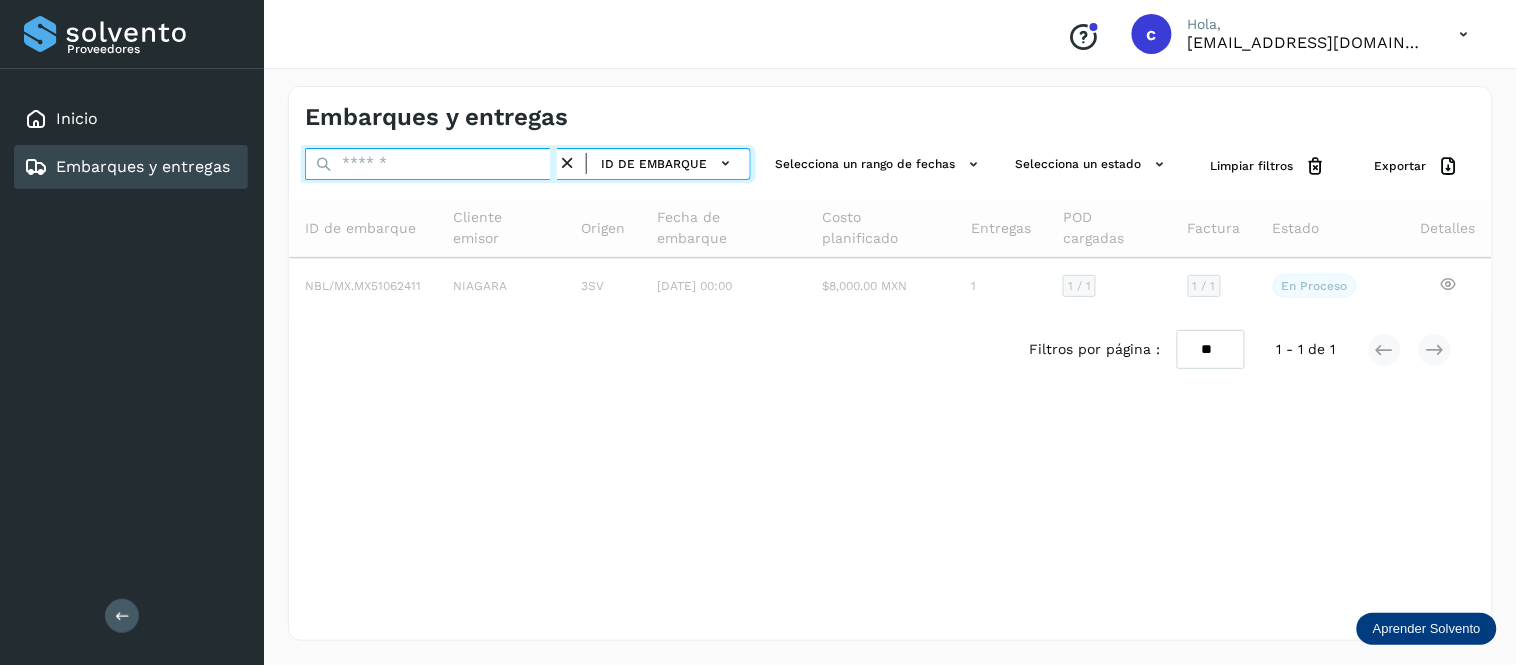 click at bounding box center [431, 164] 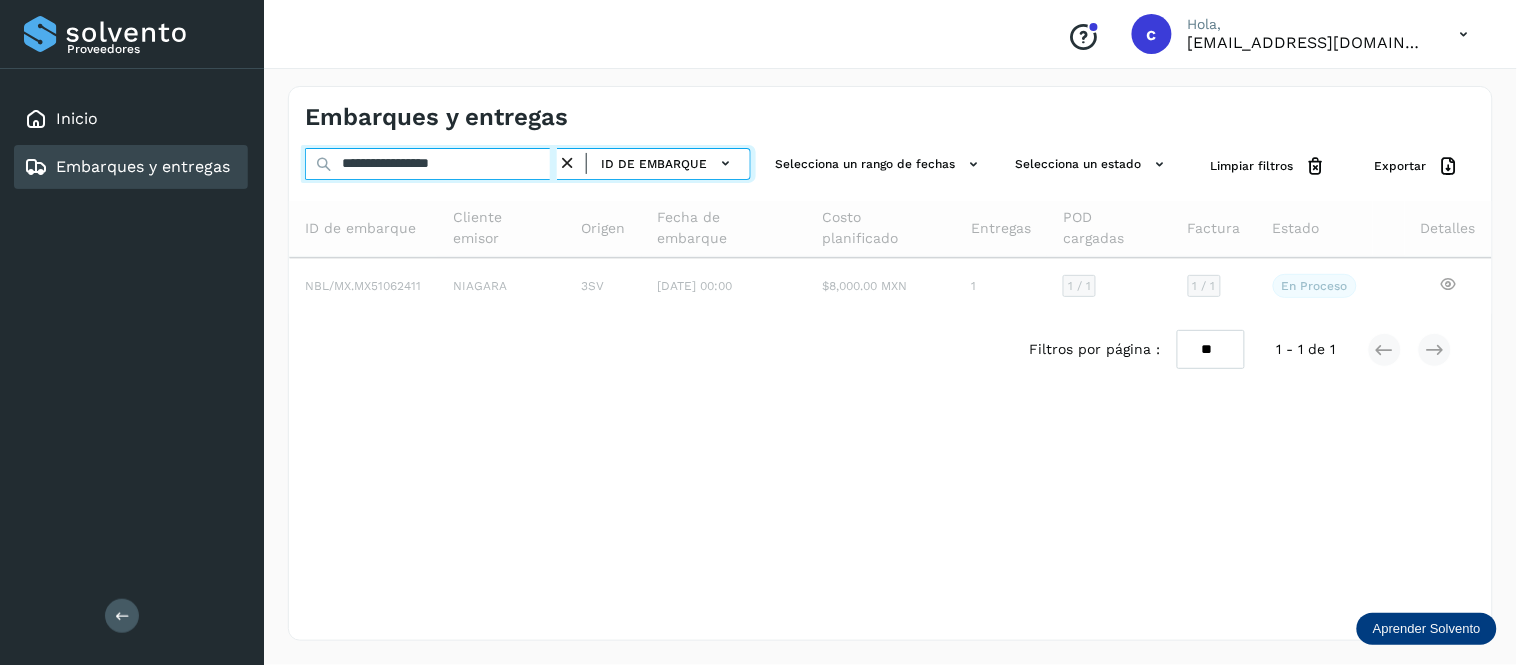 type on "**********" 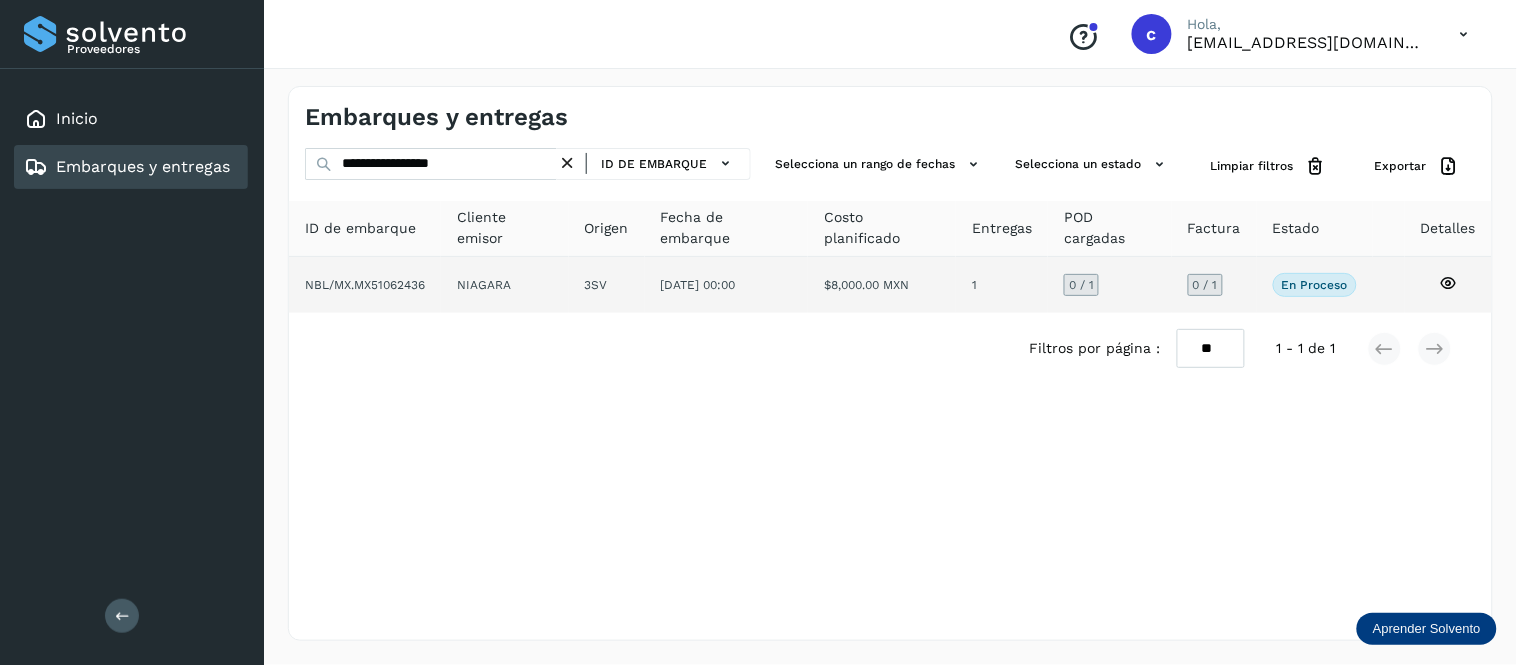 click on "1" 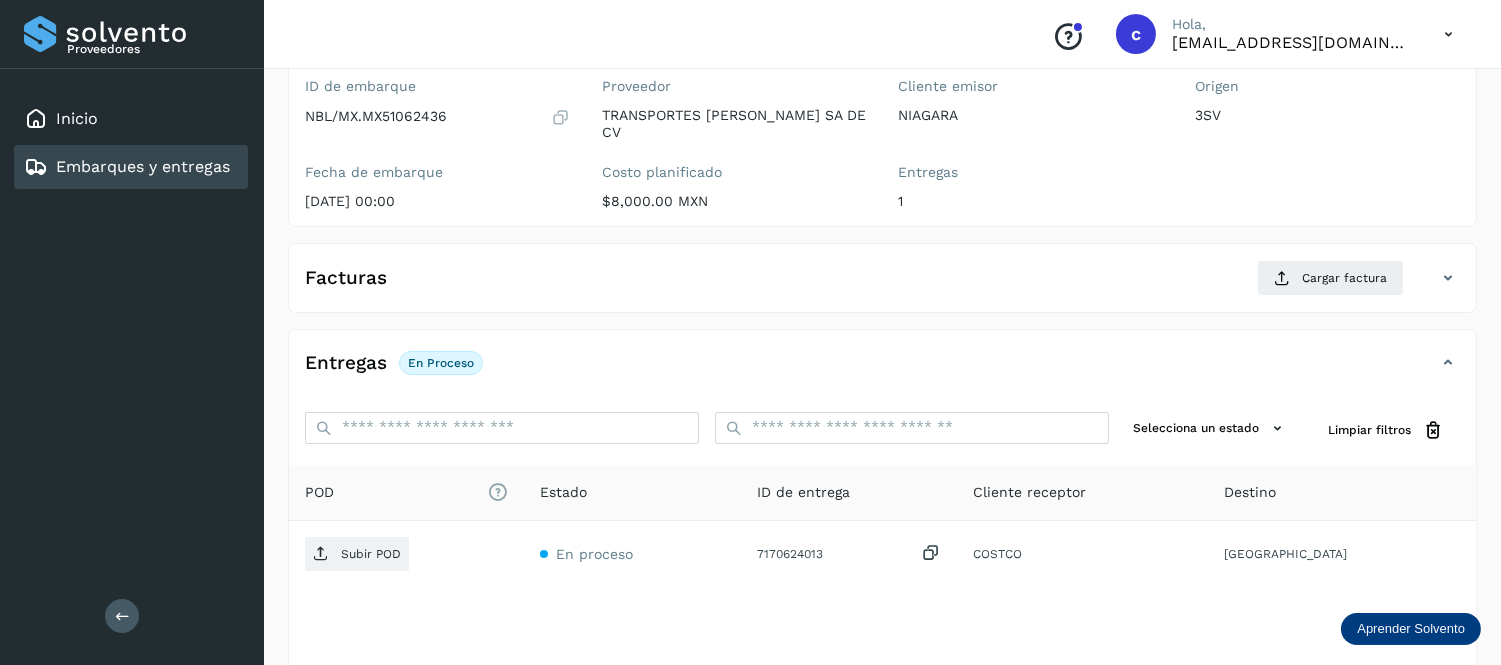 scroll, scrollTop: 214, scrollLeft: 0, axis: vertical 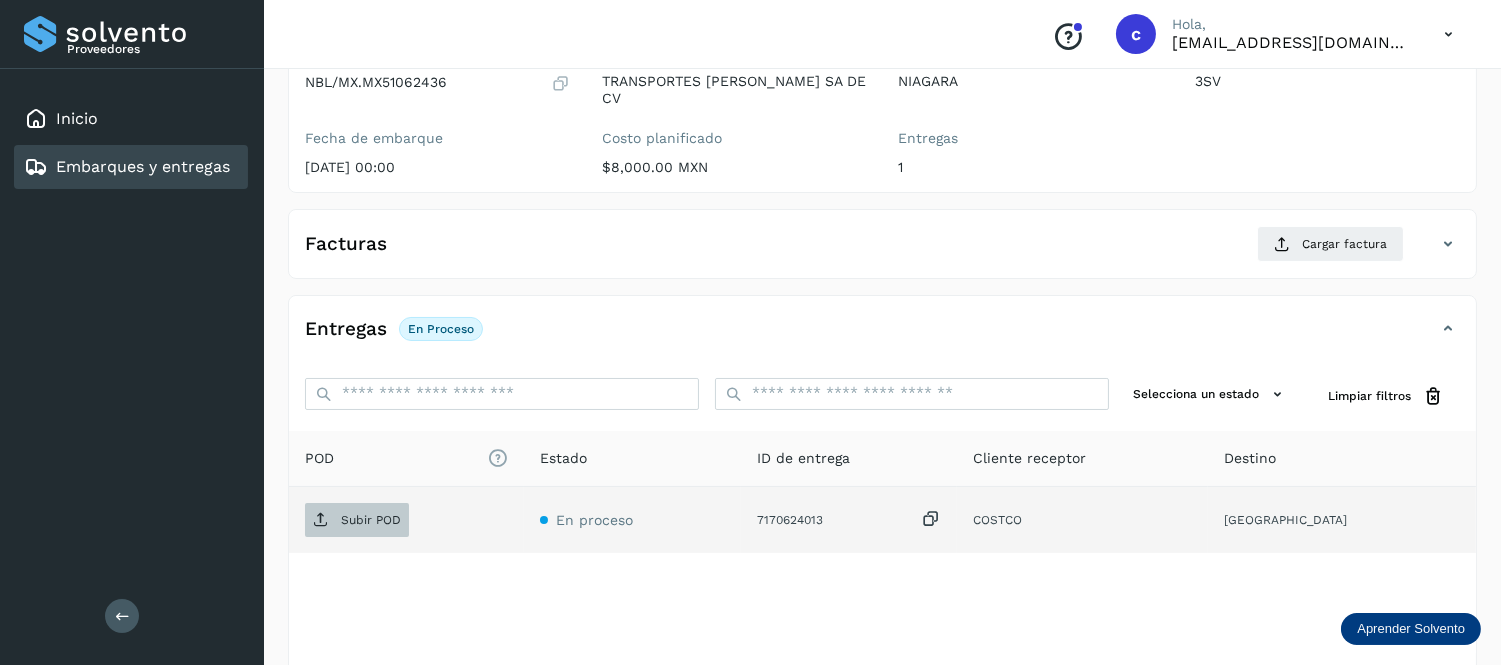 click on "Subir POD" at bounding box center [357, 520] 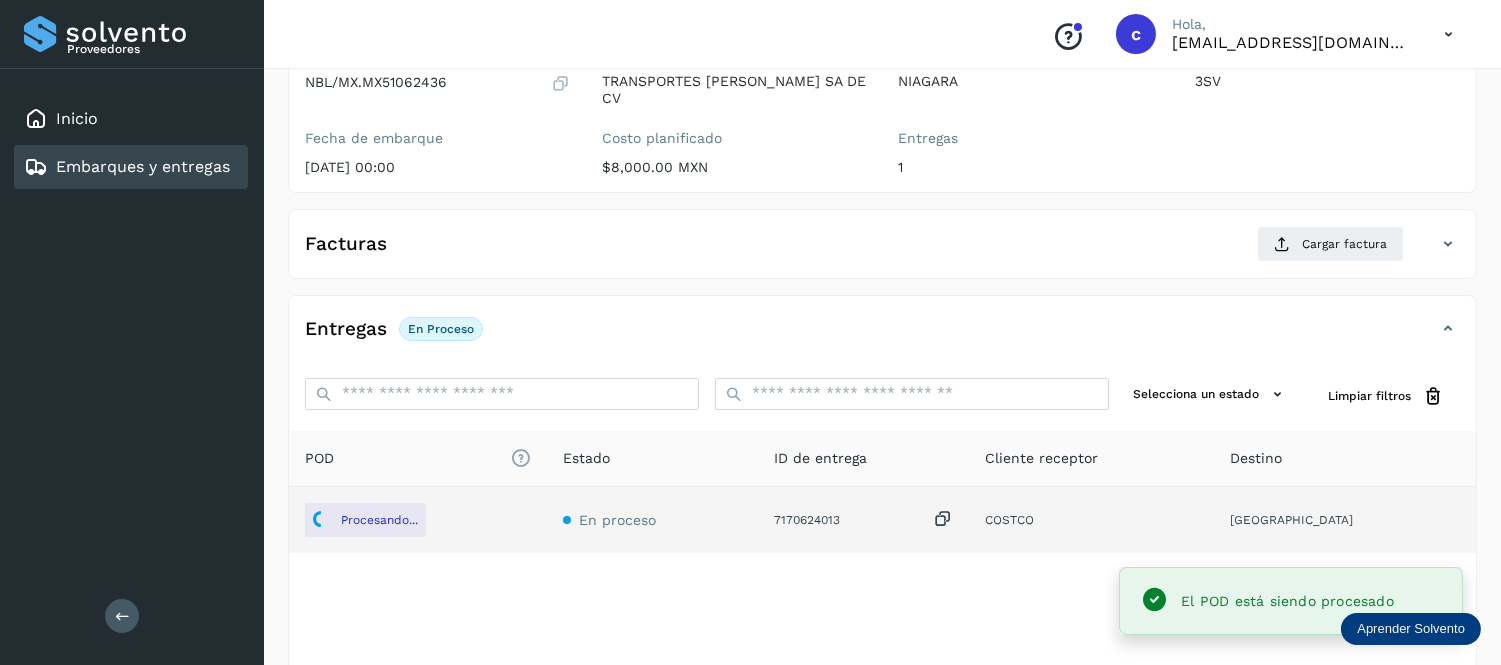 scroll, scrollTop: 0, scrollLeft: 0, axis: both 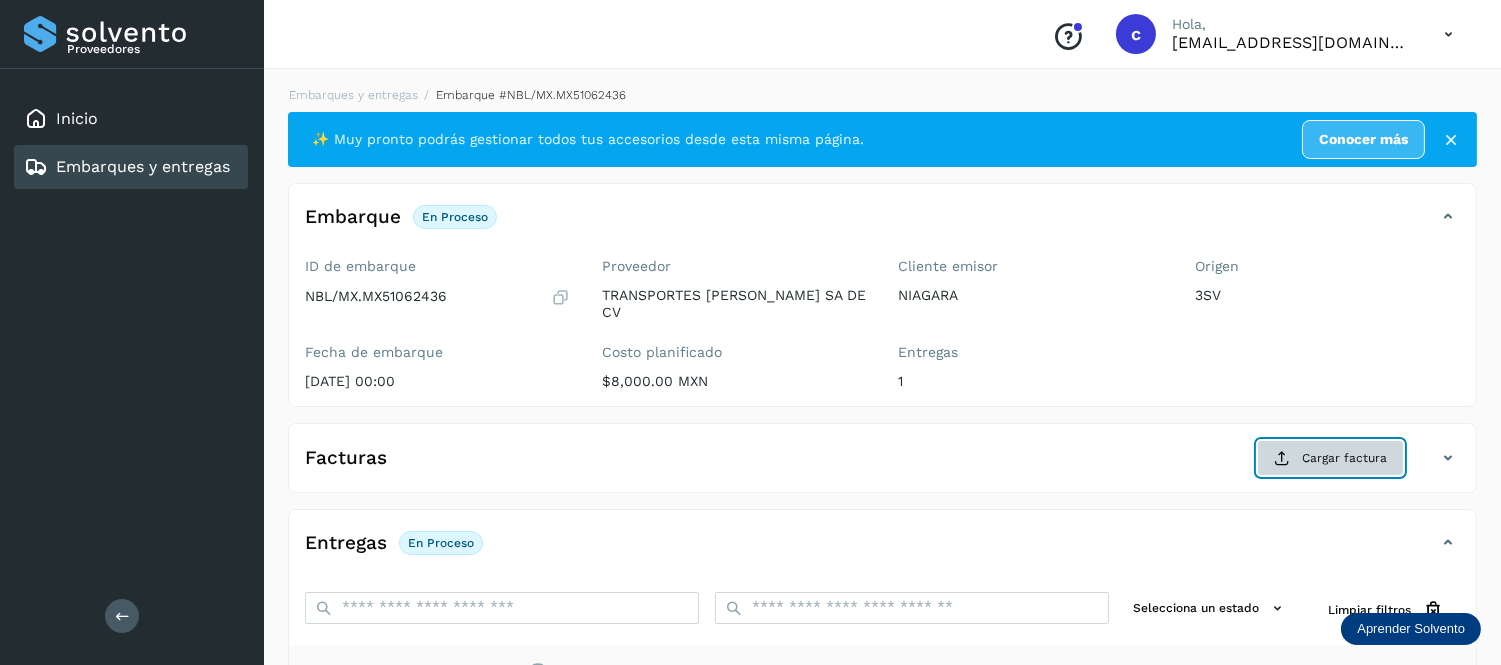 click on "Cargar factura" at bounding box center (1330, 458) 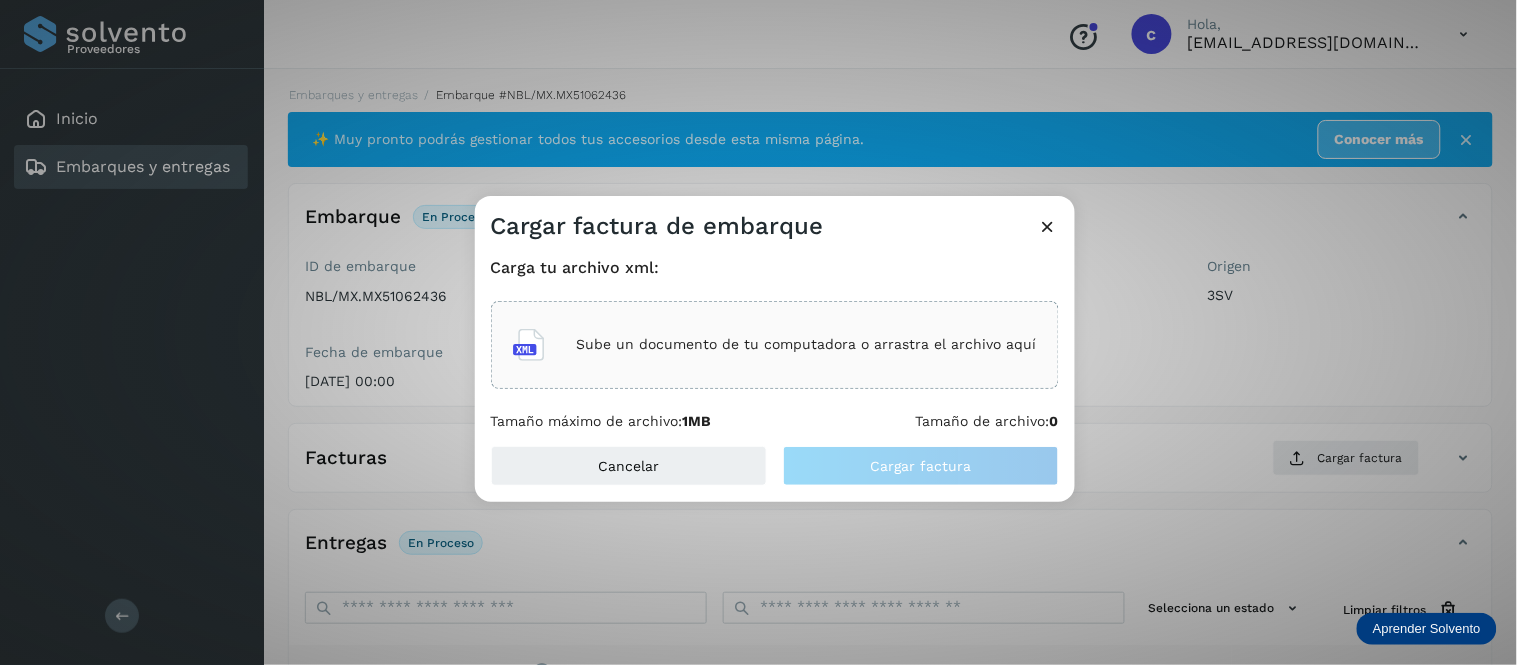 click on "Sube un documento de tu computadora o arrastra el archivo aquí" at bounding box center (807, 344) 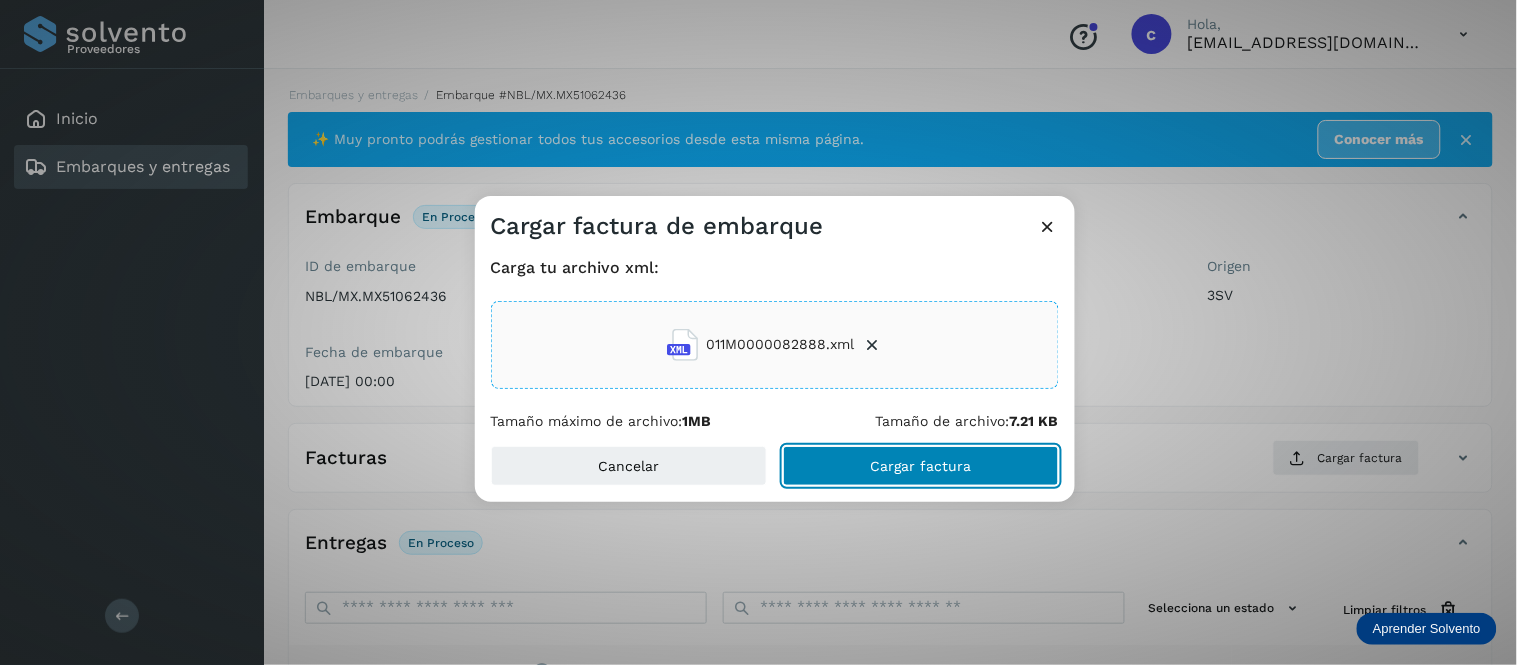 click on "Cargar factura" 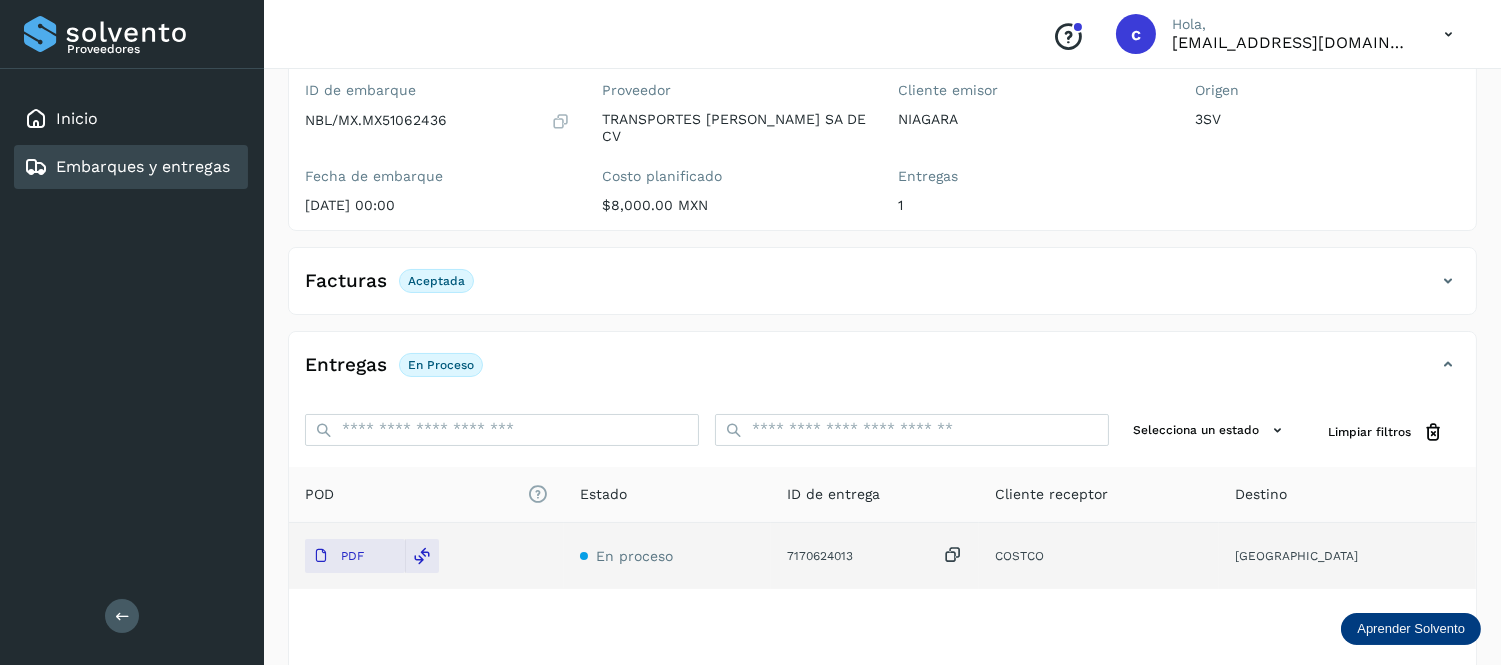 scroll, scrollTop: 0, scrollLeft: 0, axis: both 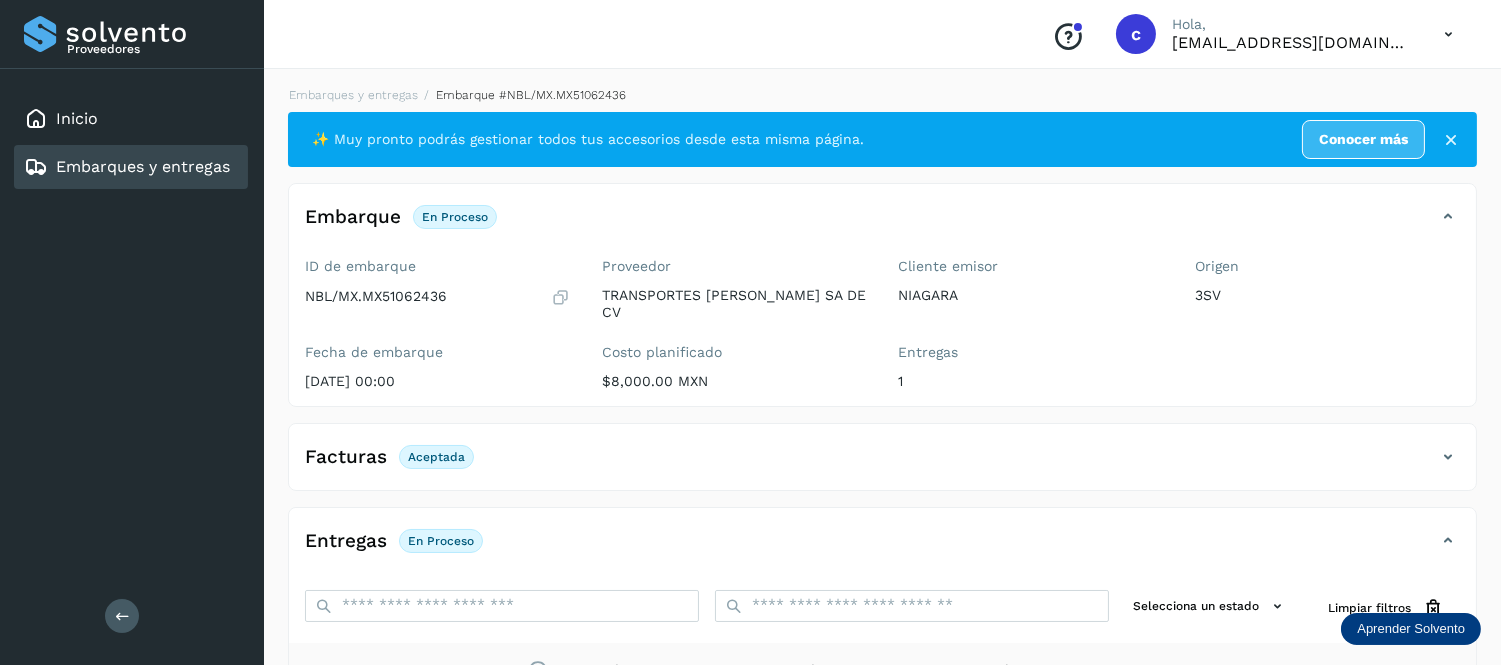 click on "Embarques y entregas" at bounding box center [143, 166] 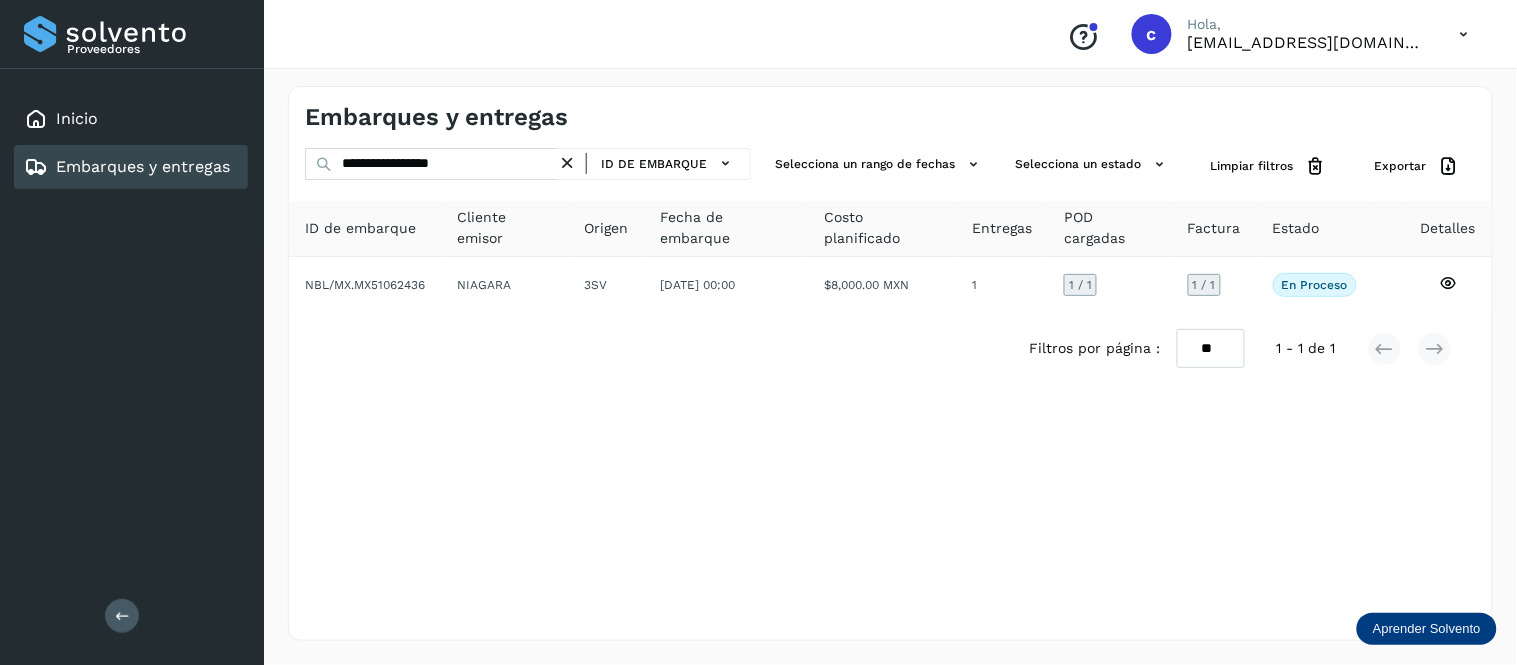 click at bounding box center (567, 163) 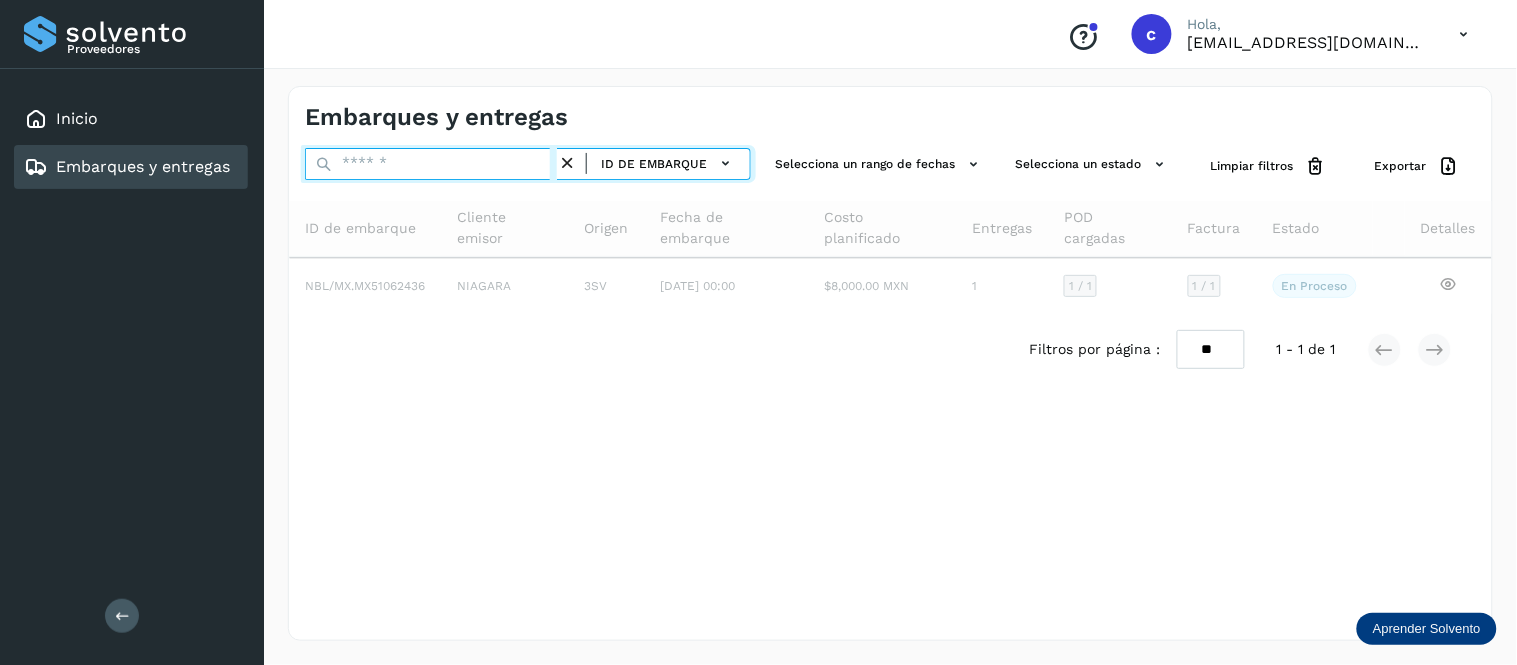 click at bounding box center [431, 164] 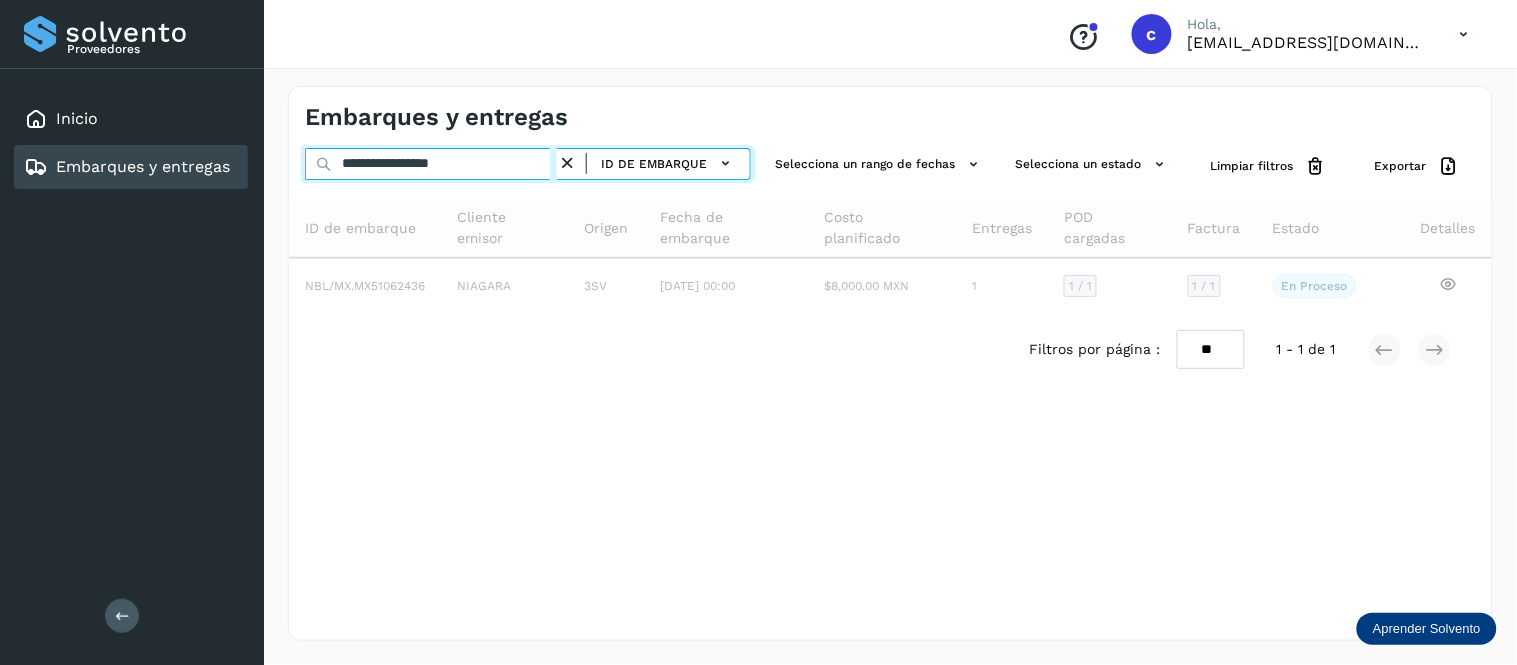 type on "**********" 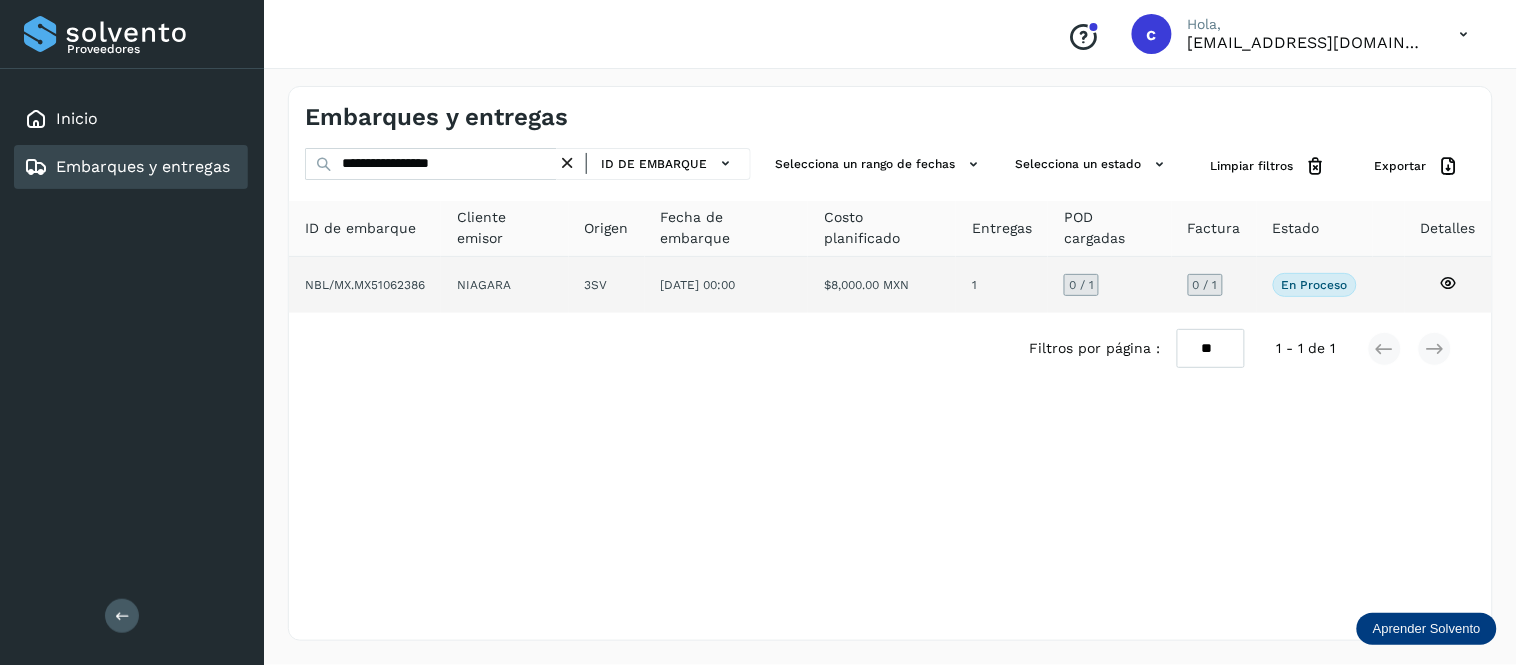 click on "$8,000.00 MXN" 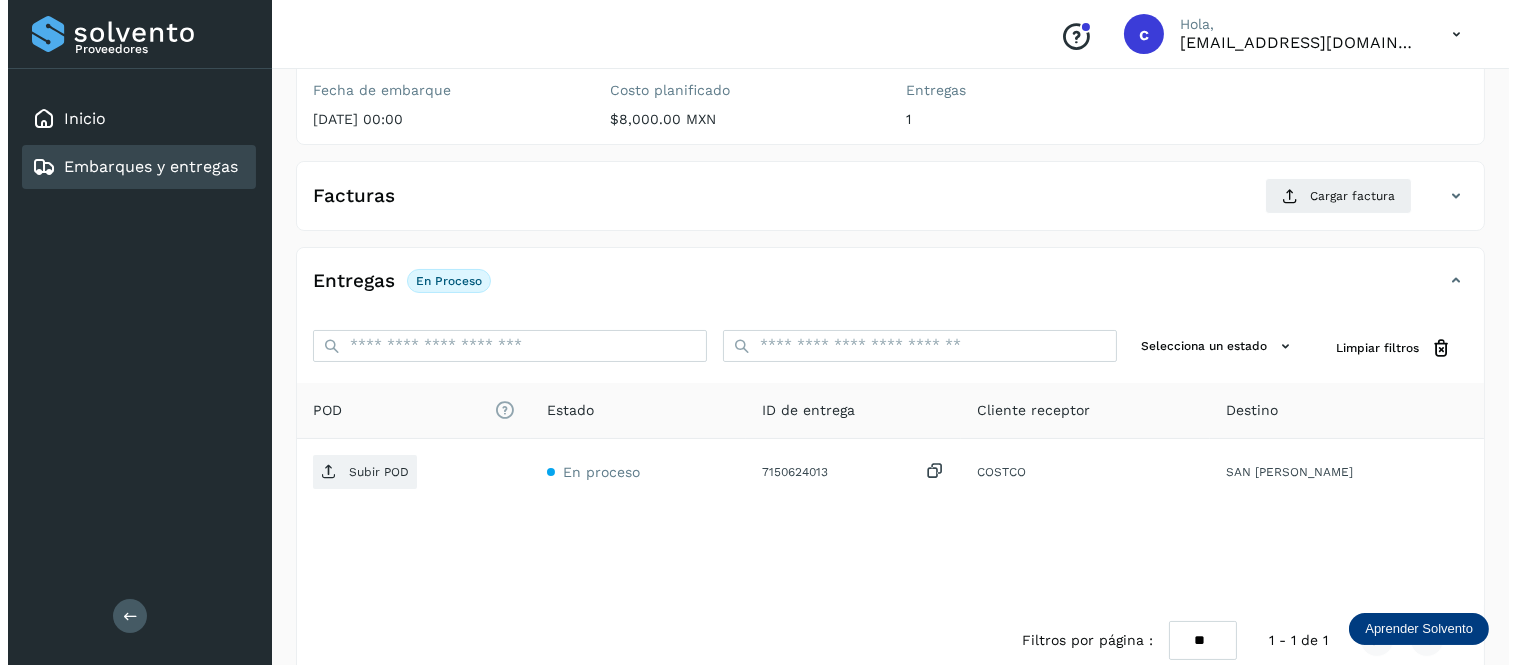 scroll, scrollTop: 297, scrollLeft: 0, axis: vertical 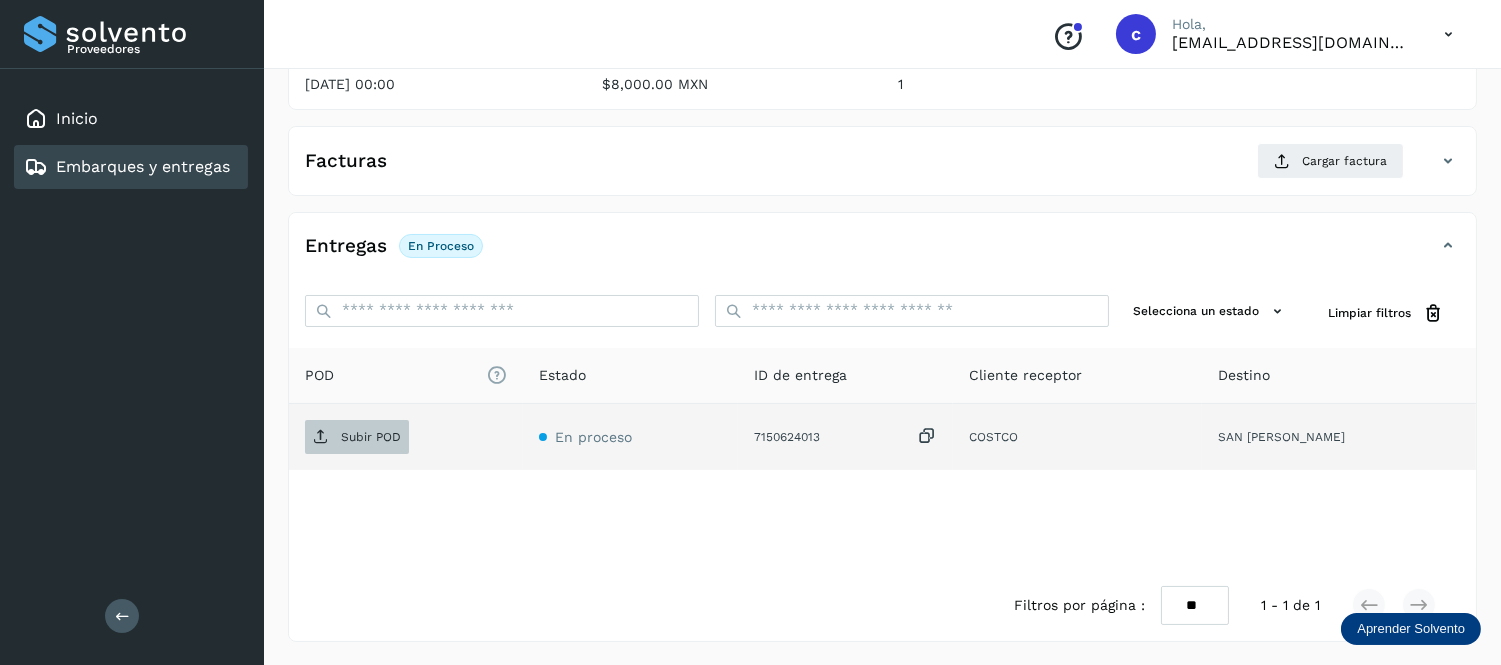 click on "Subir POD" at bounding box center (371, 437) 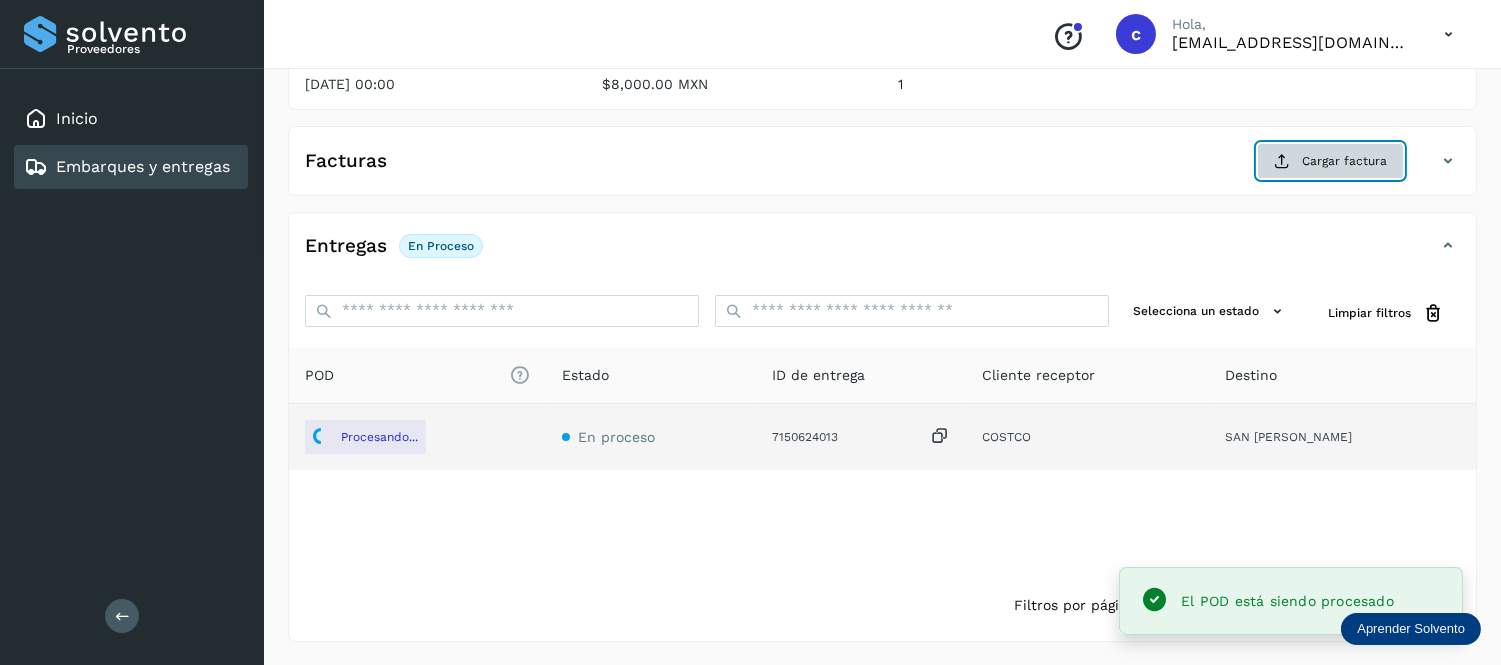 click on "Cargar factura" 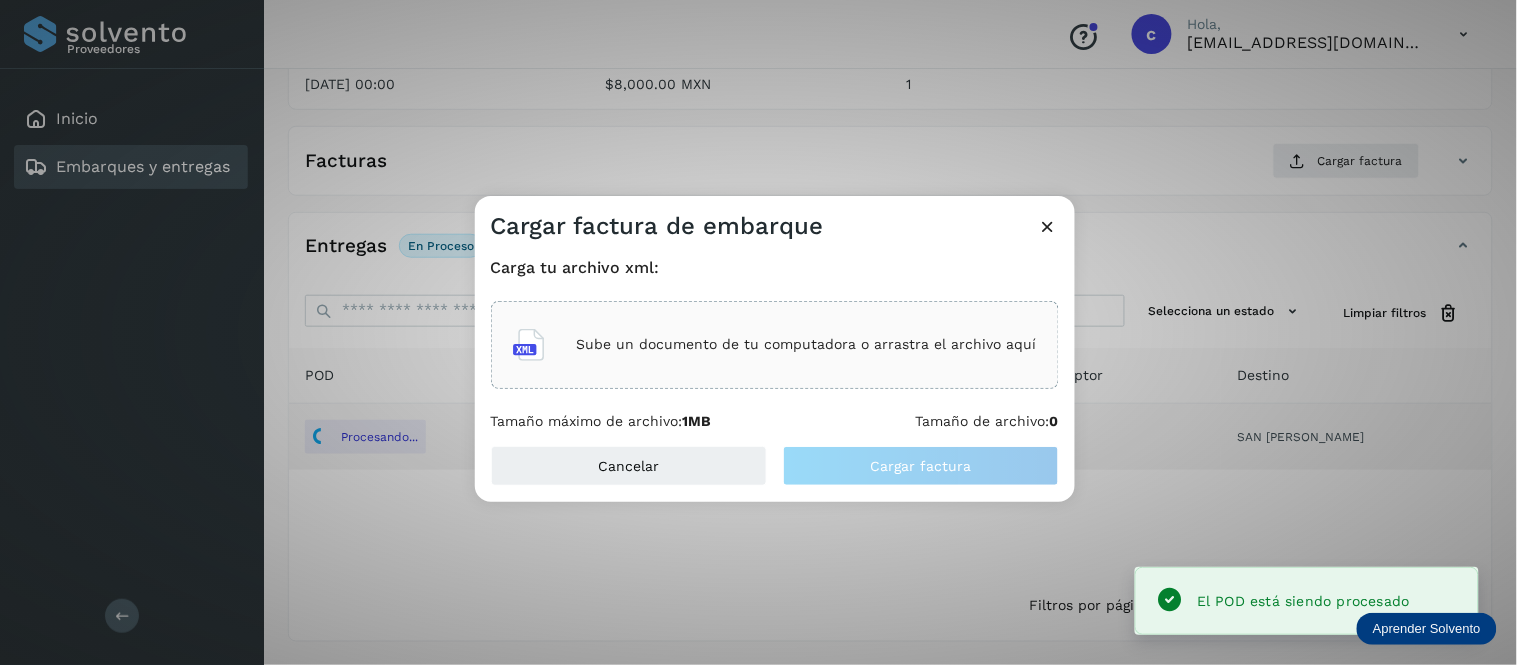 click on "Sube un documento de tu computadora o arrastra el archivo aquí" 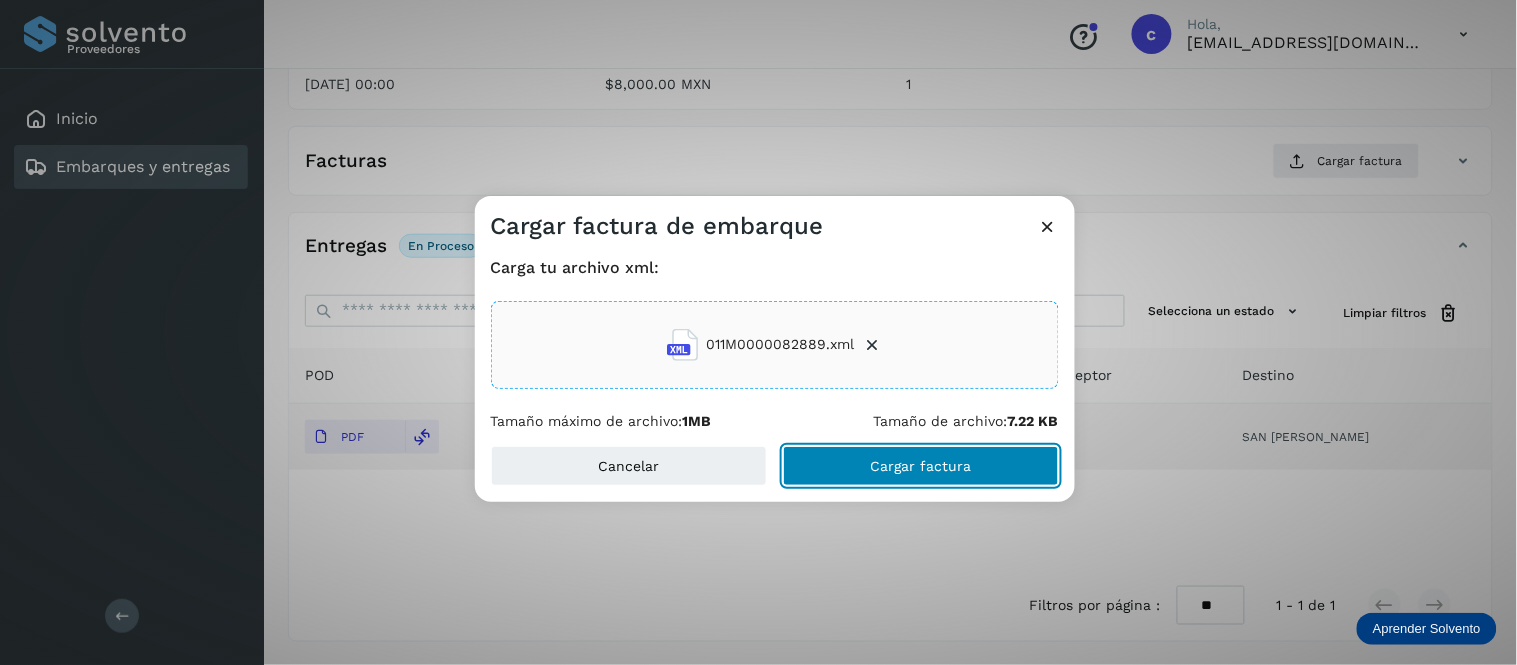 click on "Cargar factura" 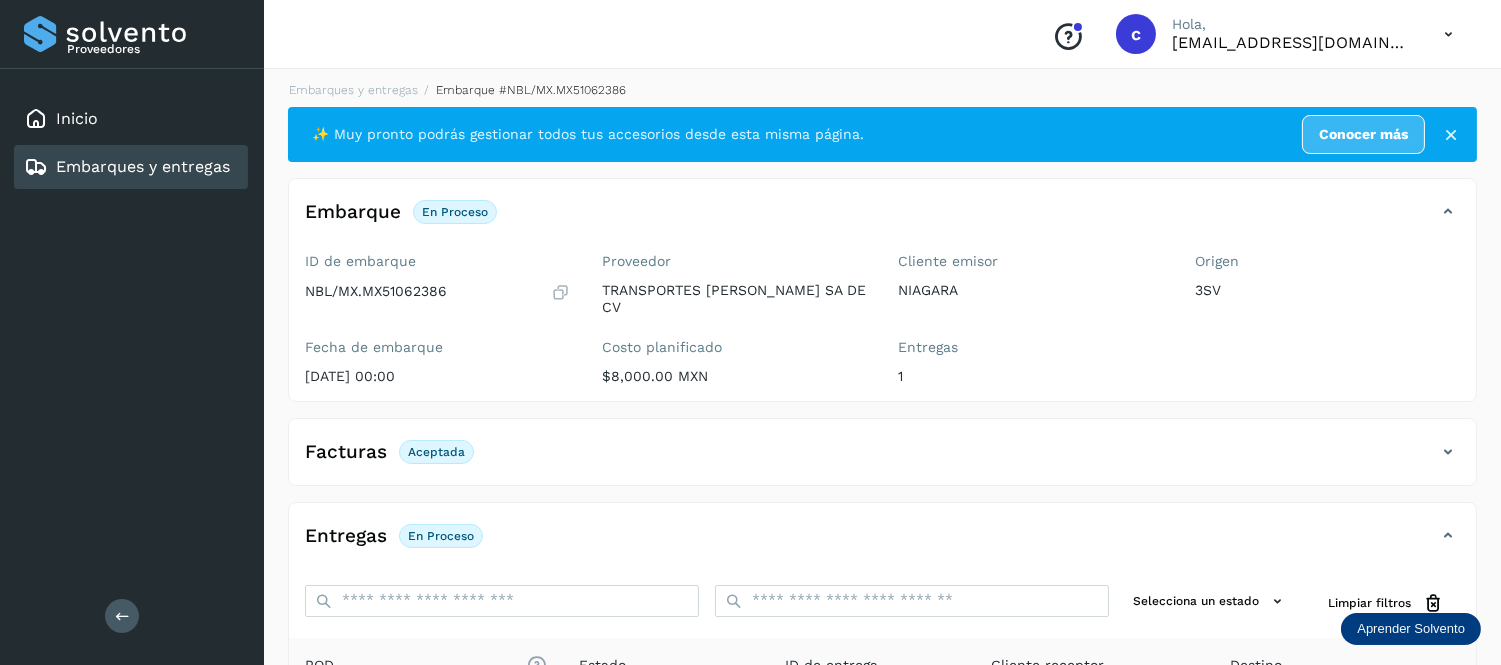 scroll, scrollTop: 0, scrollLeft: 0, axis: both 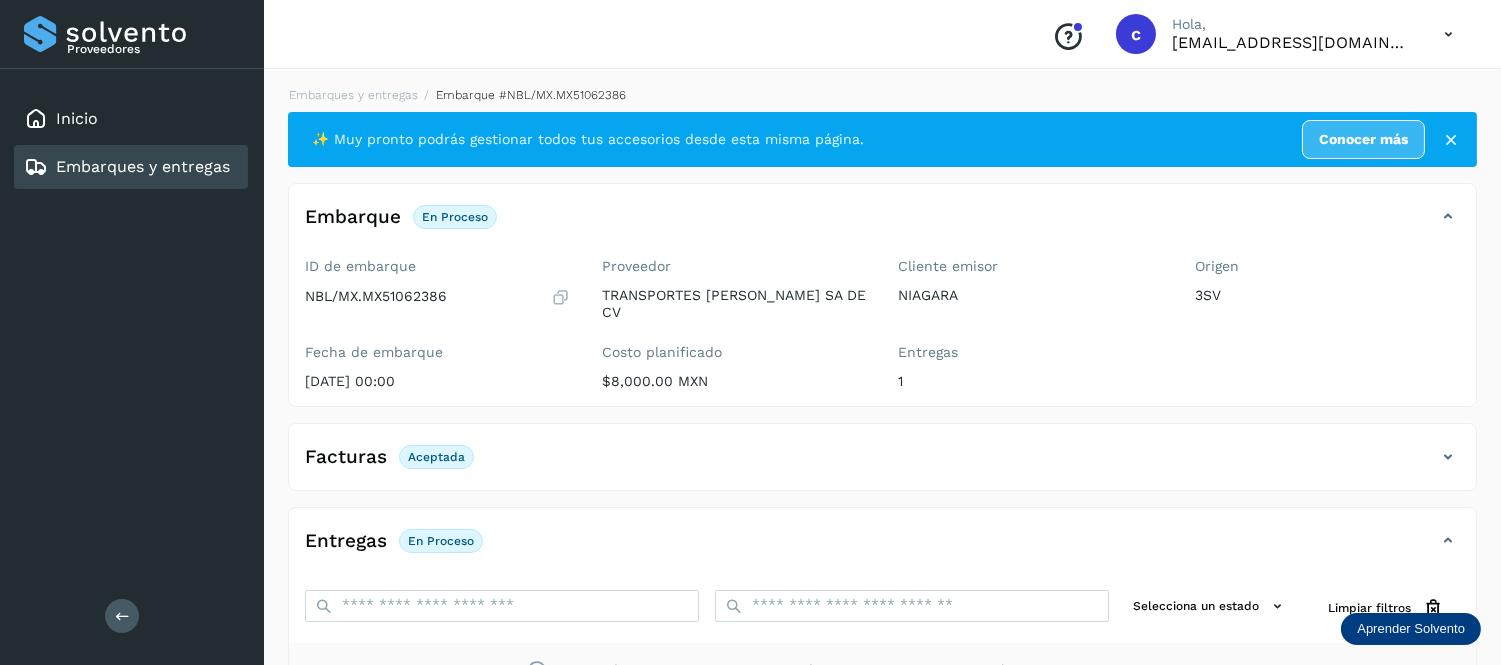 click on "Embarques y entregas" 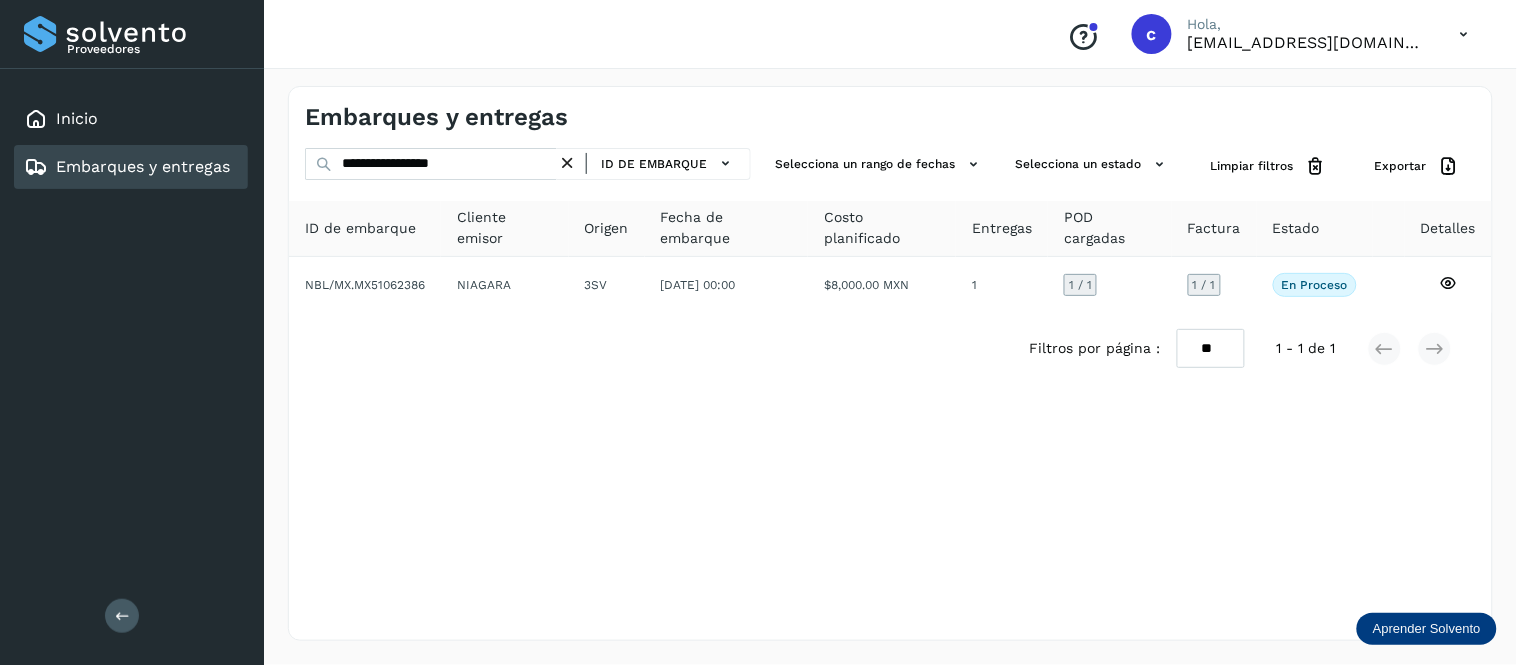 click at bounding box center [567, 163] 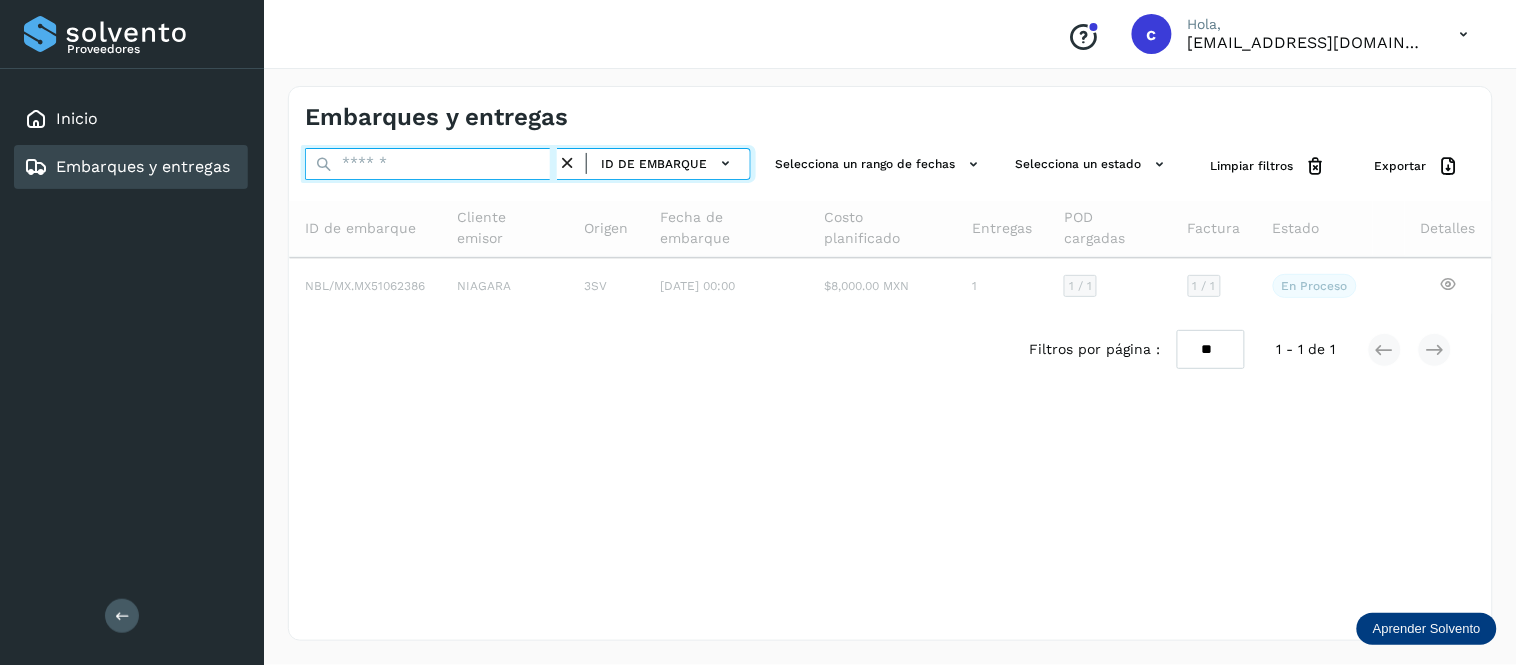 click at bounding box center [431, 164] 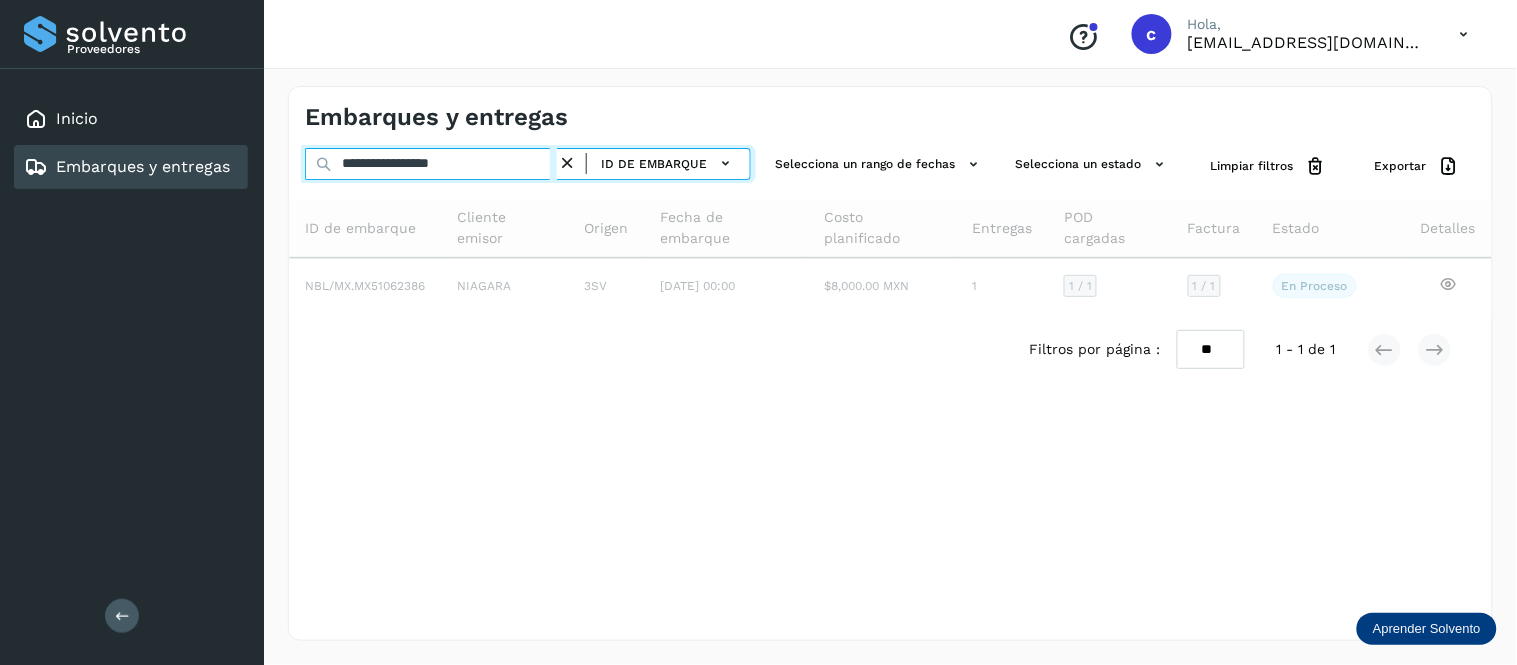type on "**********" 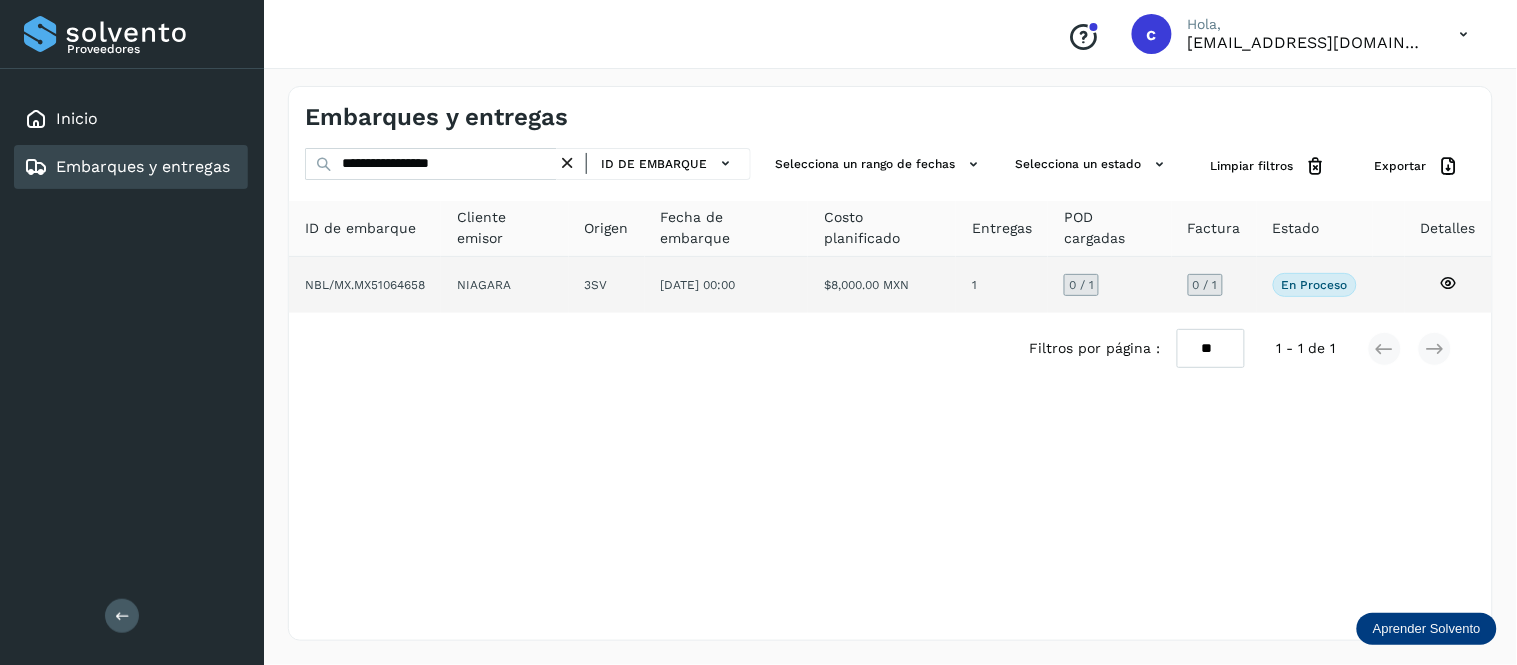 click on "$8,000.00 MXN" 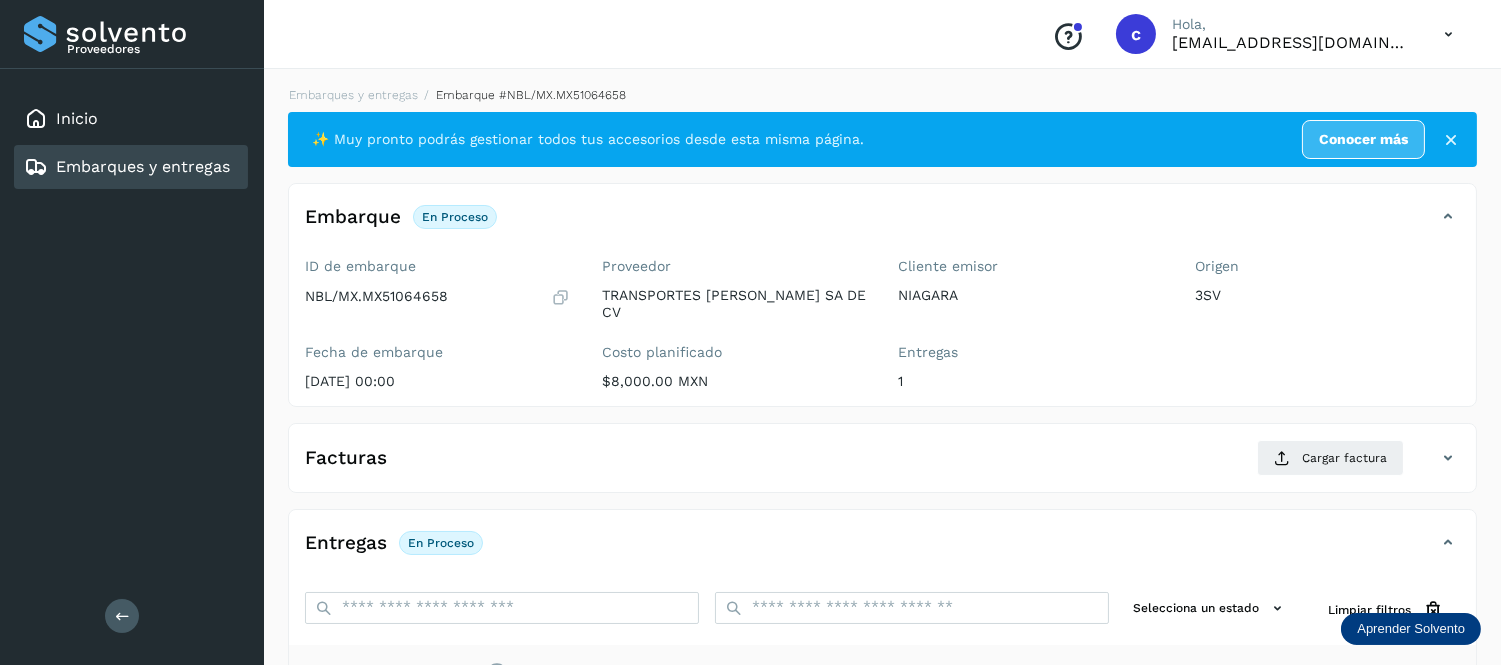 scroll, scrollTop: 297, scrollLeft: 0, axis: vertical 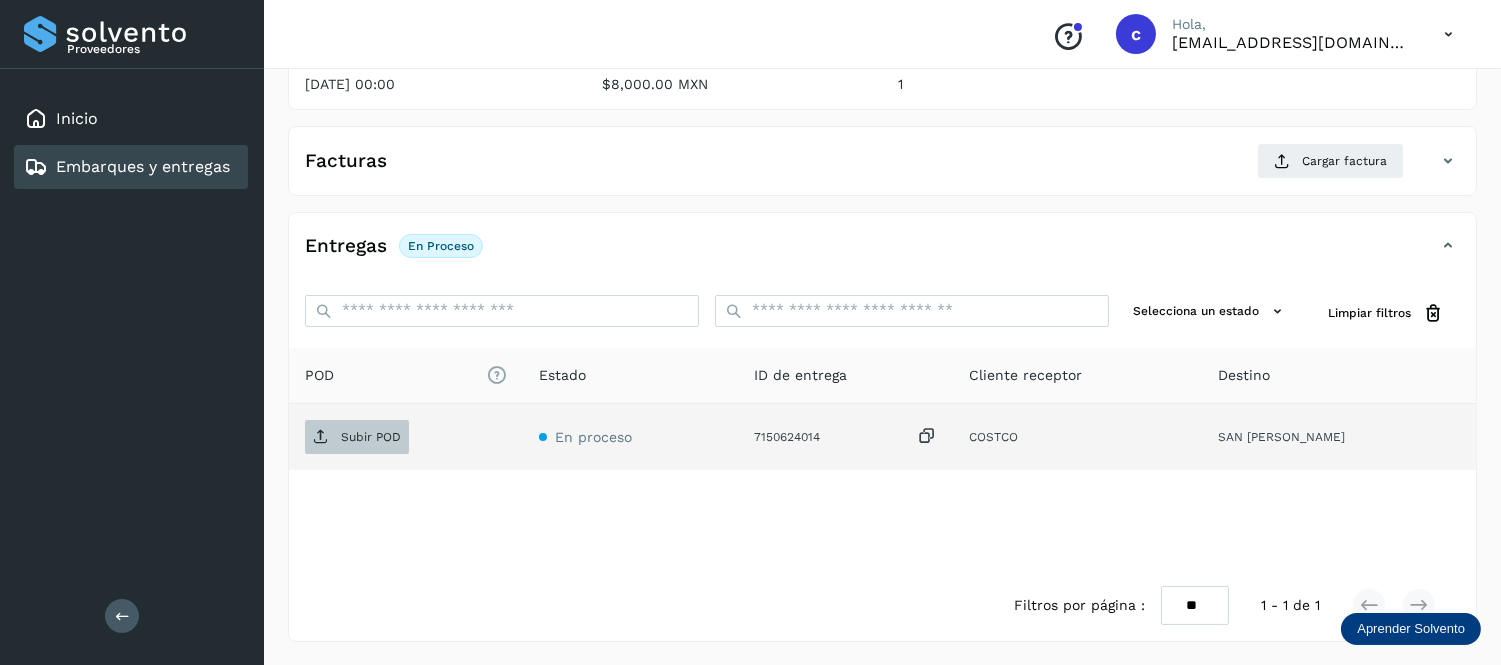 click on "Subir POD" at bounding box center [357, 437] 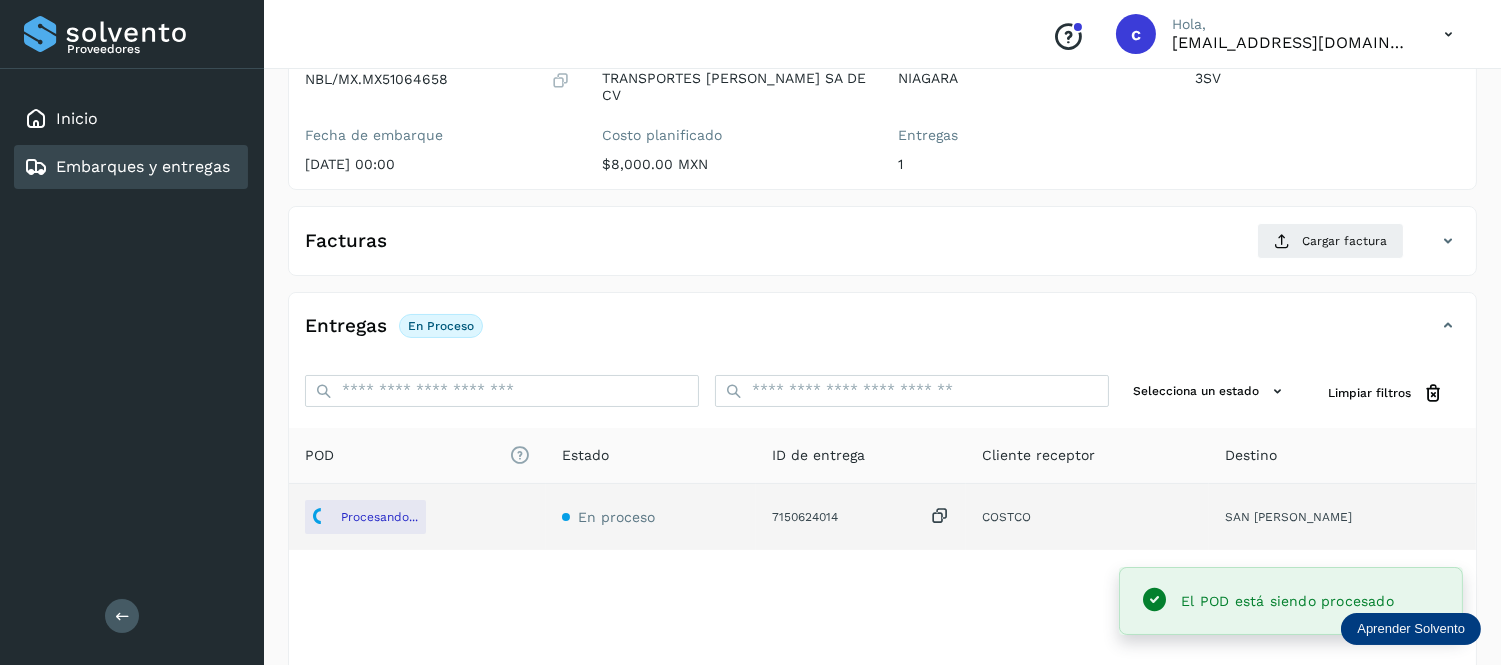 scroll, scrollTop: 216, scrollLeft: 0, axis: vertical 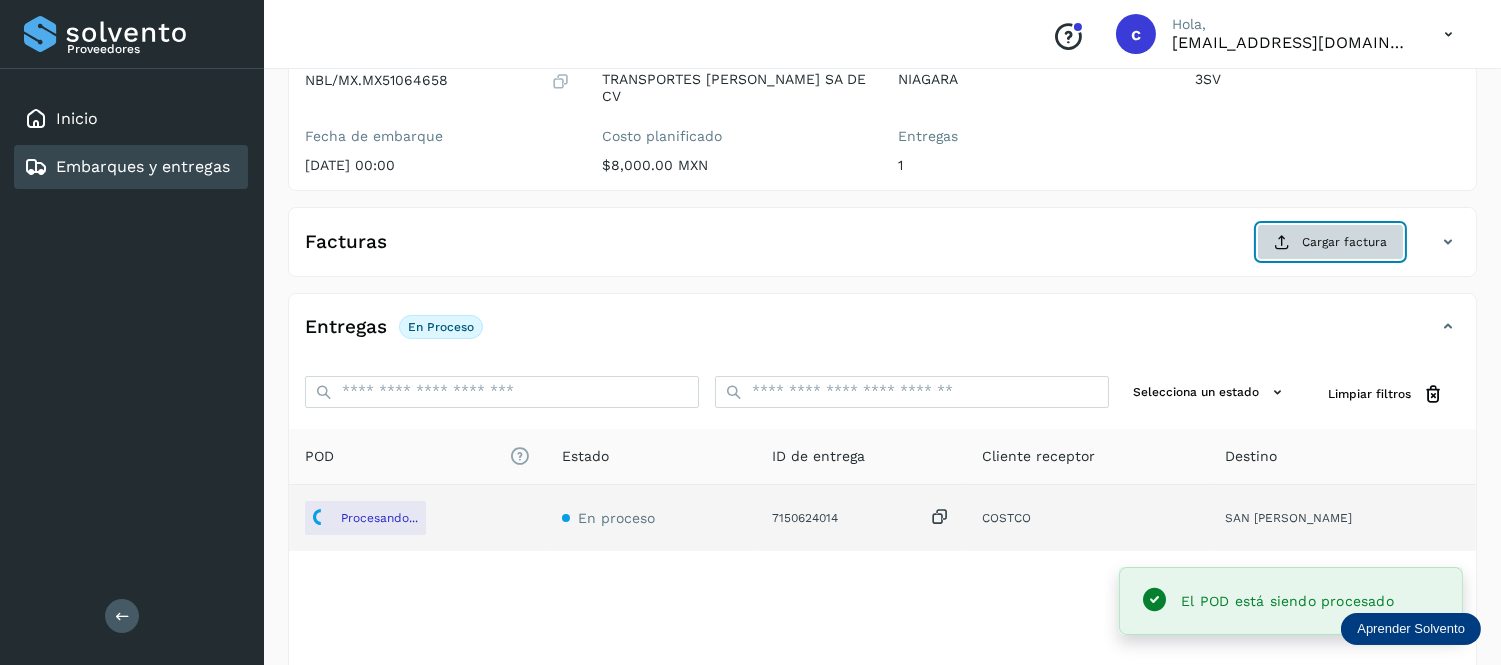 click on "Cargar factura" at bounding box center (1330, 242) 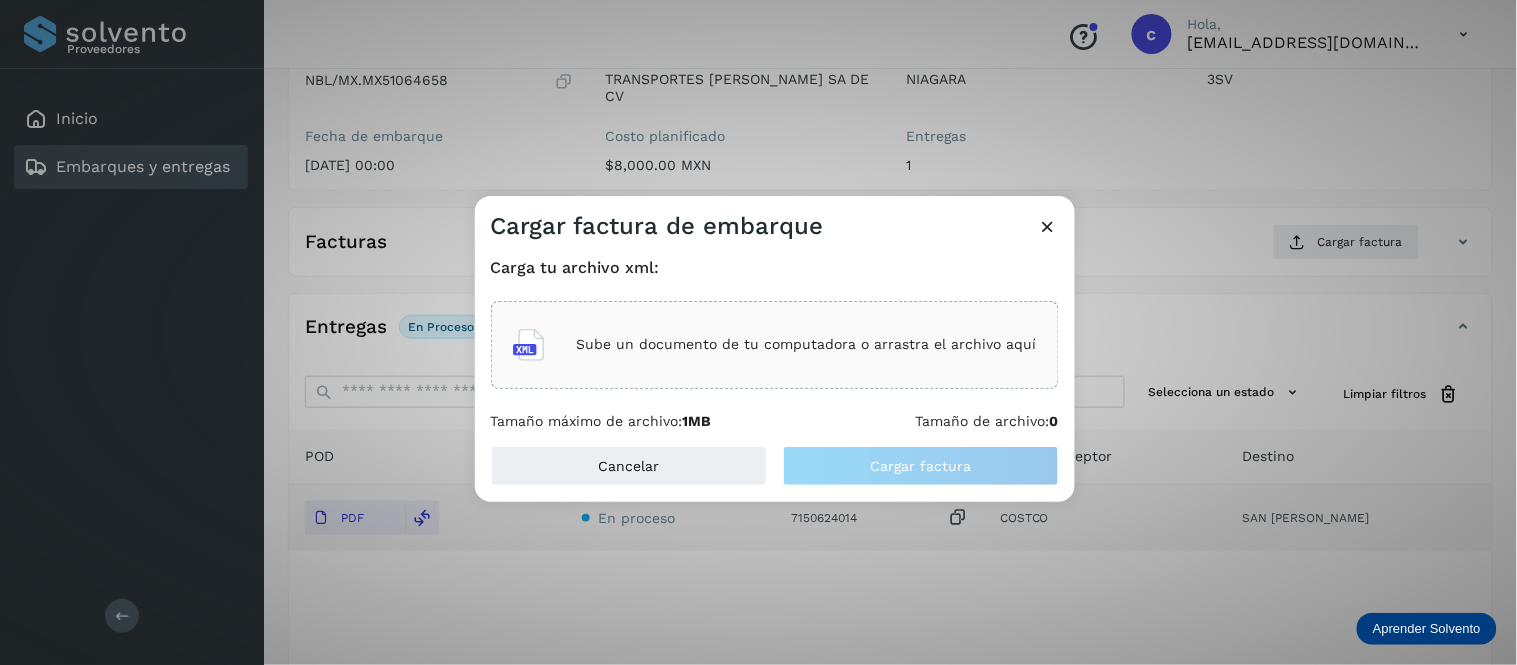 click on "Sube un documento de tu computadora o arrastra el archivo aquí" 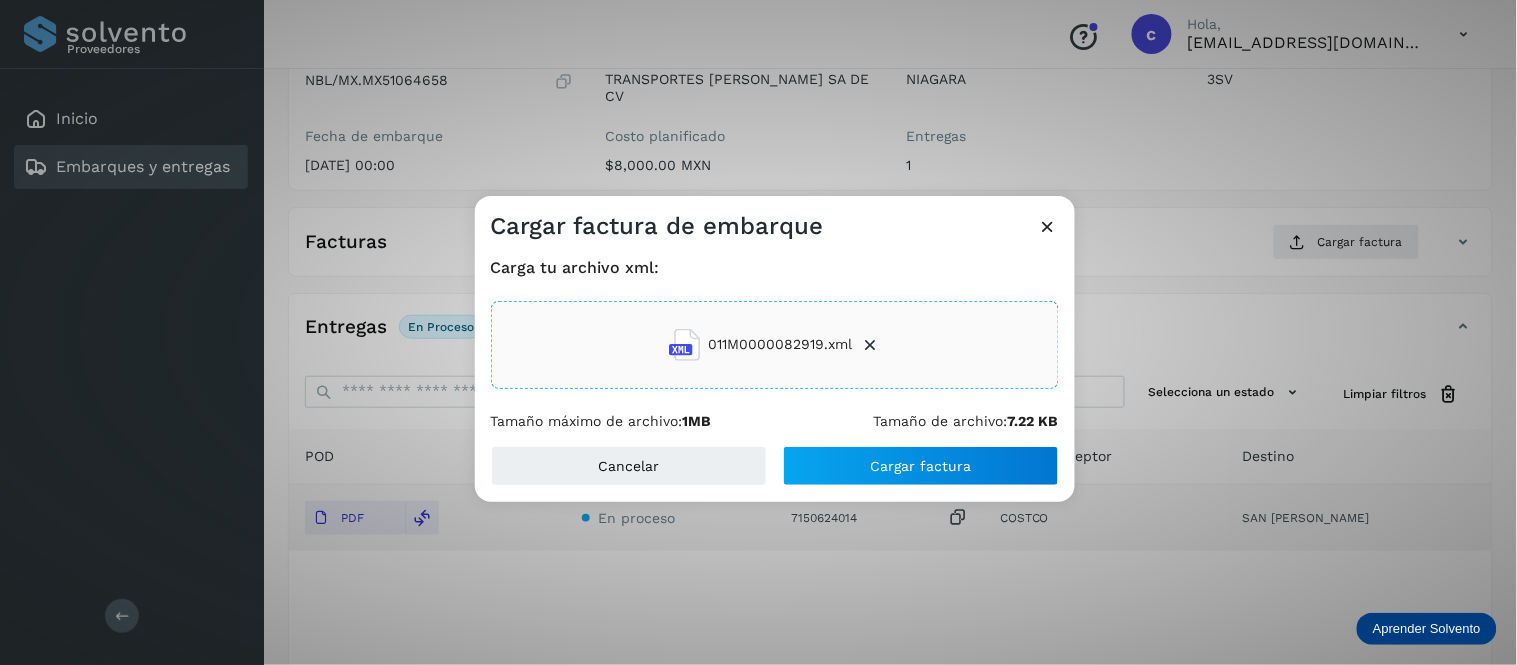 click on "Carga tu archivo xml: 011M0000082919.xml Tamaño máximo de archivo:  1MB Tamaño de archivo:  7.22 KB" at bounding box center [775, 344] 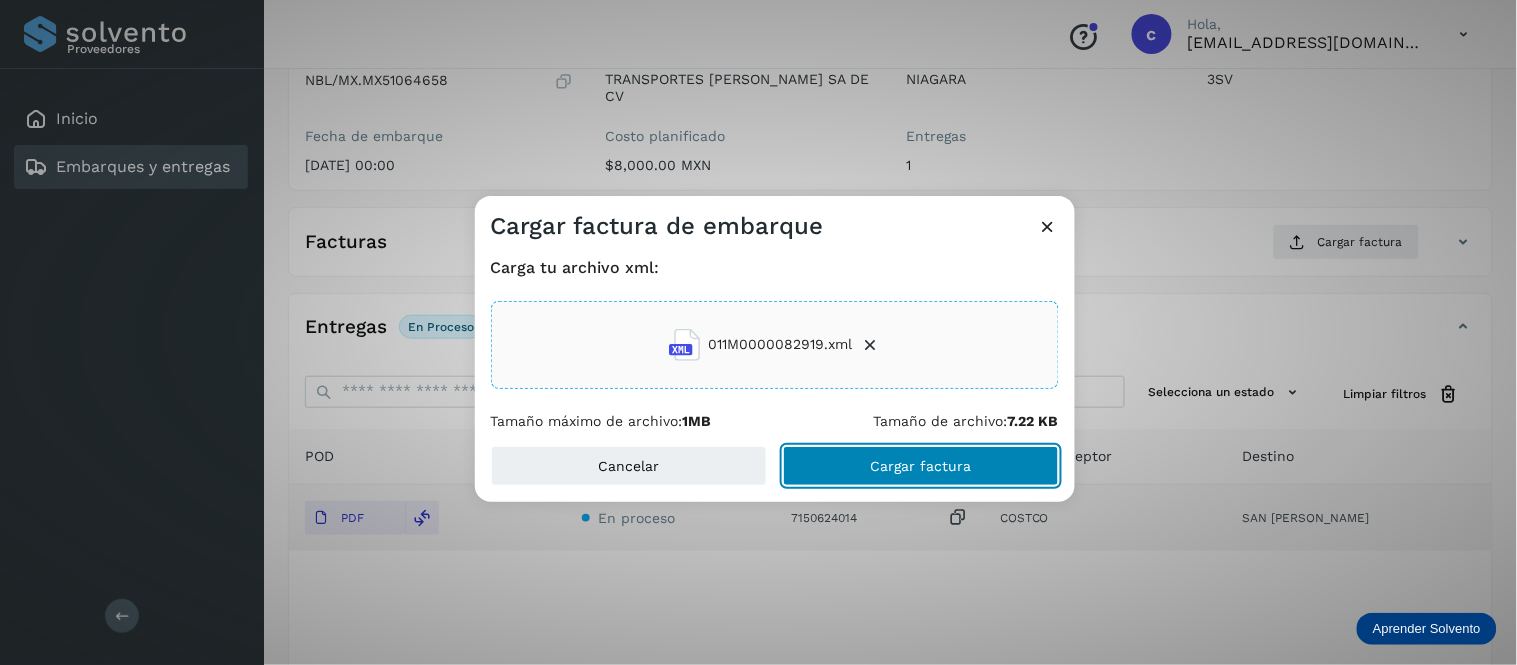 click on "Cargar factura" 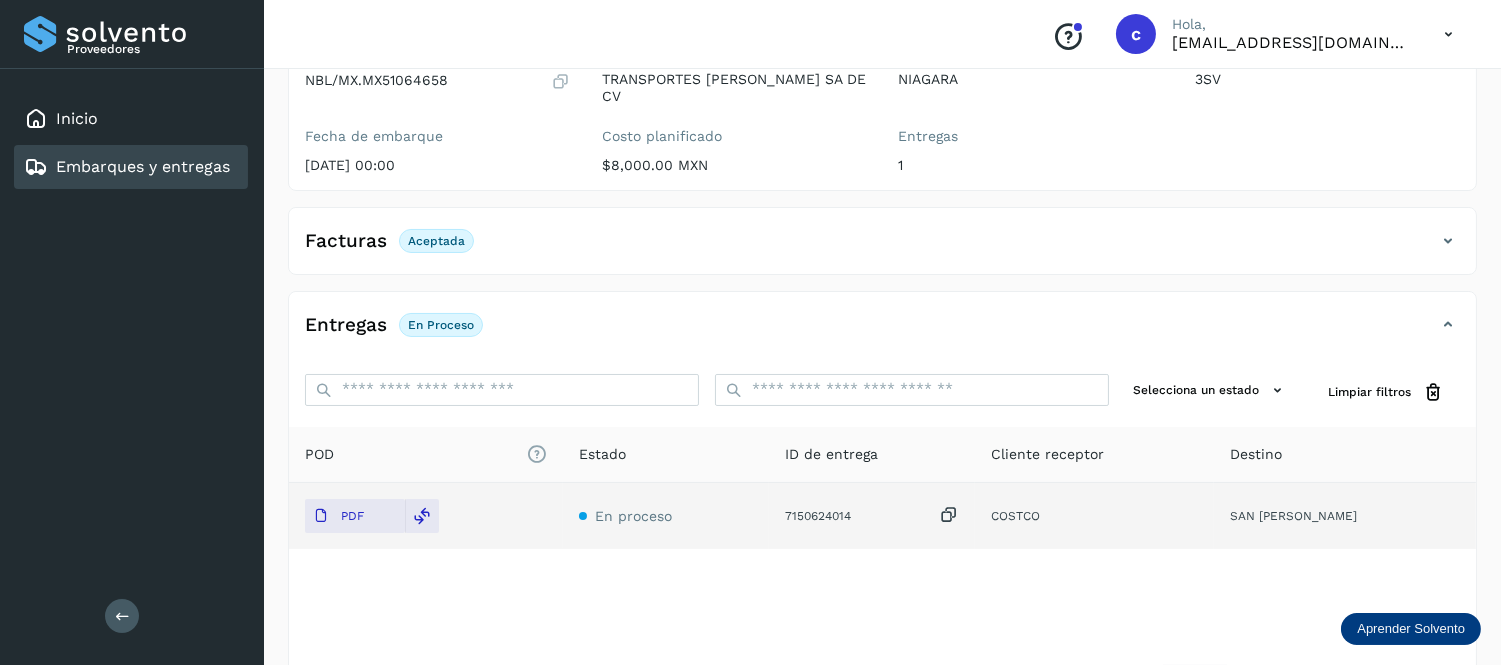 click on "Embarques y entregas" 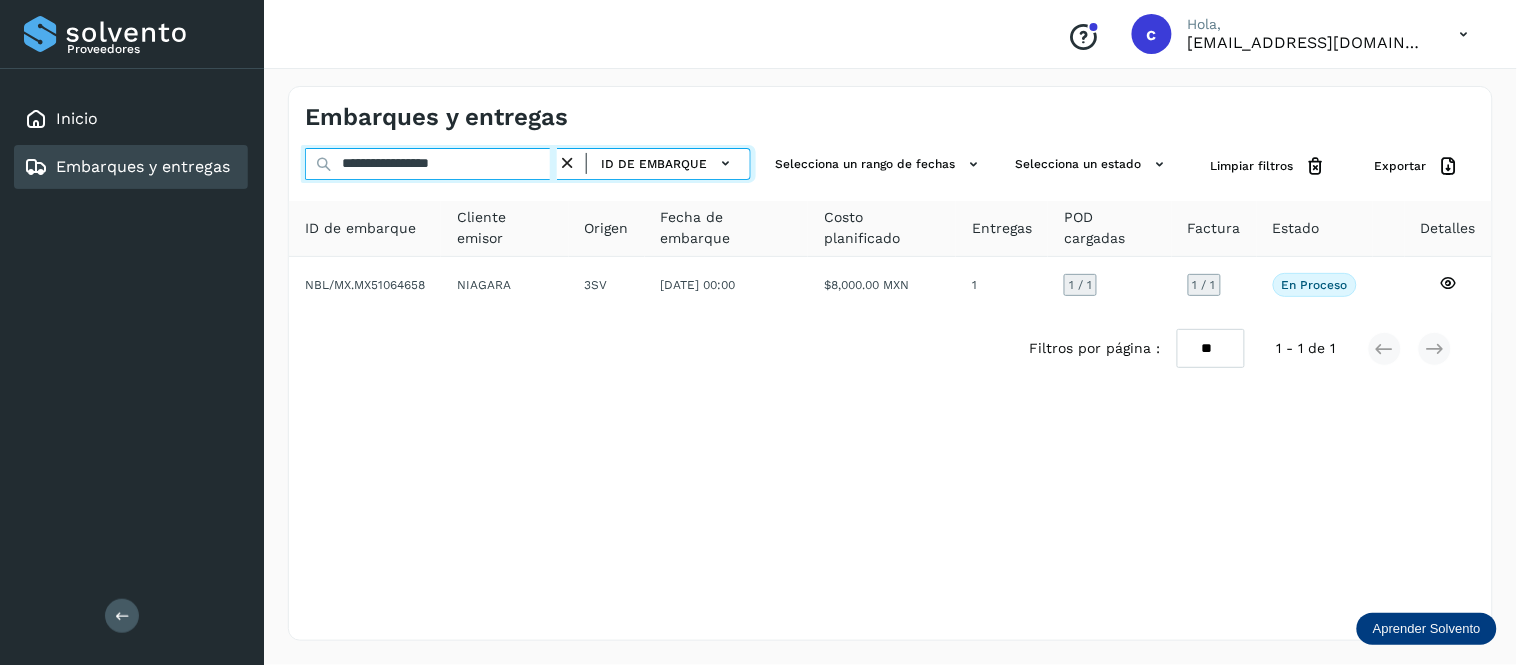drag, startPoint x: 501, startPoint y: 168, endPoint x: 223, endPoint y: 168, distance: 278 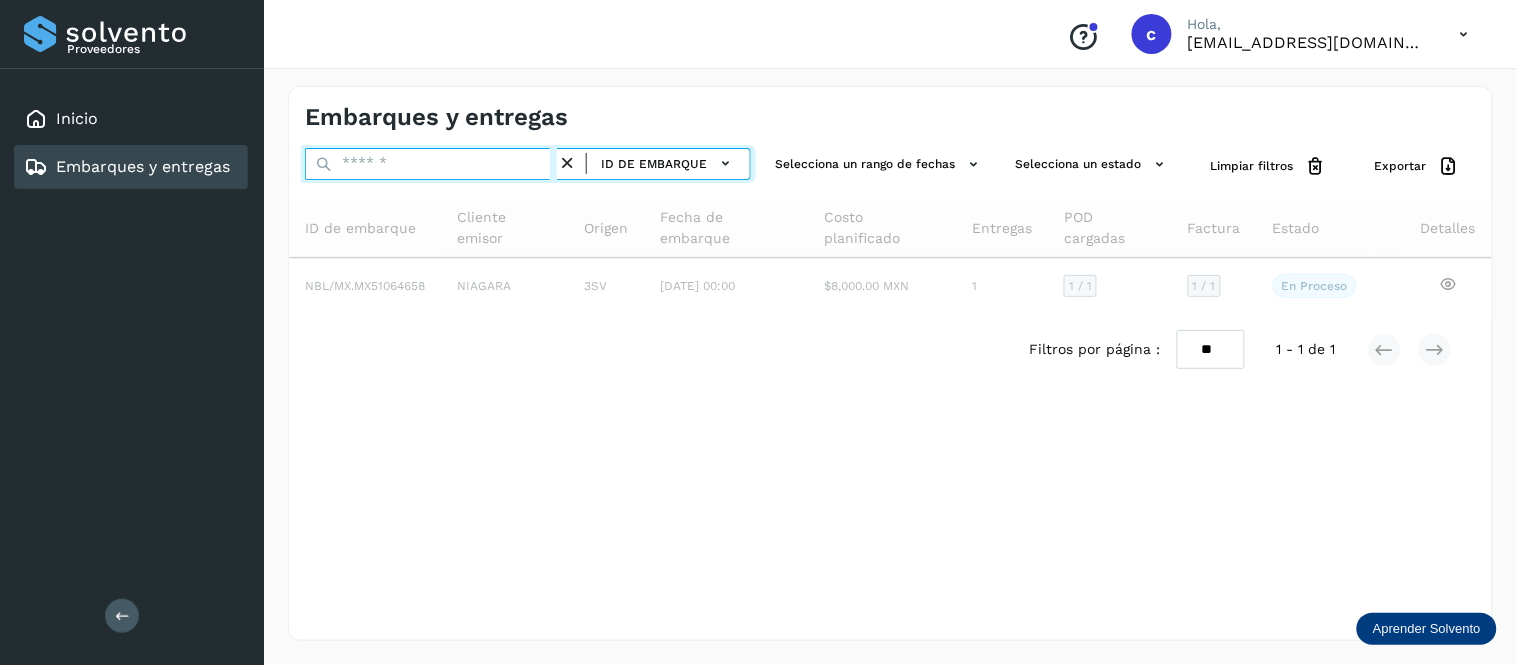 paste on "**********" 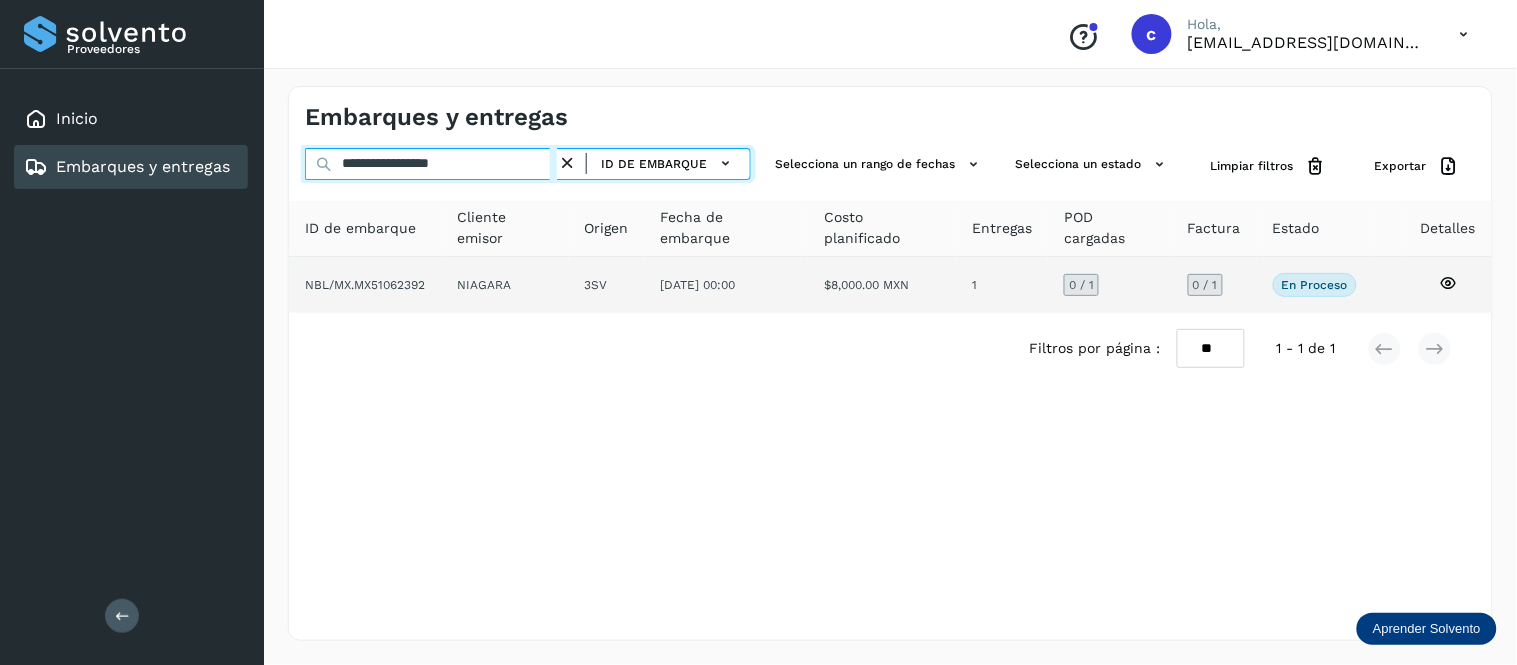 type on "**********" 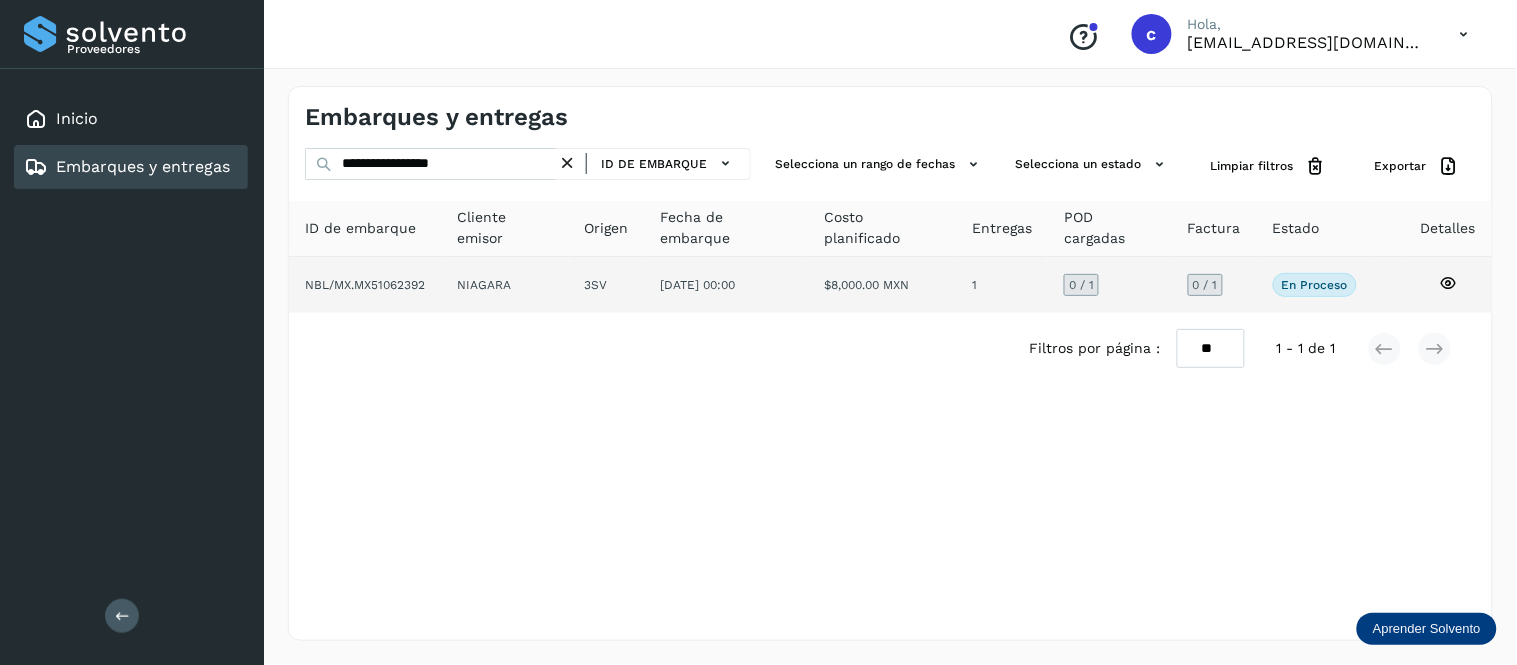 click on "[DATE] 00:00" 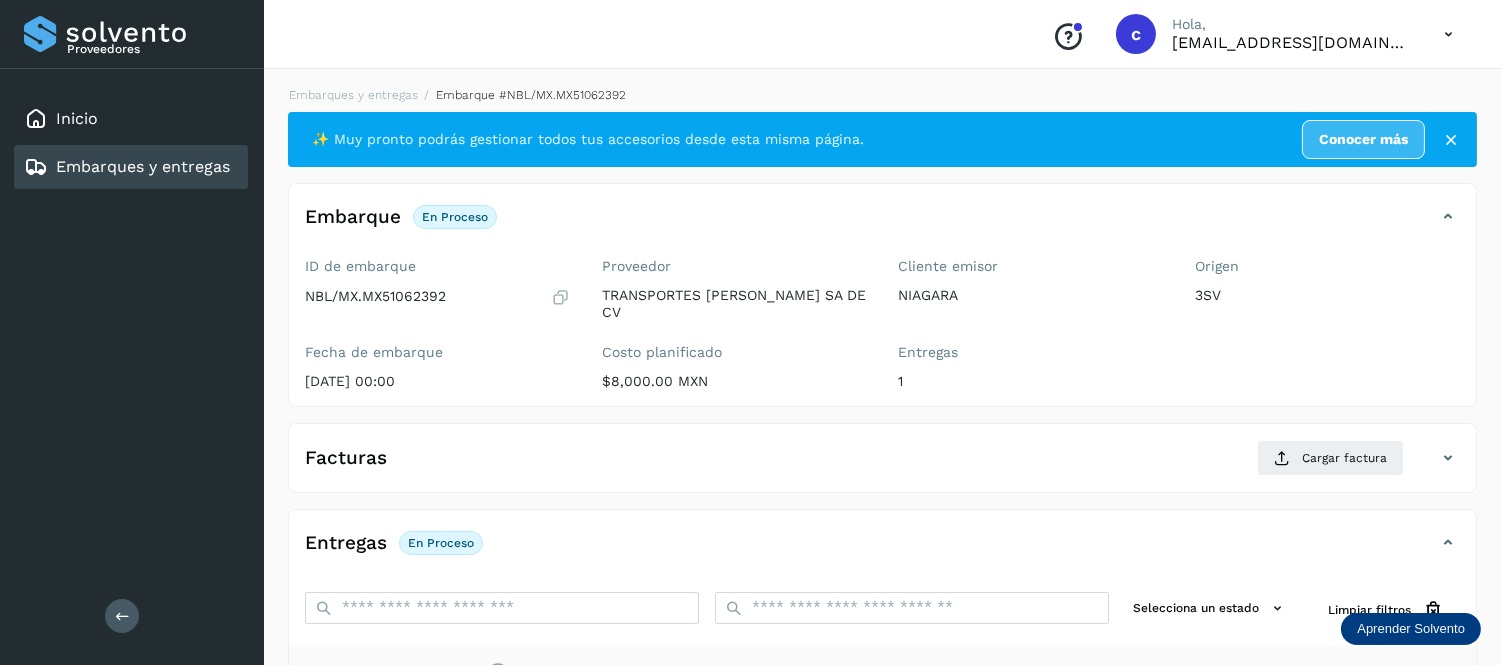 scroll, scrollTop: 297, scrollLeft: 0, axis: vertical 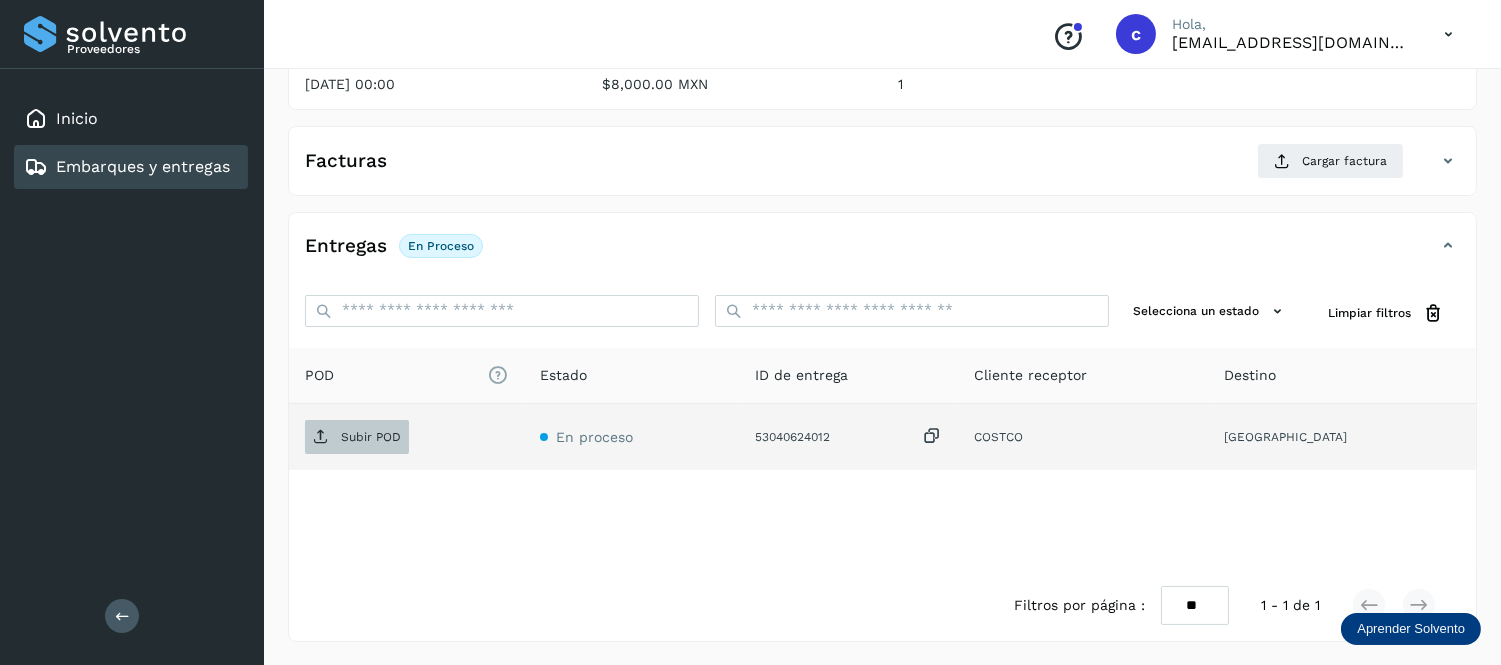 click on "Subir POD" at bounding box center (357, 437) 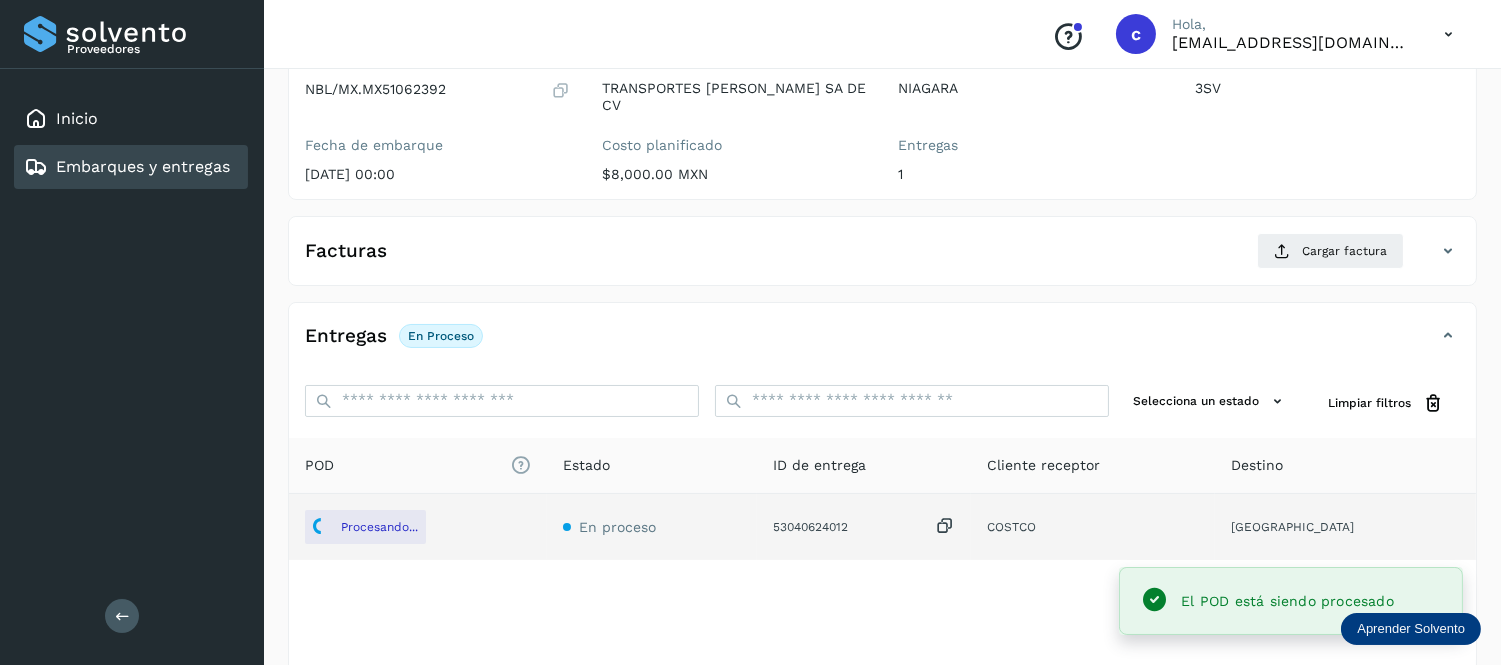 scroll, scrollTop: 205, scrollLeft: 0, axis: vertical 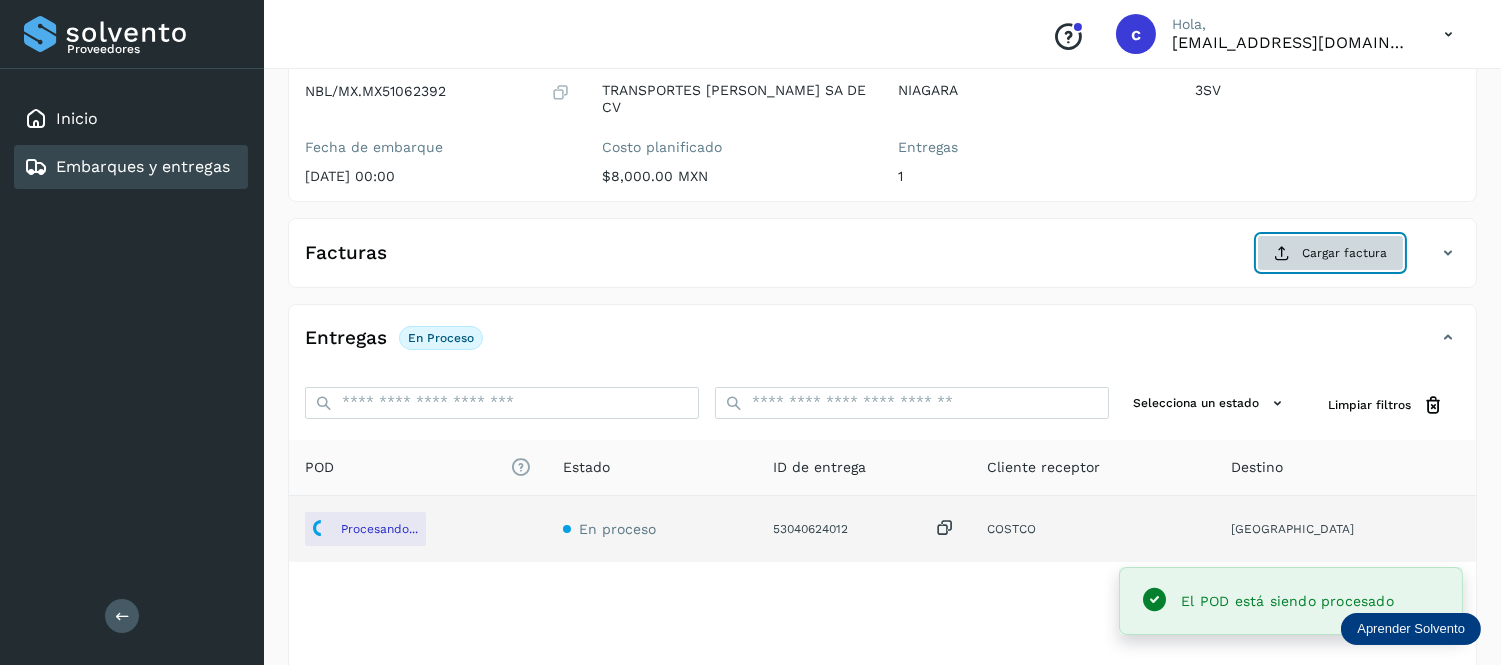 click at bounding box center (1282, 253) 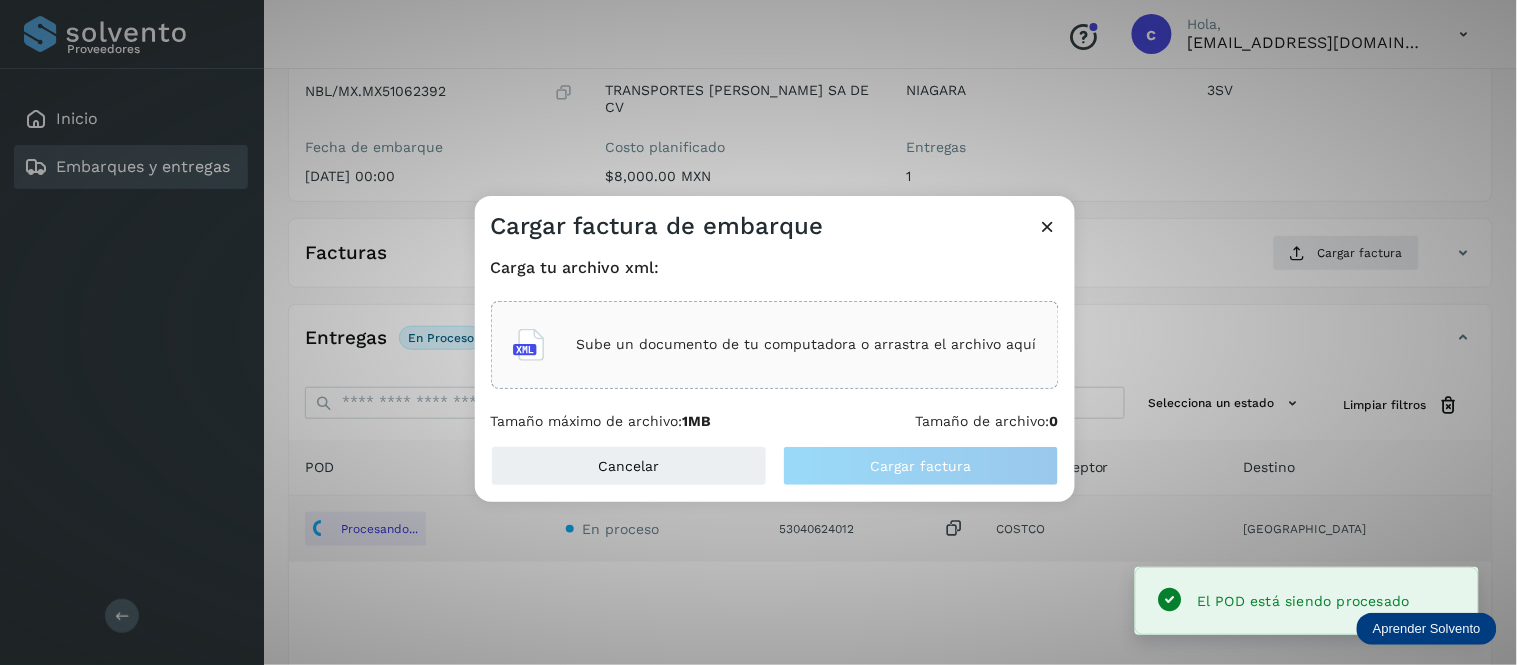 click on "Proveedores Inicio Embarques y entregas Salir
Conoce nuestros beneficios
c Hola, [EMAIL_ADDRESS][DOMAIN_NAME] Embarques y entregas Embarque #NBL/MX.MX51062392  ✨ Muy pronto podrás gestionar todos tus accesorios desde esta misma página. Conocer más Embarque En proceso
Verifica el estado de la factura o entregas asociadas a este embarque
ID de embarque NBL/MX.MX51062392 Fecha de embarque [DATE] 00:00 Proveedor TRANSPORTES [PERSON_NAME] SA DE CV Costo planificado  $8,000.00 MXN  Cliente emisor NIAGARA Entregas 1 Origen 3SV Facturas Cargar factura Aún no has subido ninguna factura Cargar factura de embarque Carga tu archivo xml: Sube un documento de tu computadora o arrastra el archivo aquí Tamaño máximo de archivo:  1MB Tamaño de archivo:  0 Cancelar Cargar factura Entregas En proceso Selecciona un estado Limpiar filtros POD
El tamaño máximo de archivo es de 20 Mb." 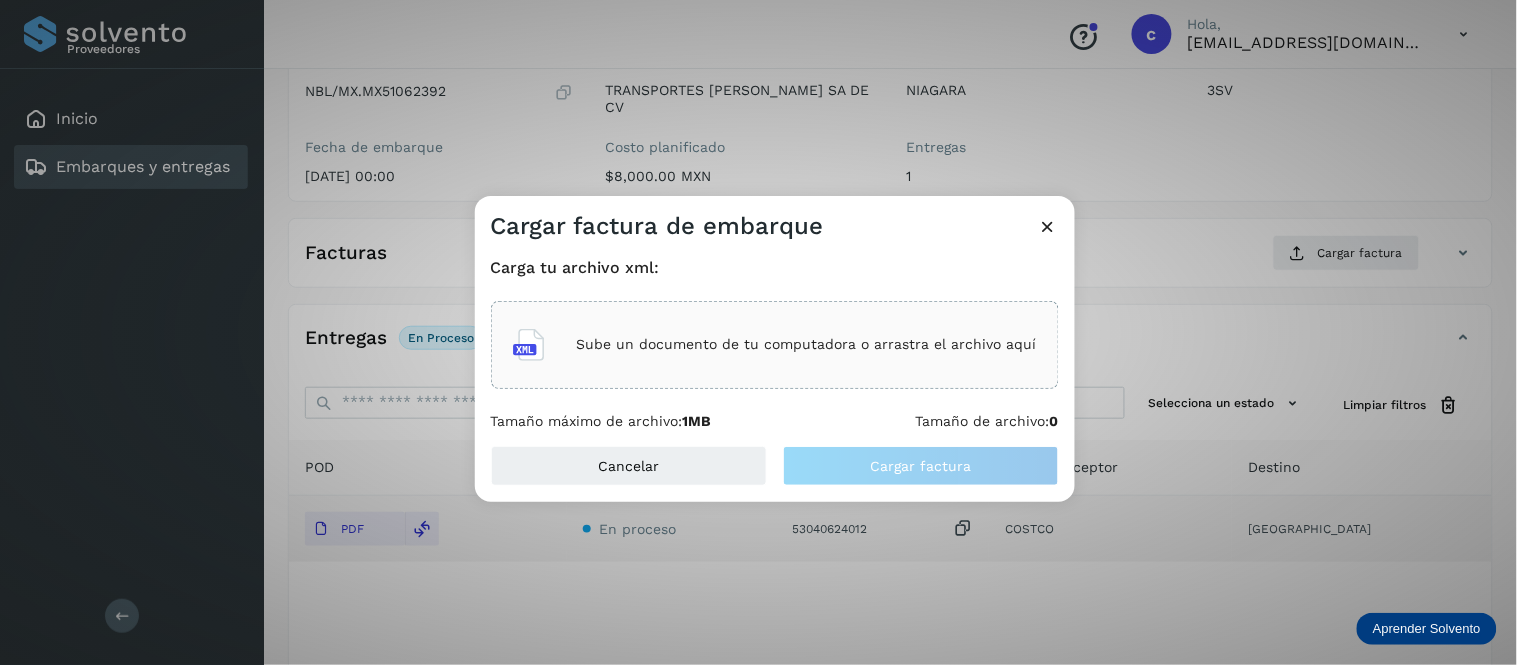 click on "Cargar factura de embarque" at bounding box center [775, 219] 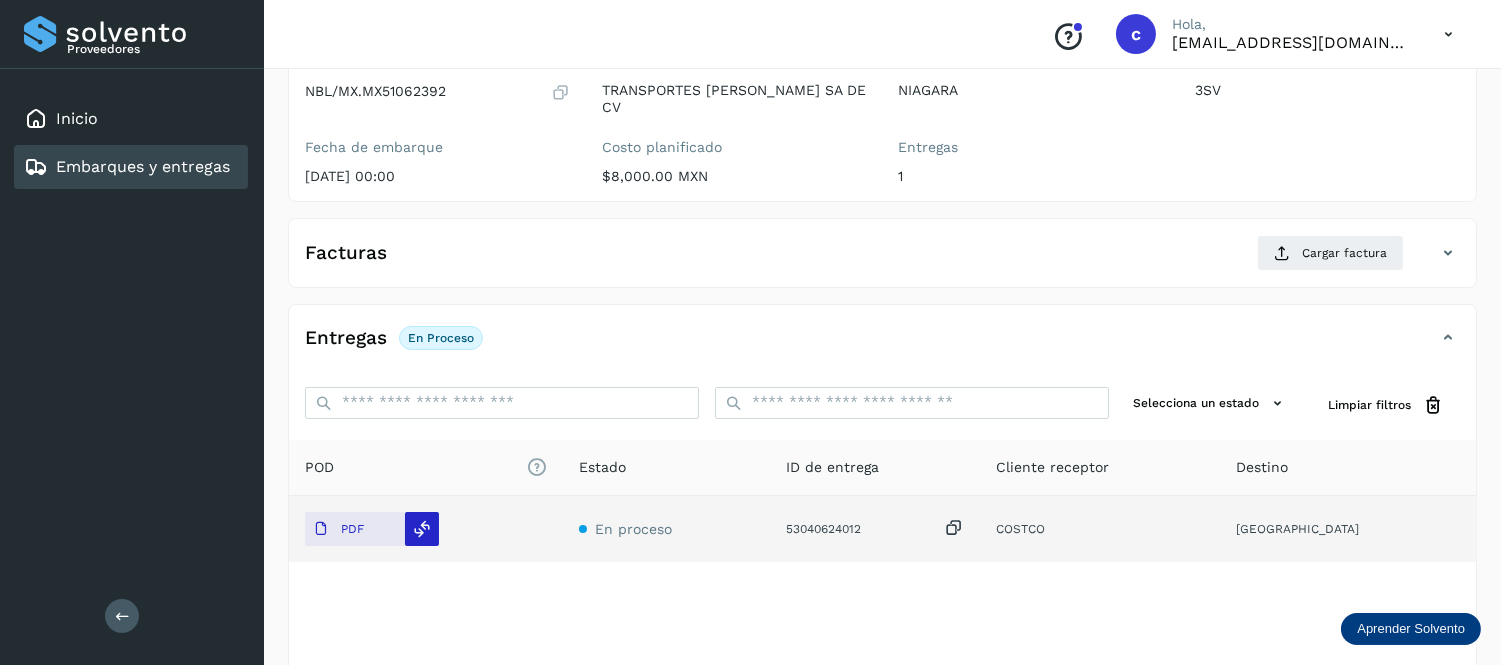 click 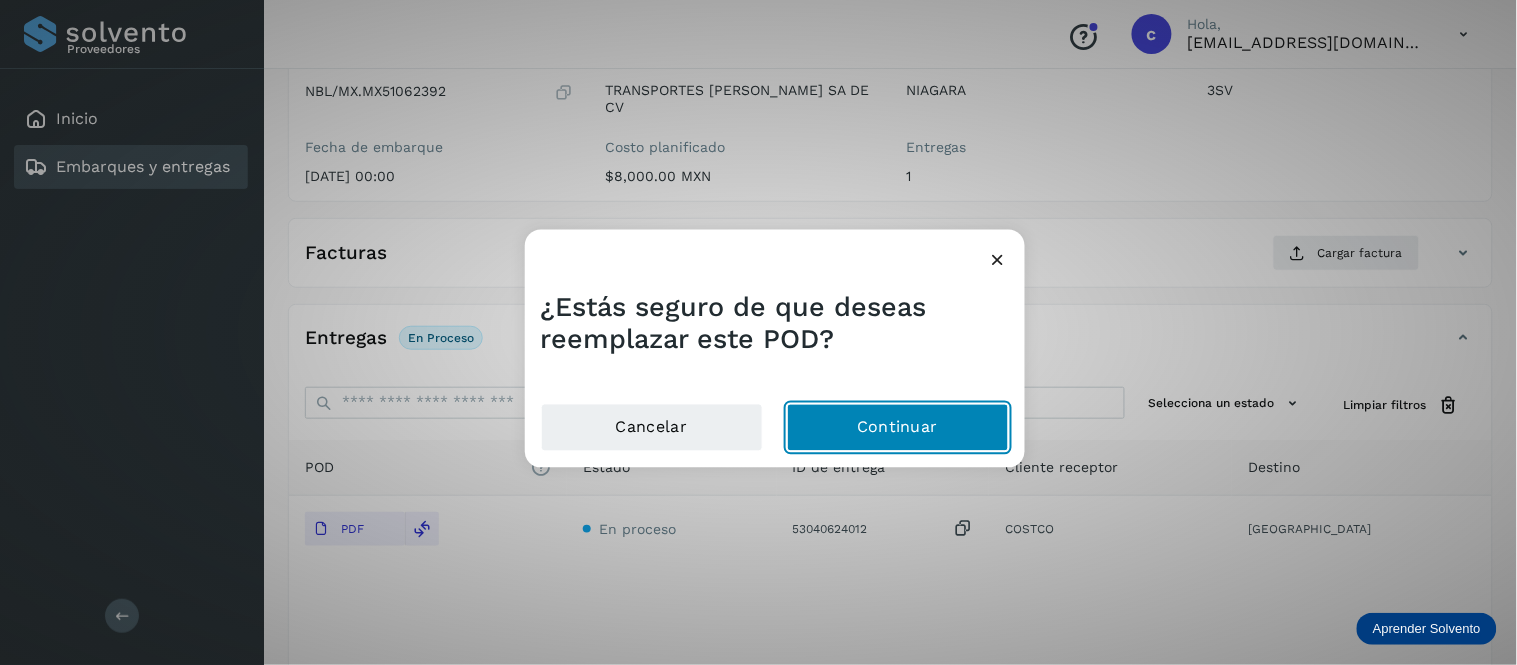 click on "Continuar" 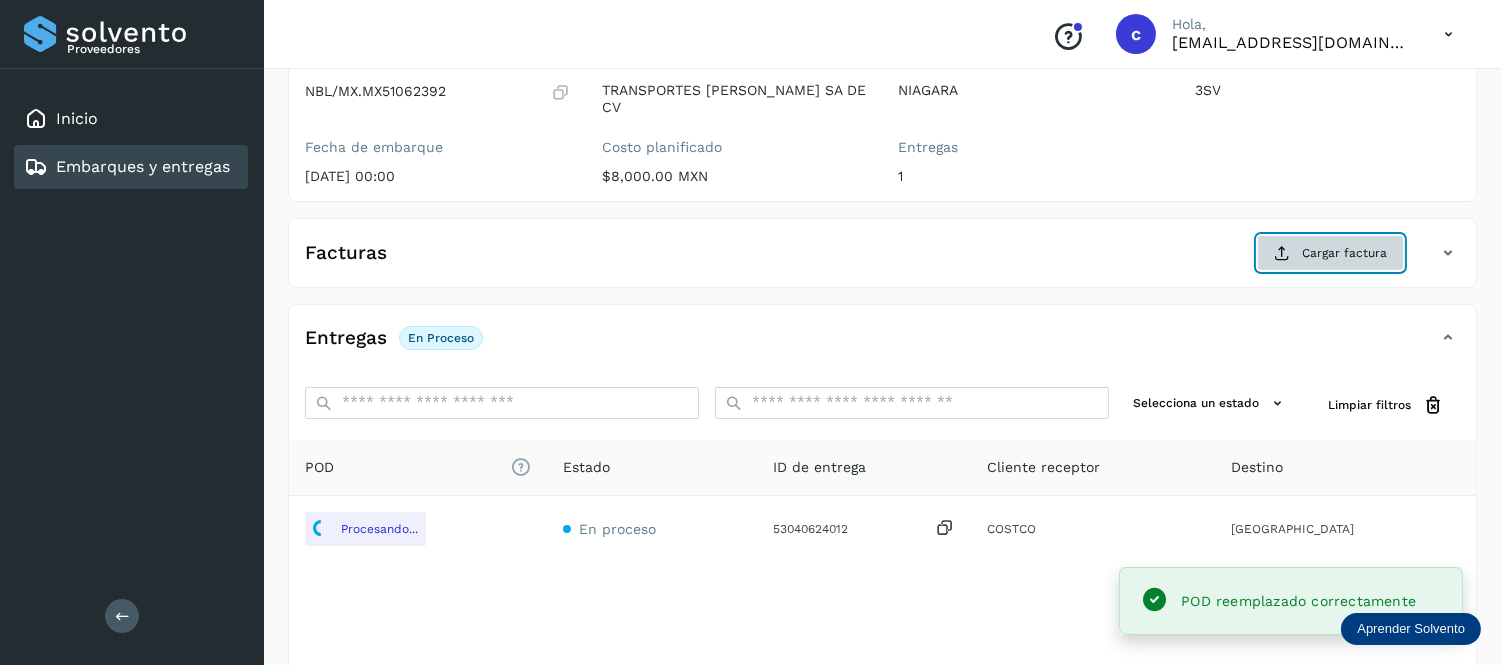 click on "Cargar factura" at bounding box center (1330, 253) 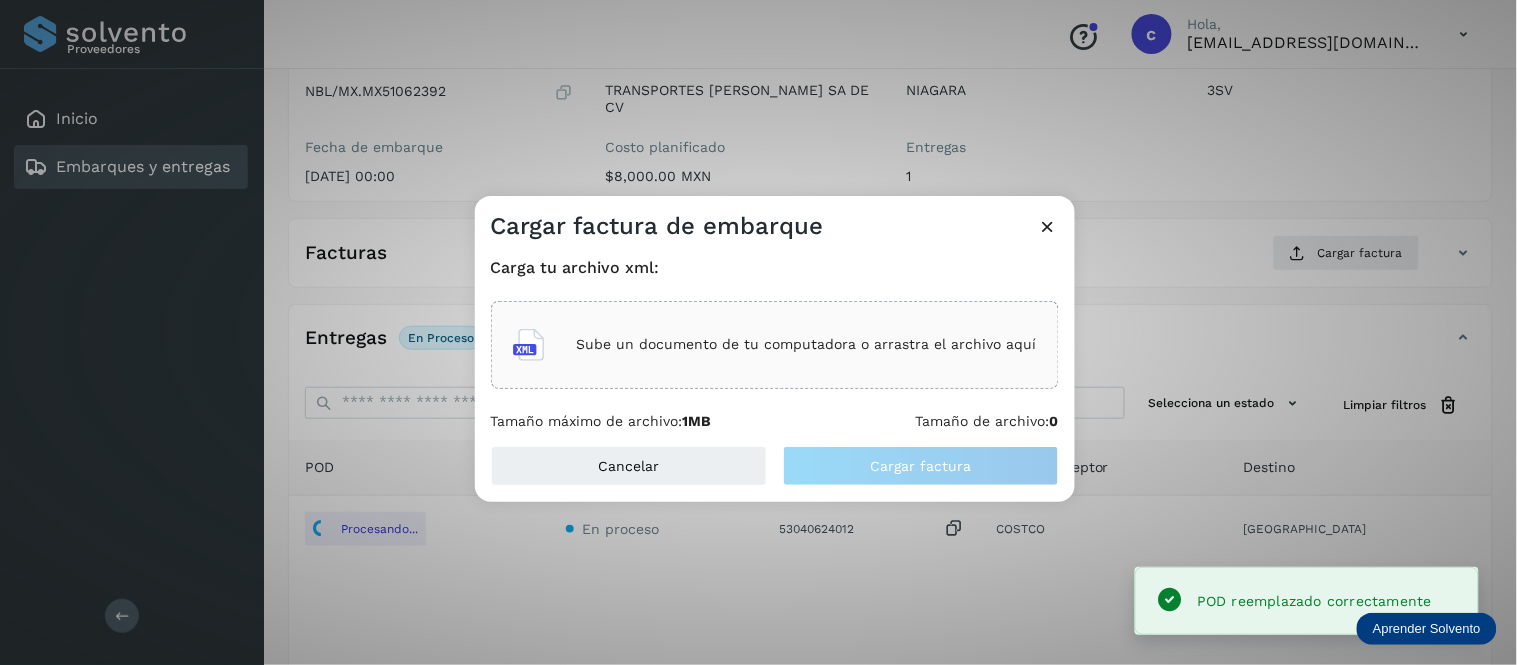click on "Sube un documento de tu computadora o arrastra el archivo aquí" 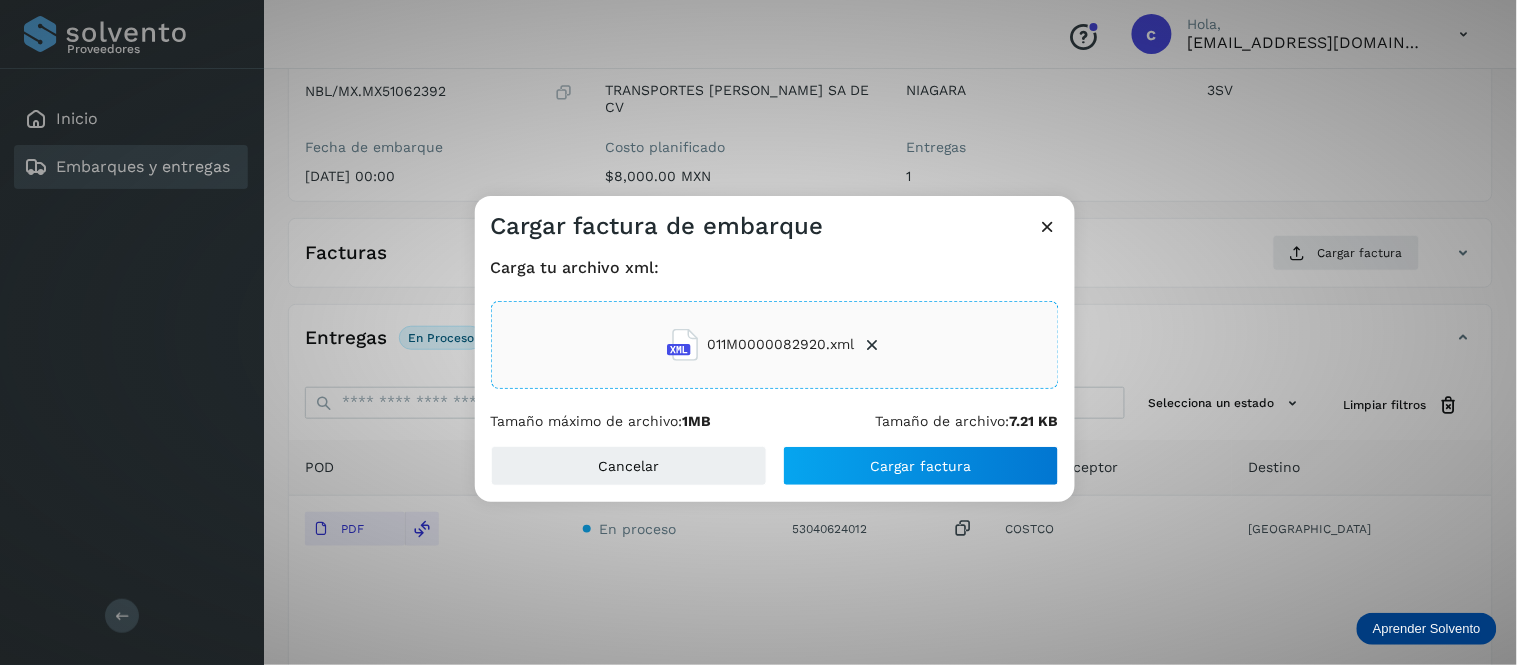 click on "Carga tu archivo xml: 011M0000082920.xml Tamaño máximo de archivo:  1MB Tamaño de archivo:  7.21 KB" at bounding box center [775, 344] 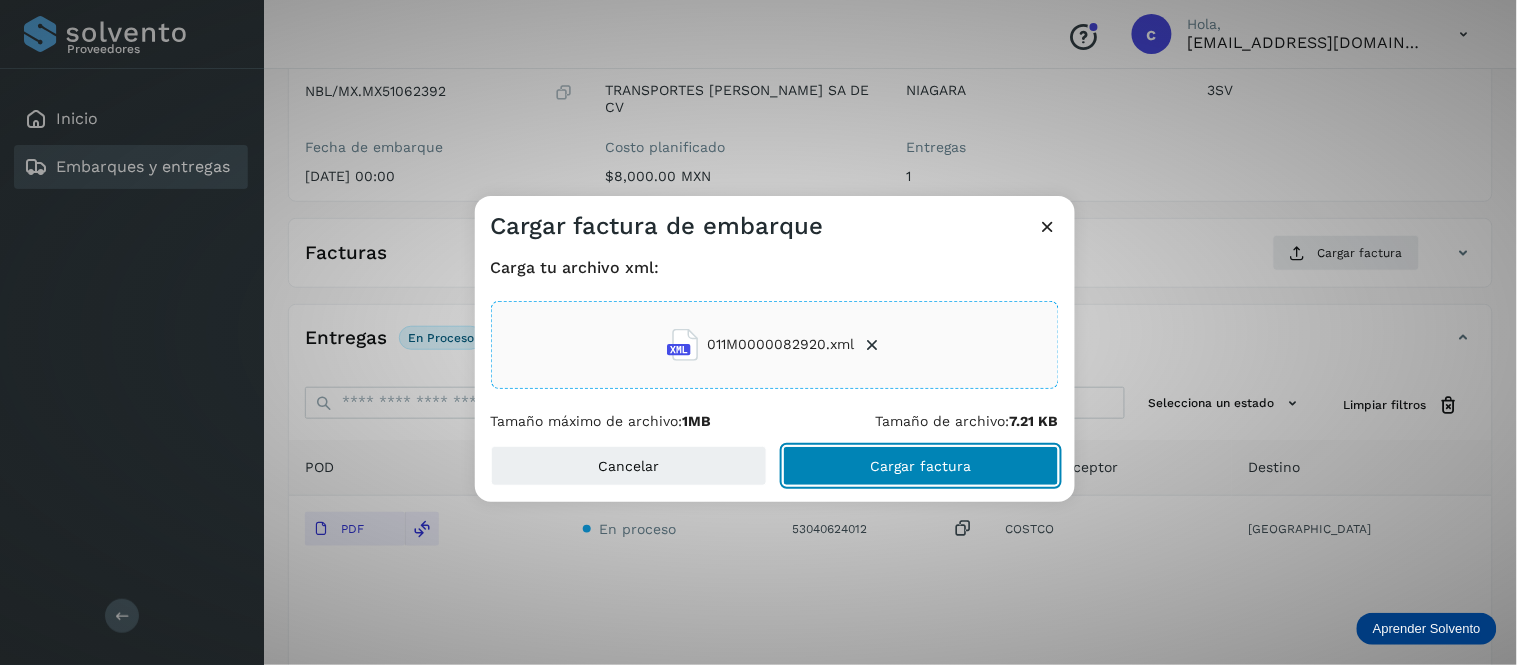 click on "Cargar factura" 